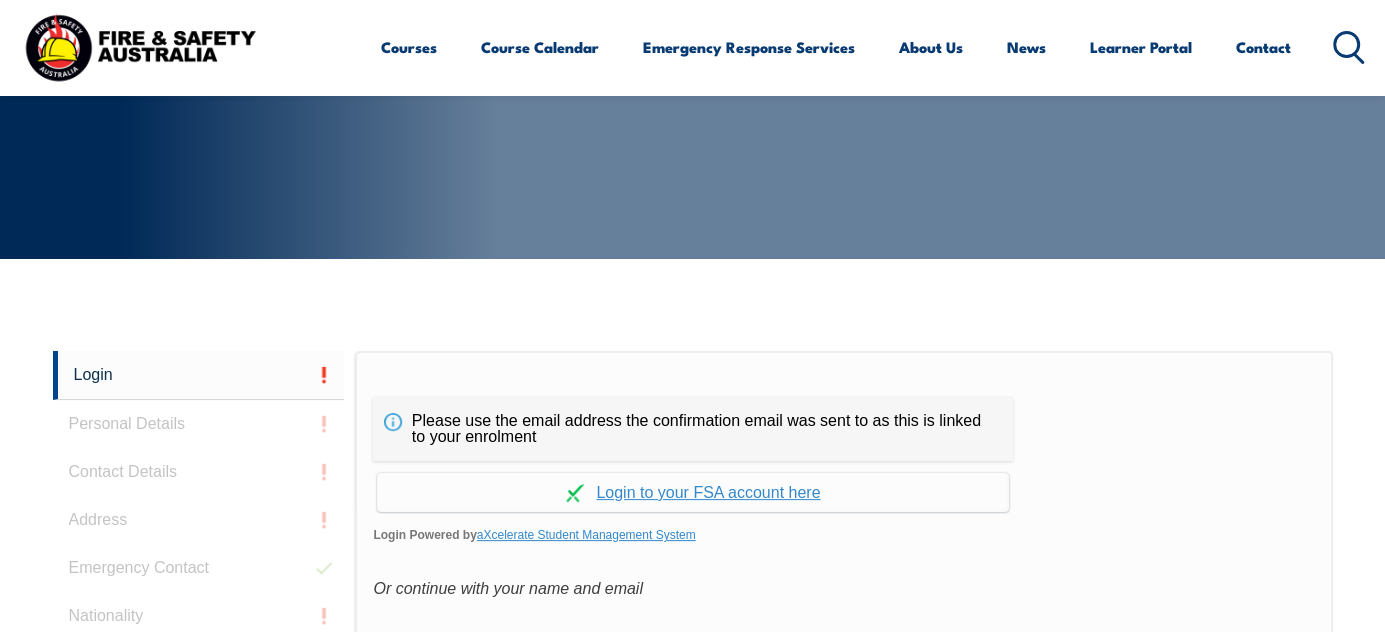 scroll, scrollTop: 357, scrollLeft: 0, axis: vertical 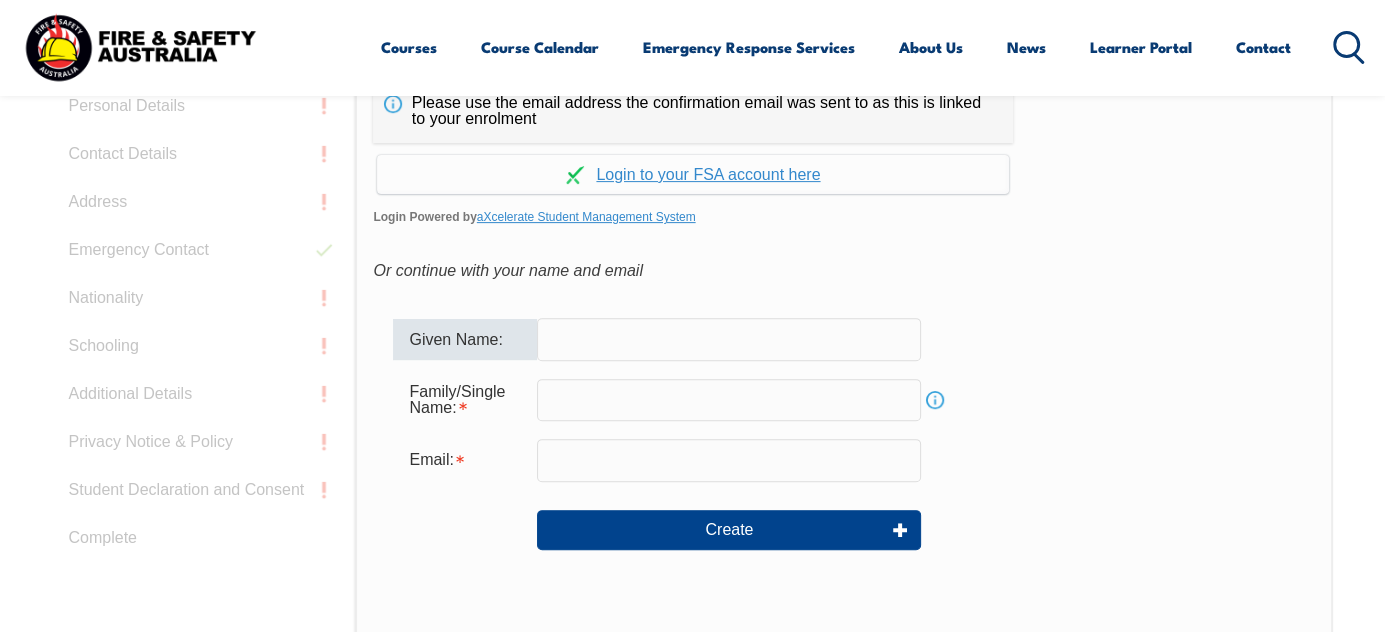 click at bounding box center [729, 339] 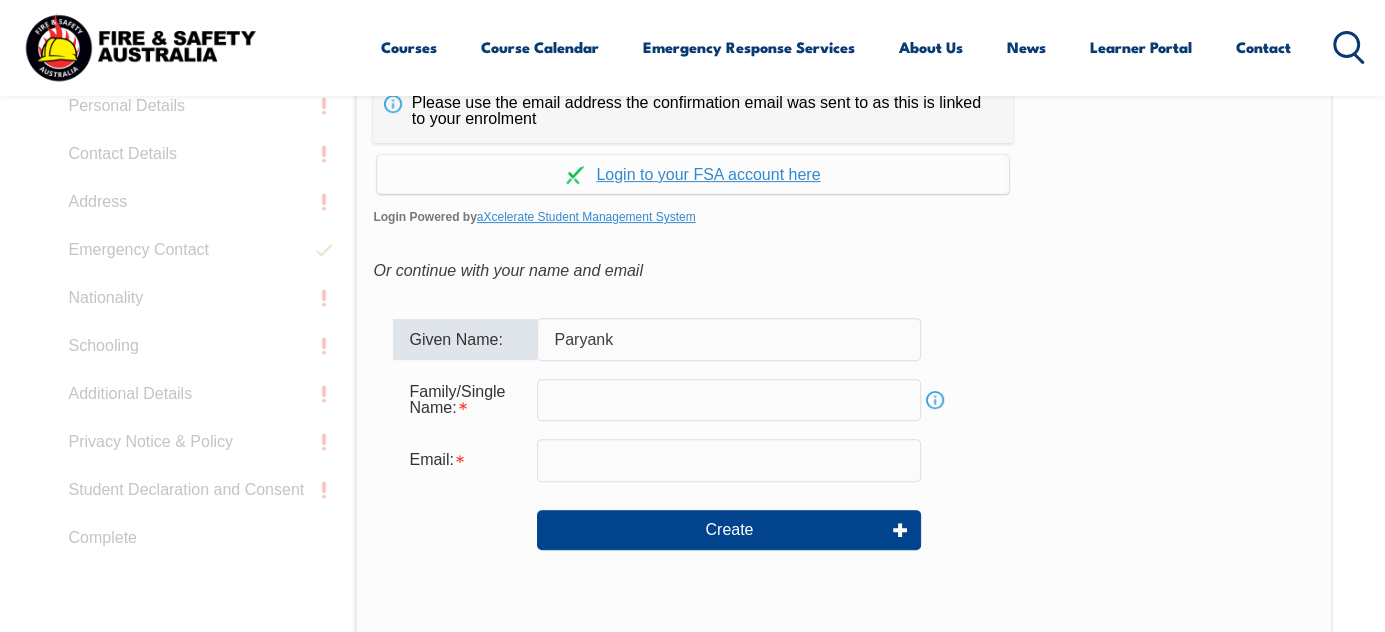 type on "[LAST]" 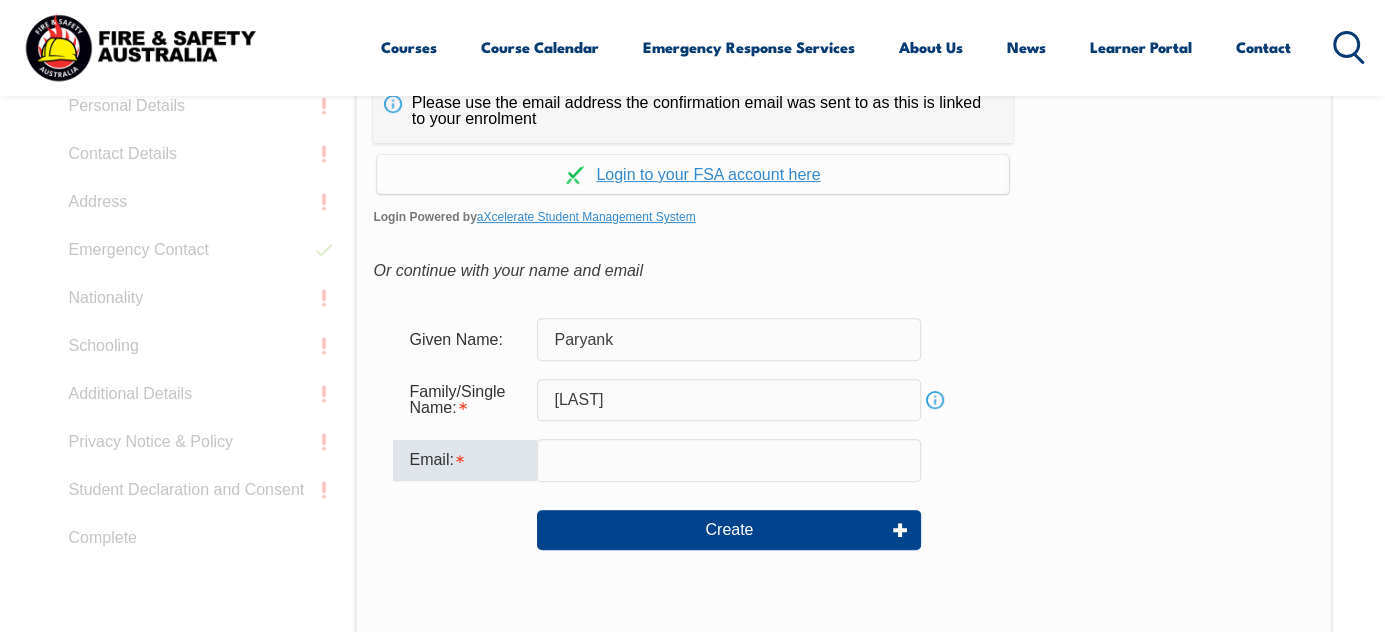 click at bounding box center (729, 460) 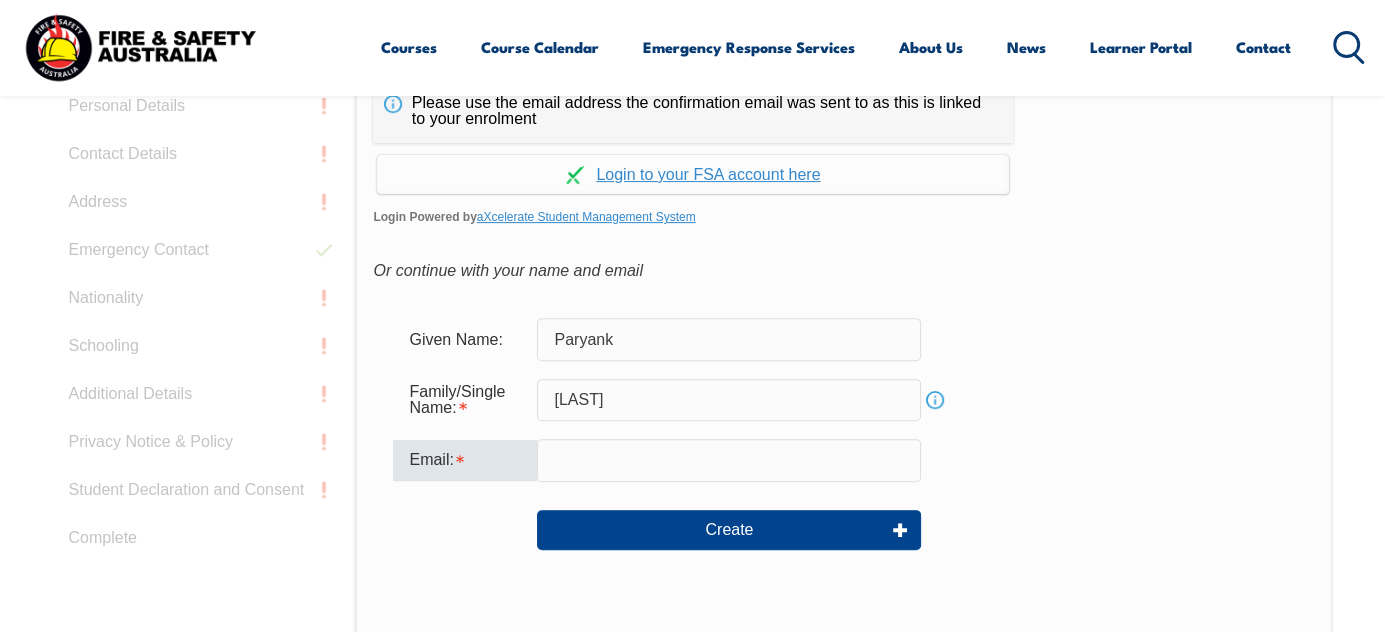 type on "[EMAIL]" 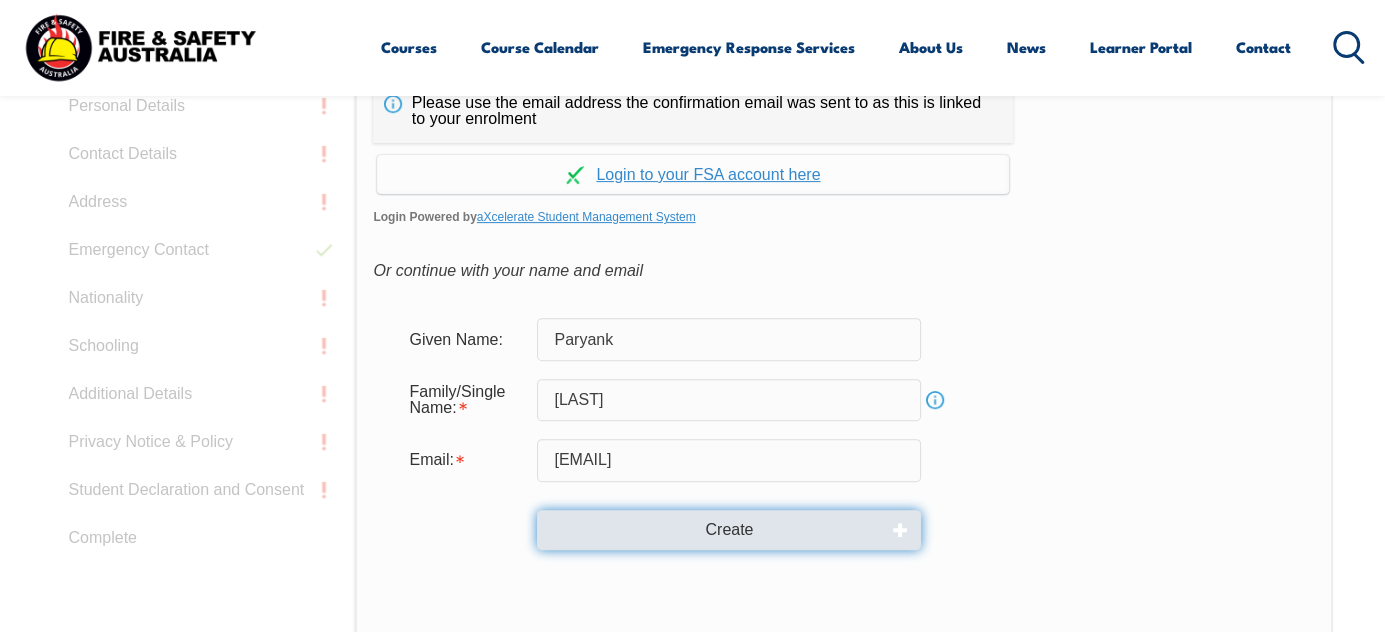 click on "Create" at bounding box center [729, 530] 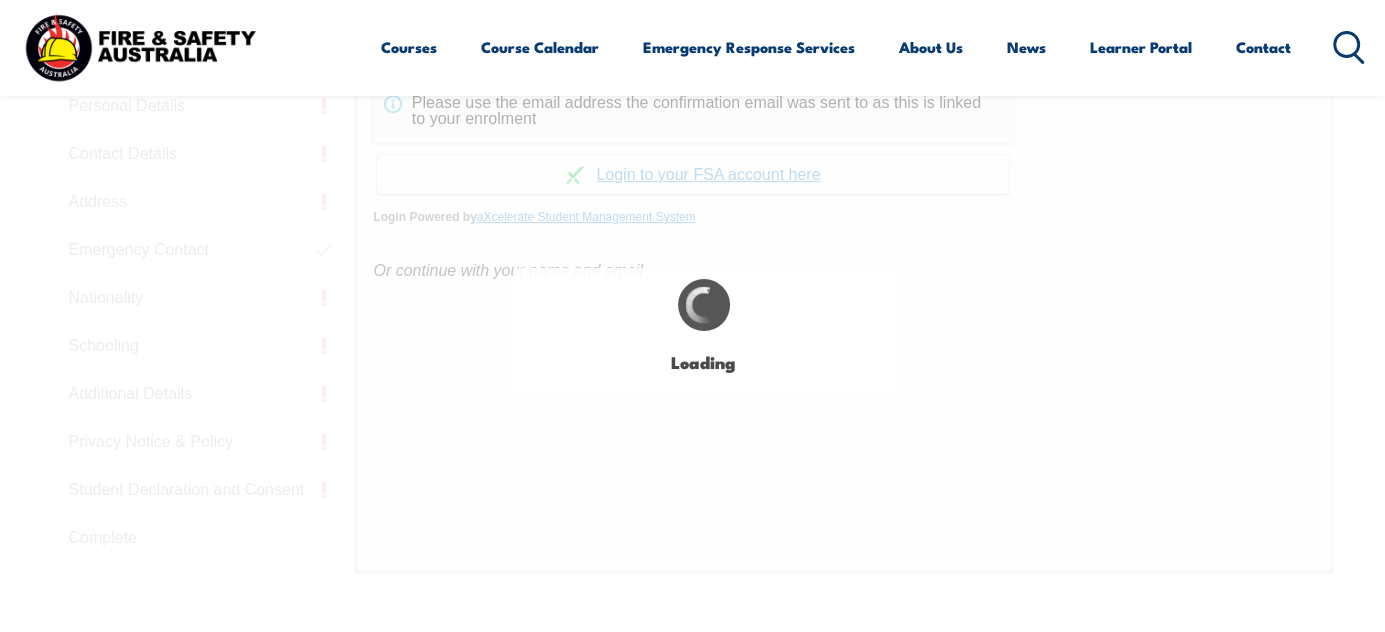 type on "Paryank" 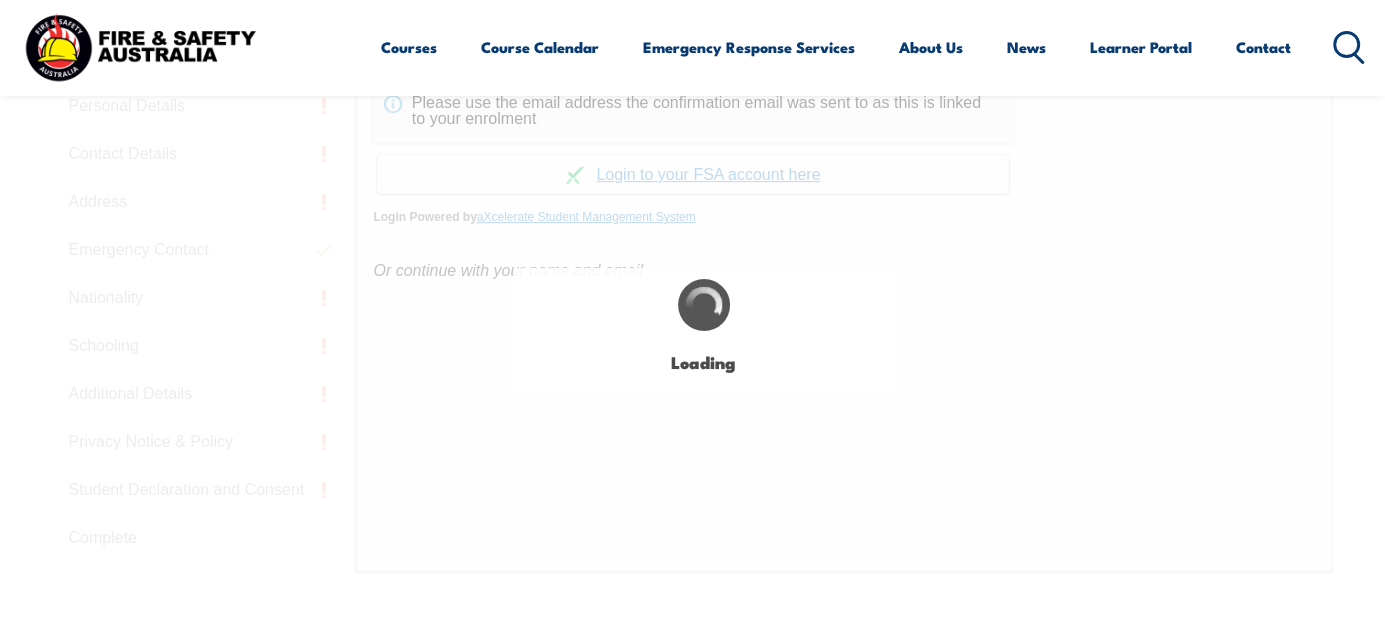 type on "[LAST]" 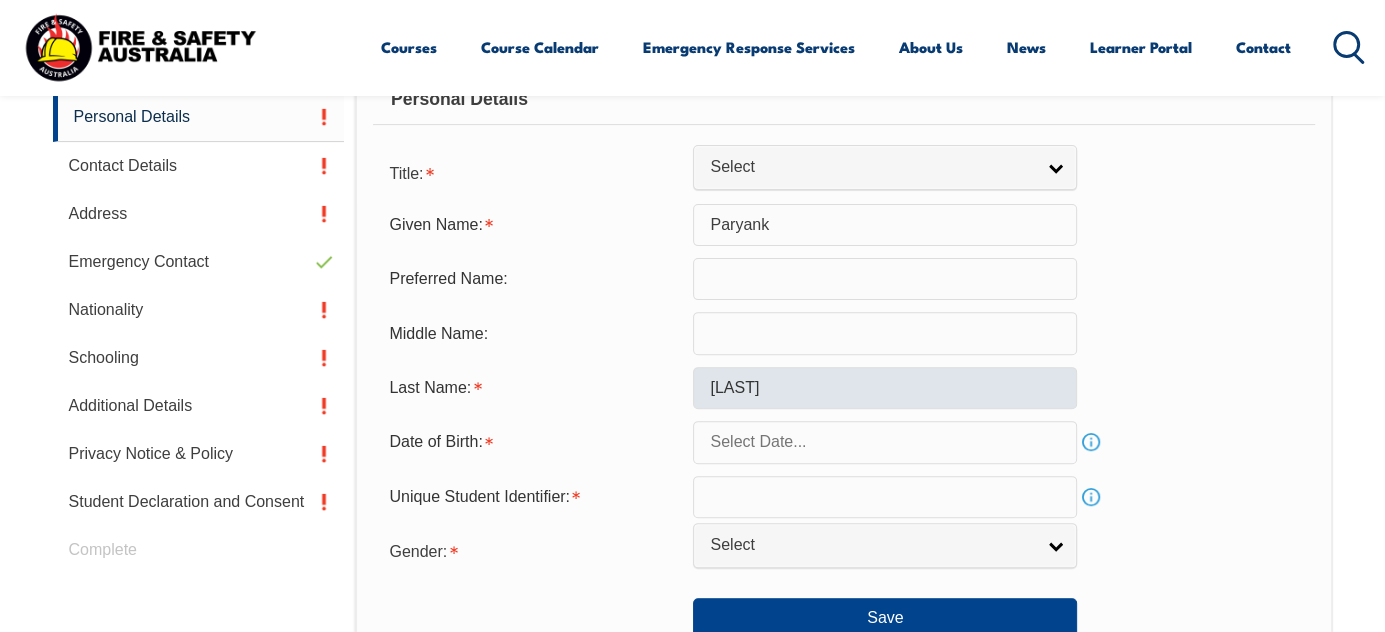 scroll, scrollTop: 604, scrollLeft: 0, axis: vertical 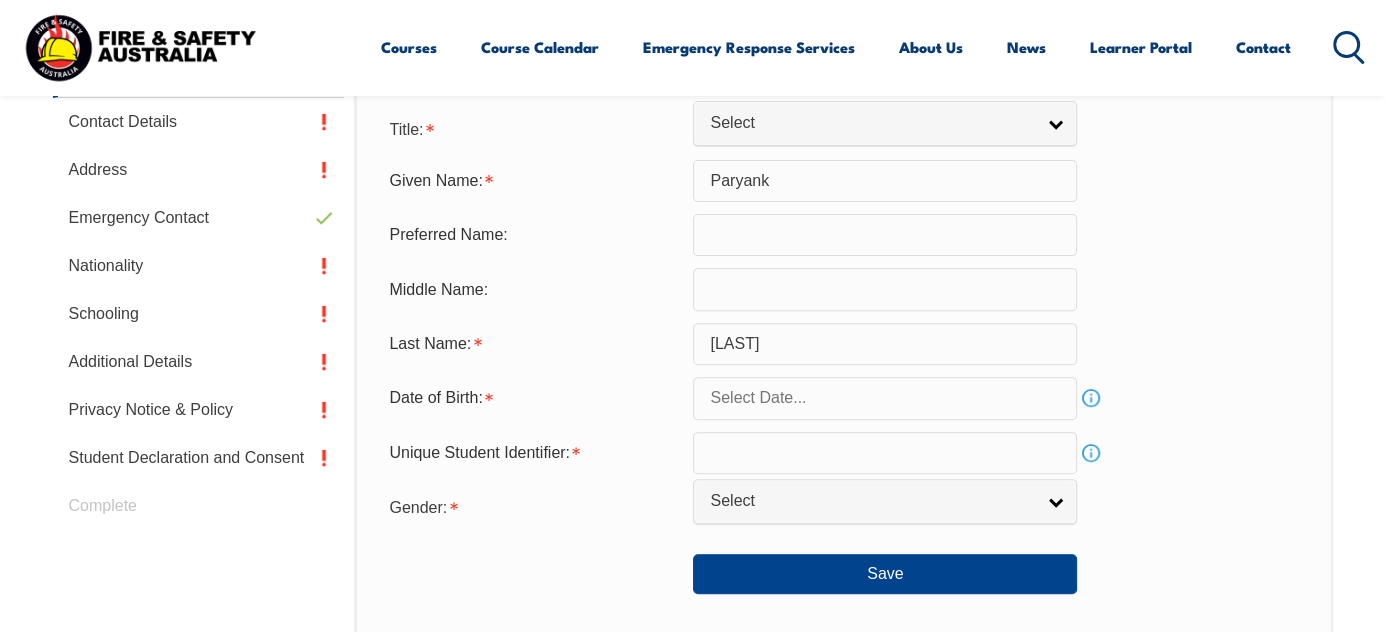 click at bounding box center [885, 398] 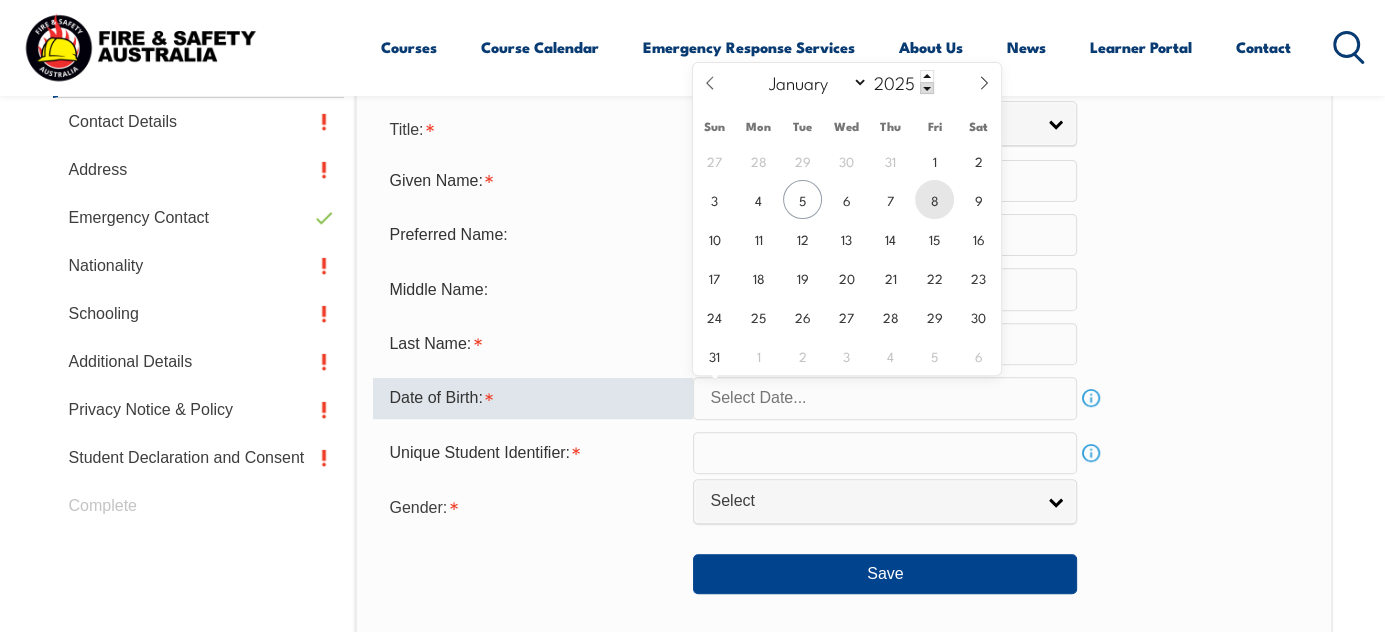 click on "8" at bounding box center [934, 199] 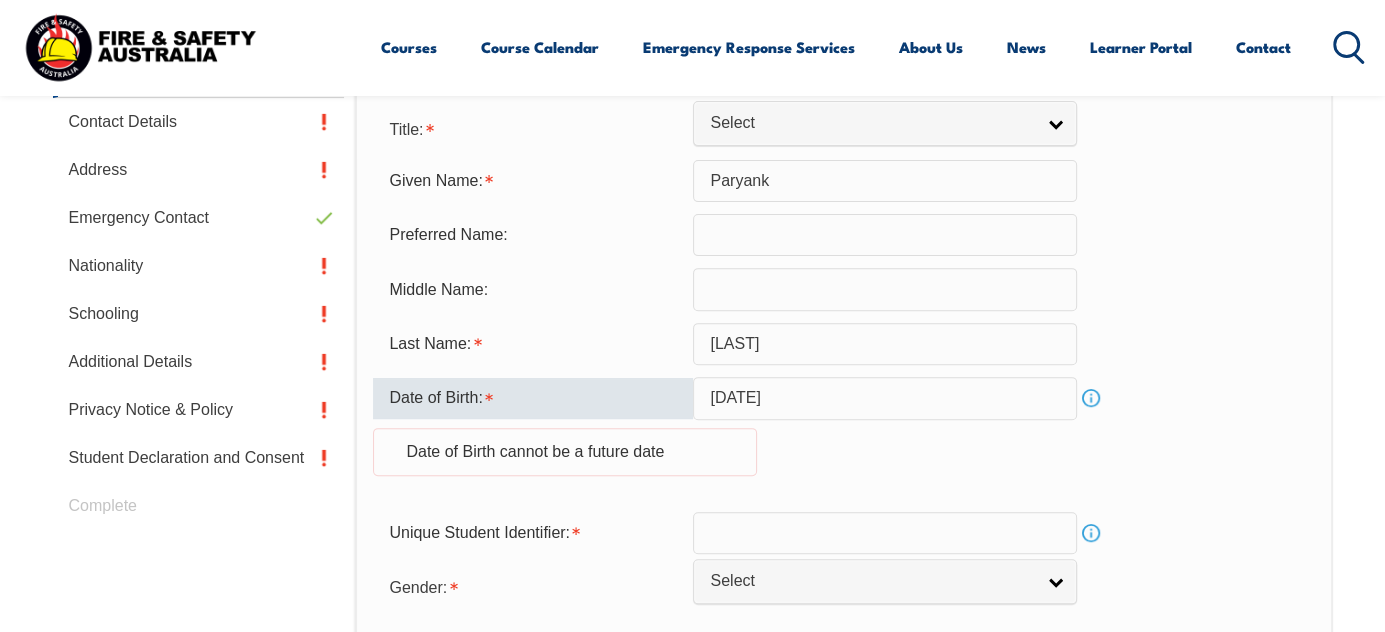 click on "[DATE]" at bounding box center (885, 398) 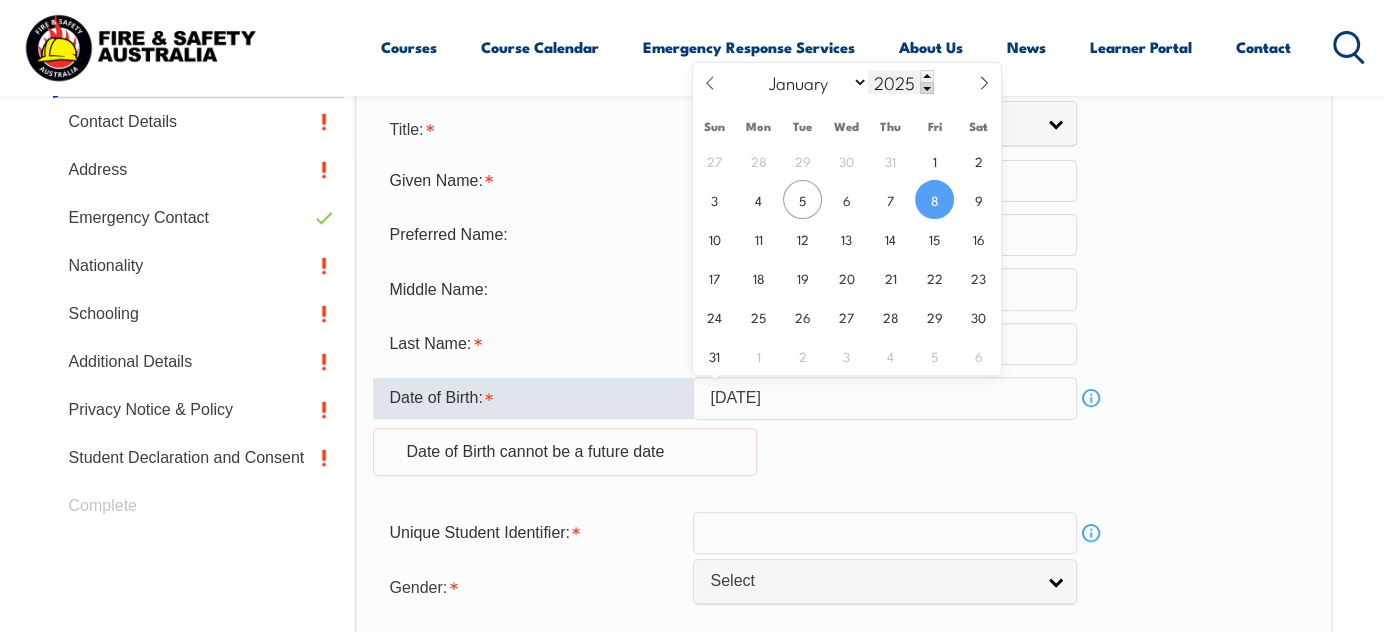 click at bounding box center (927, 88) 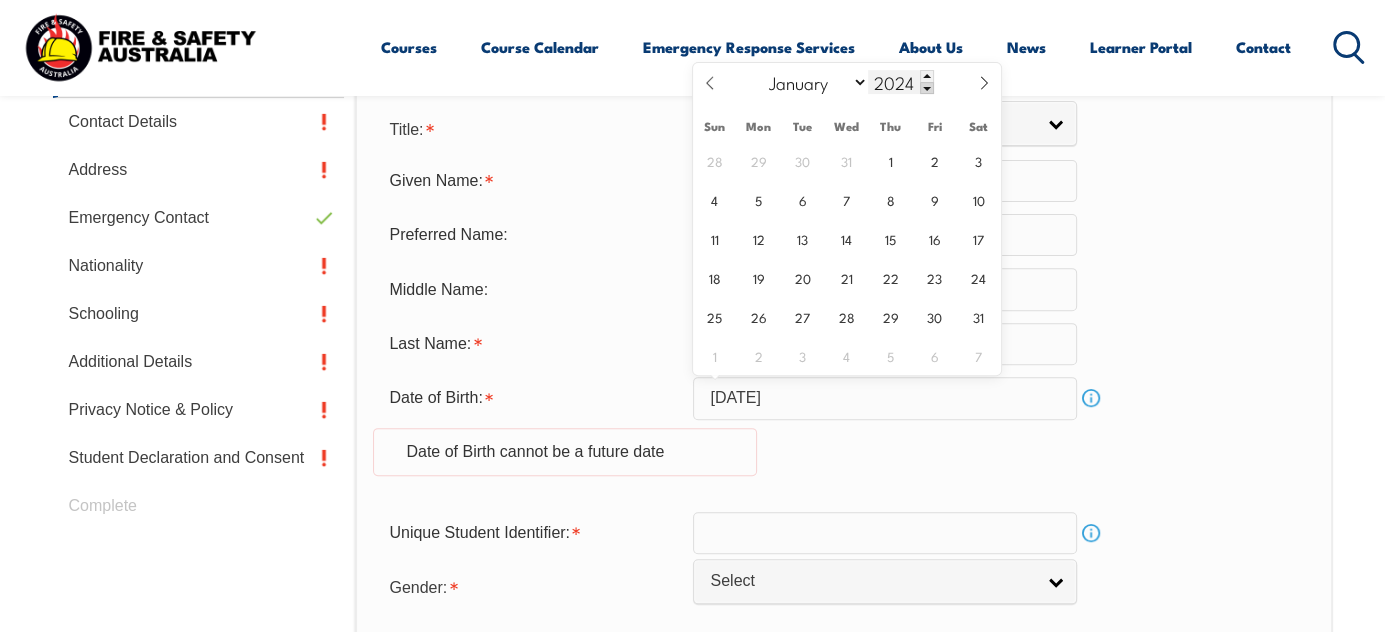 click at bounding box center [927, 88] 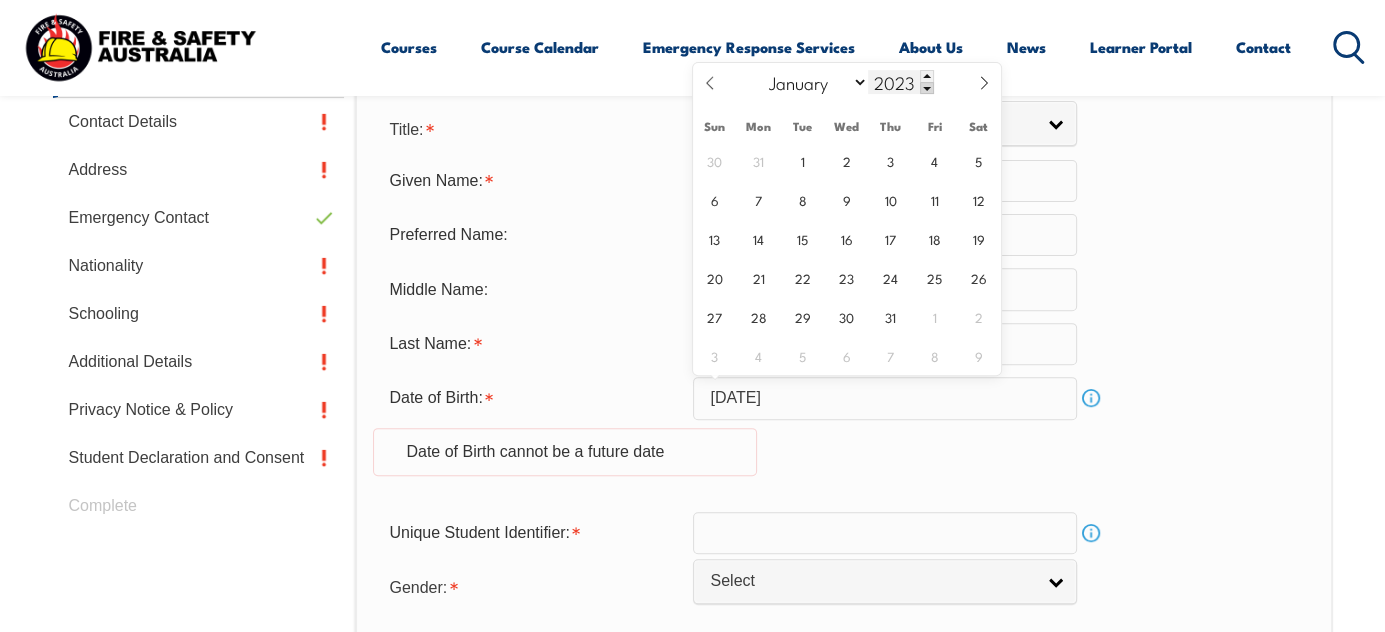 click at bounding box center [927, 88] 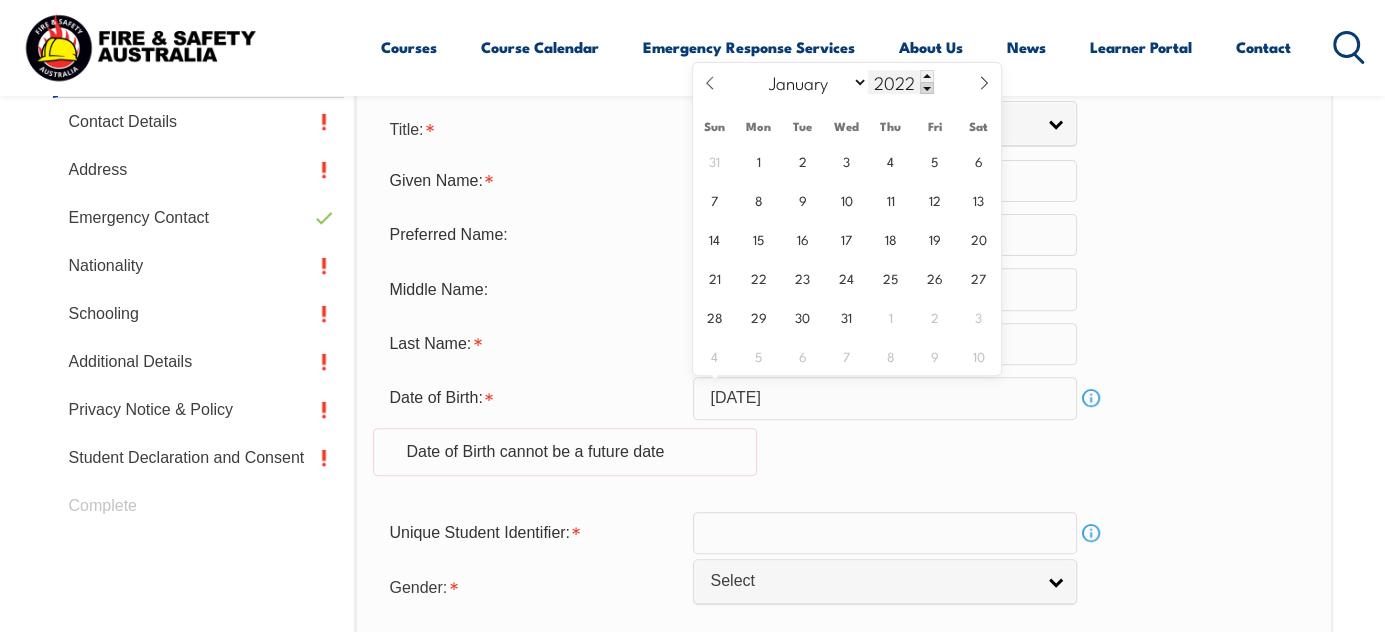 click at bounding box center (927, 88) 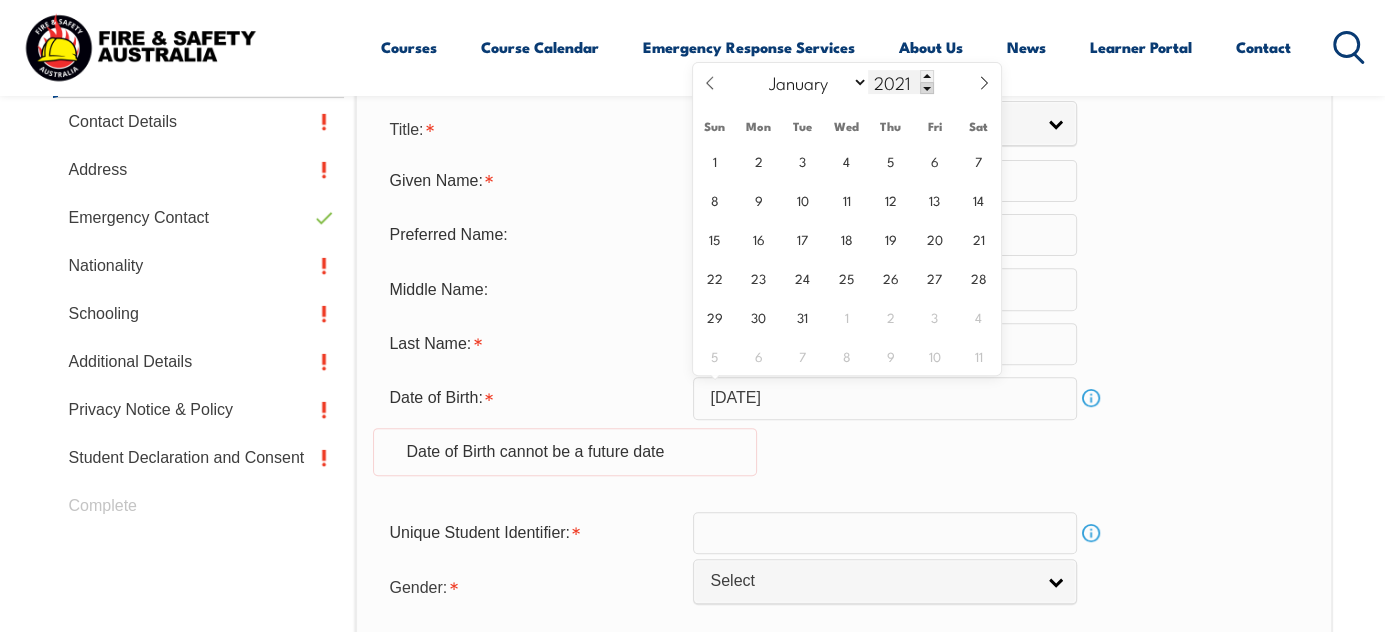 click at bounding box center [927, 88] 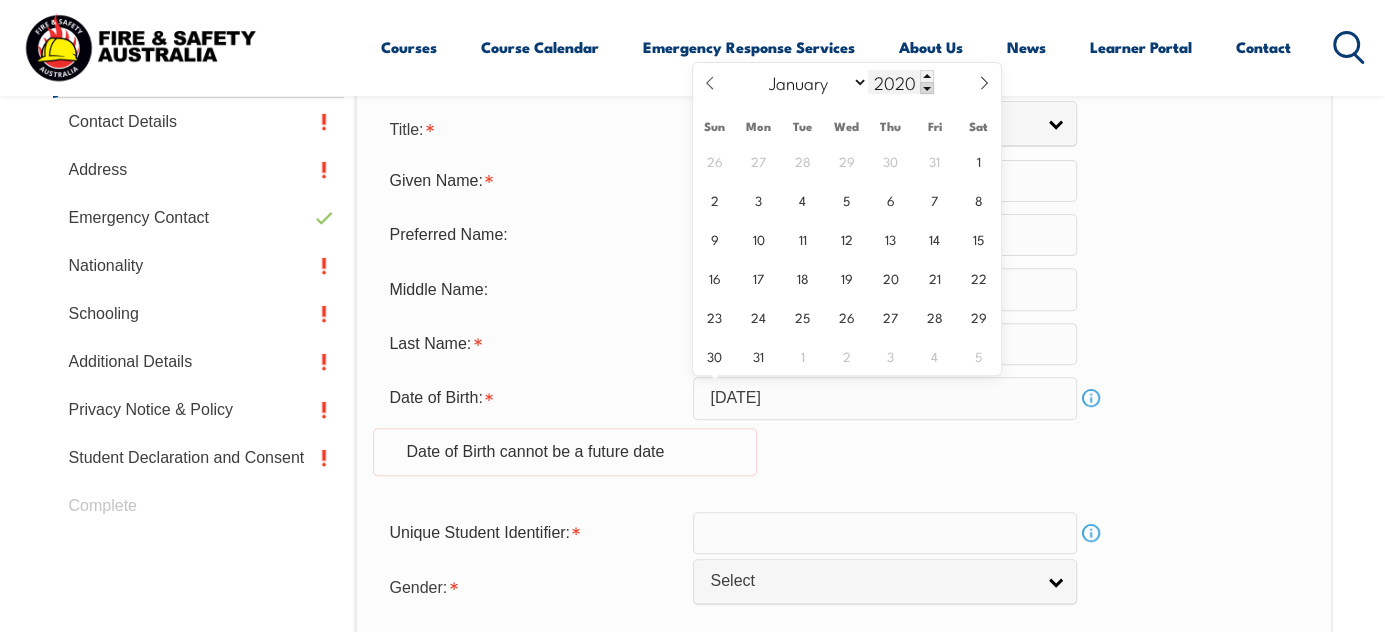 click at bounding box center (927, 88) 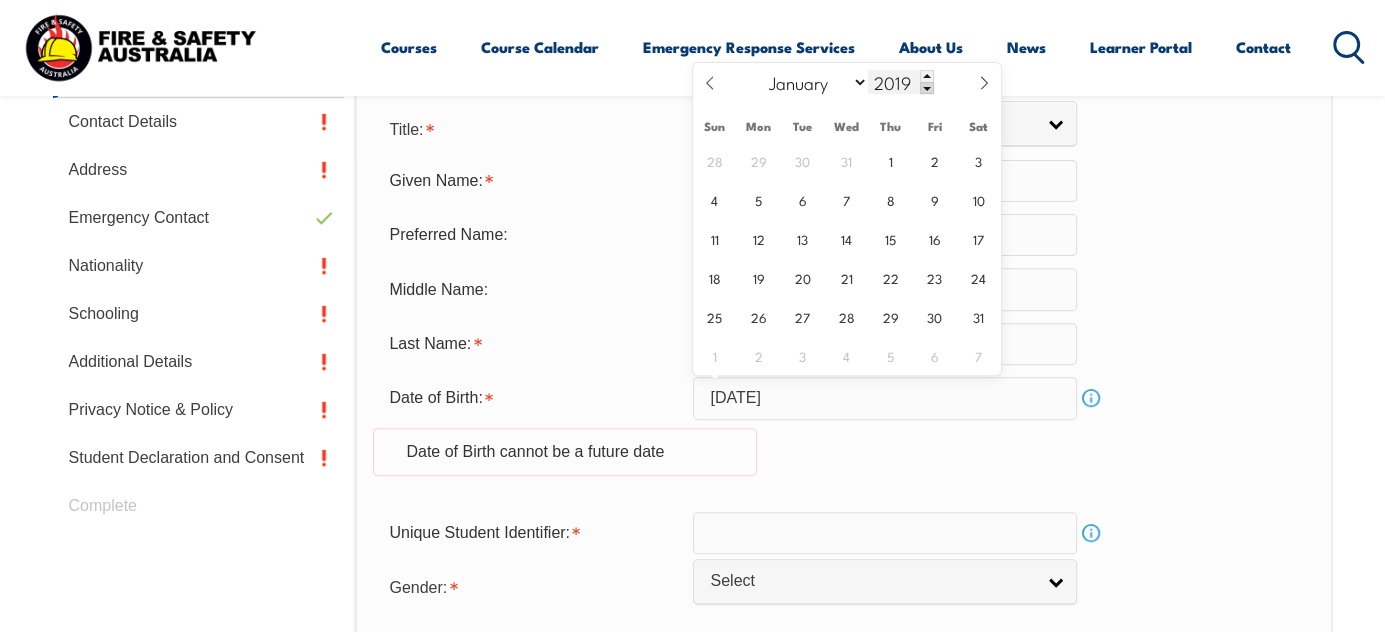 click at bounding box center (927, 88) 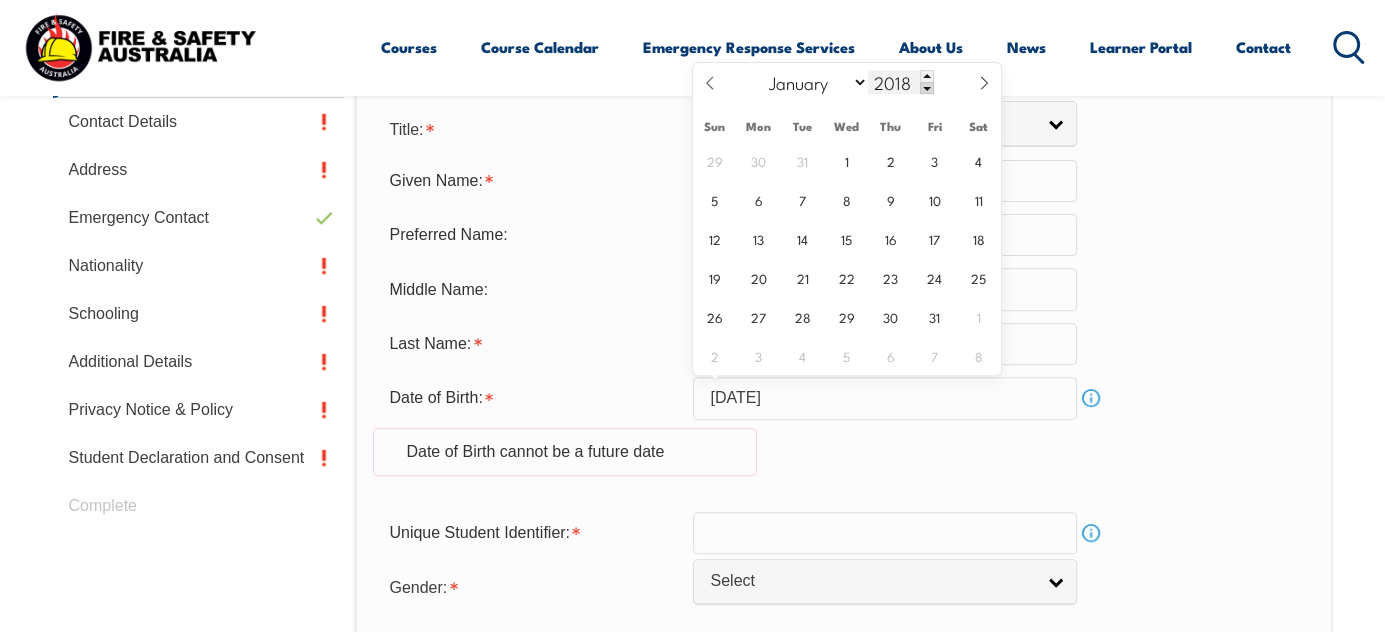 click at bounding box center [927, 88] 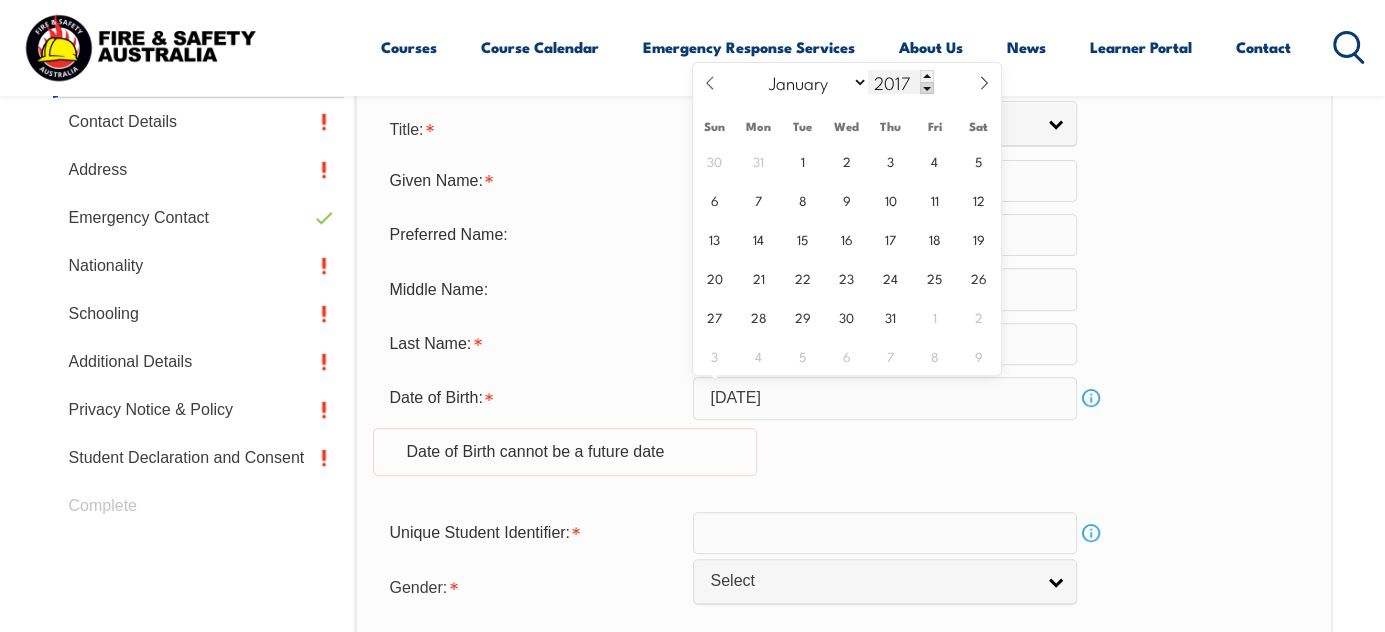 click at bounding box center [927, 88] 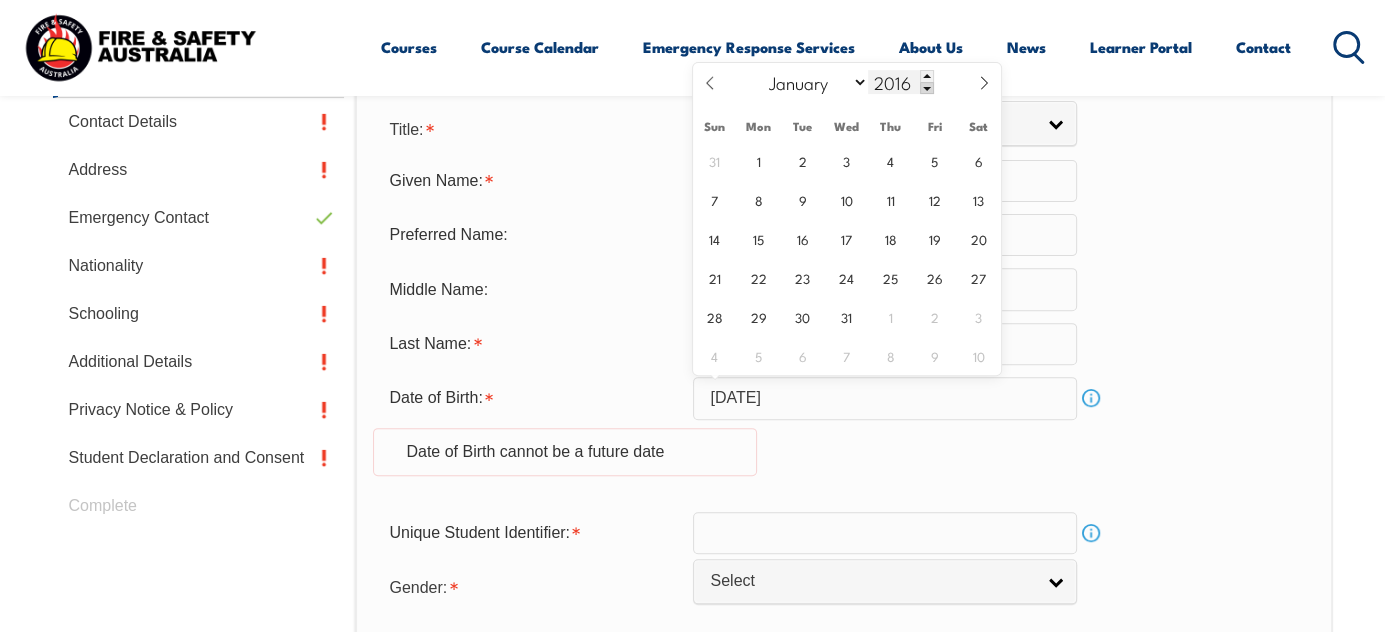 click at bounding box center (927, 88) 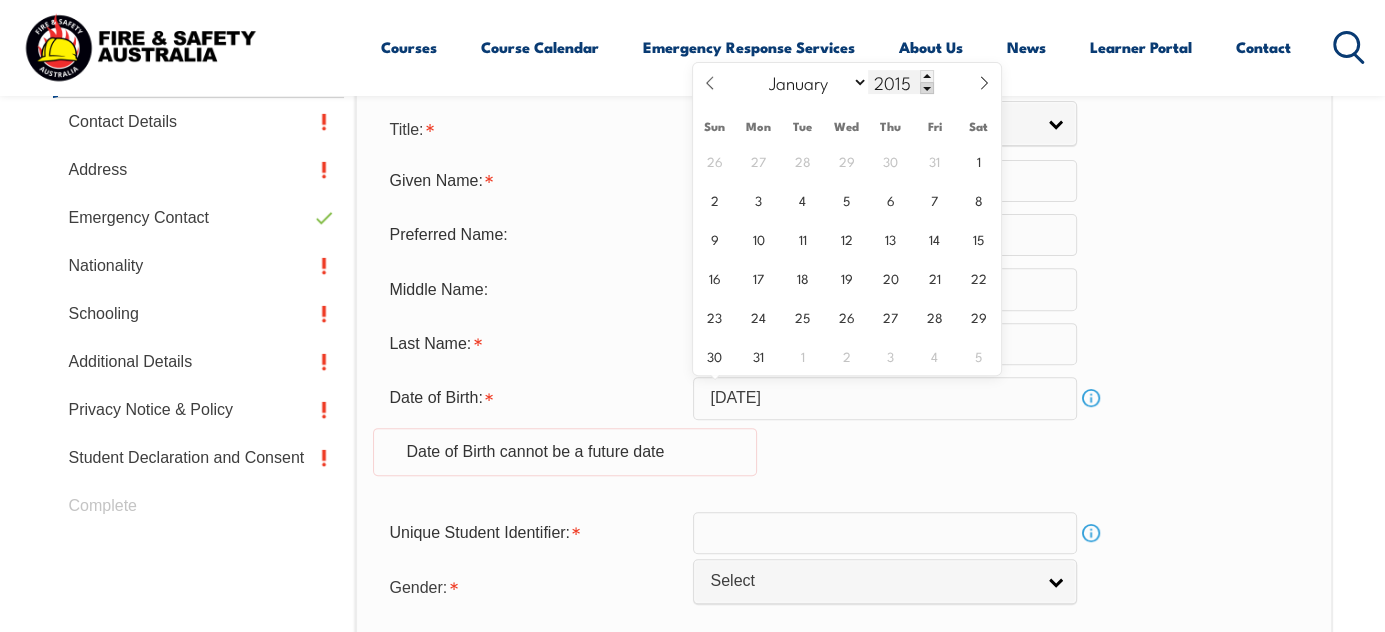 click at bounding box center [927, 88] 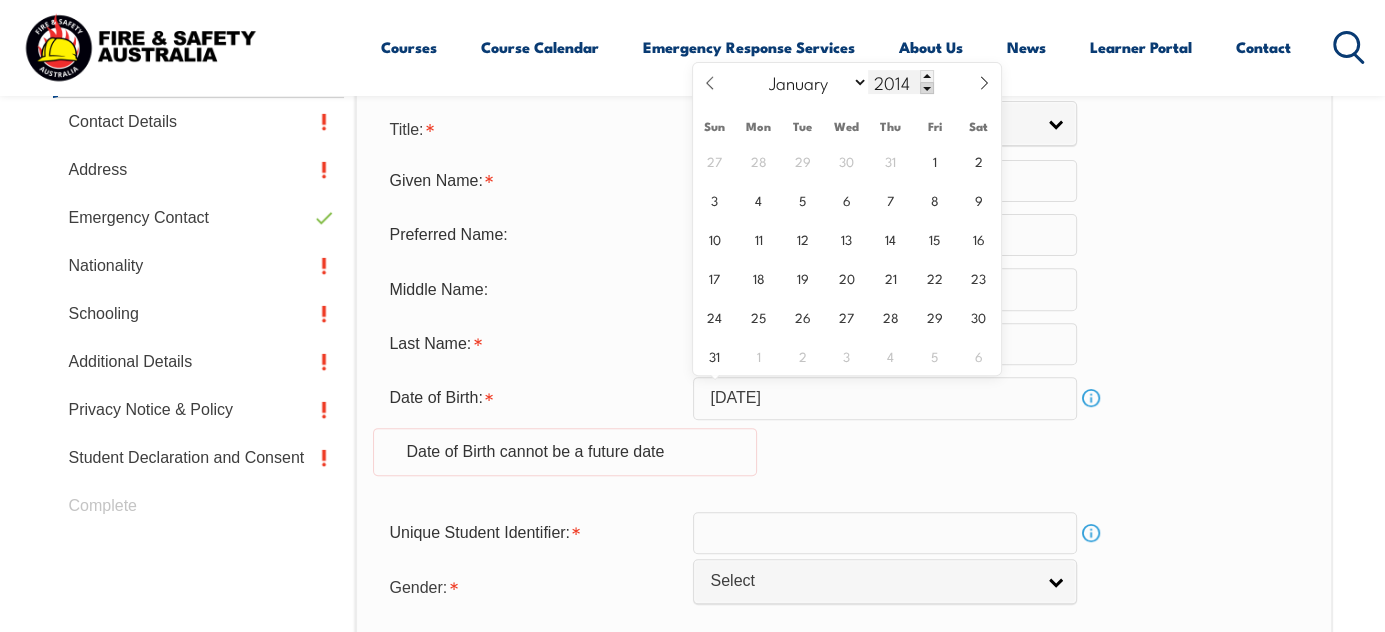 click at bounding box center [927, 88] 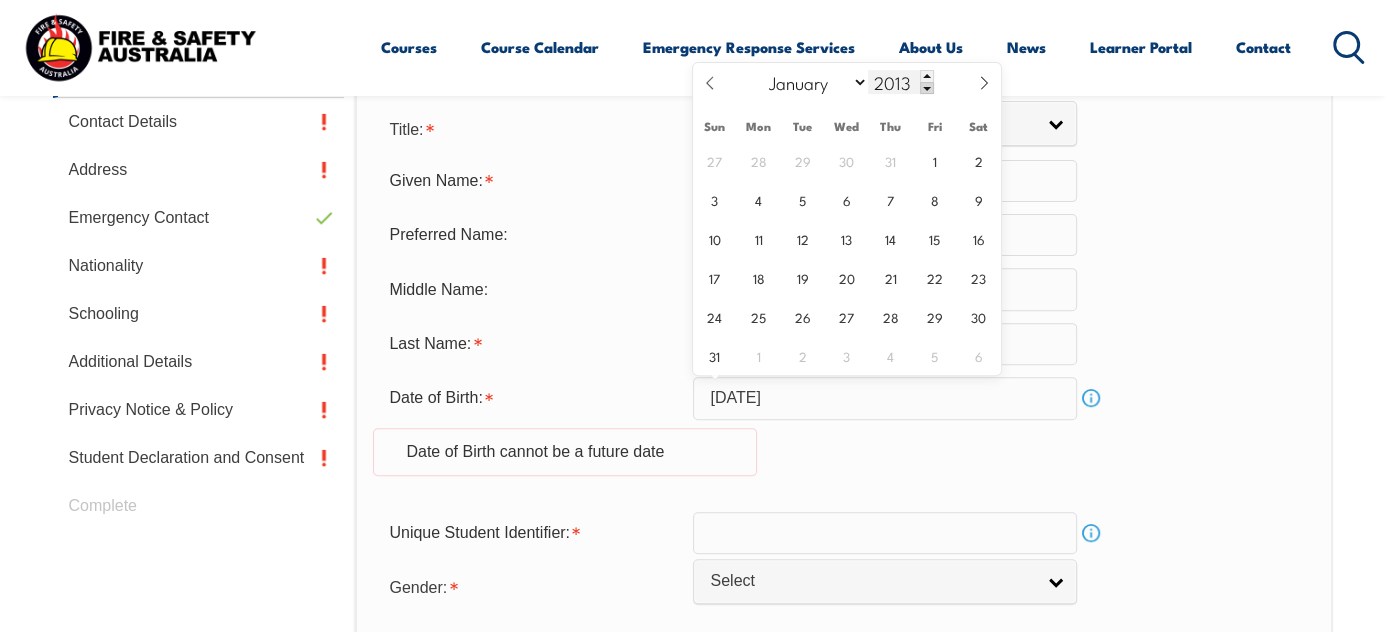 click at bounding box center (927, 88) 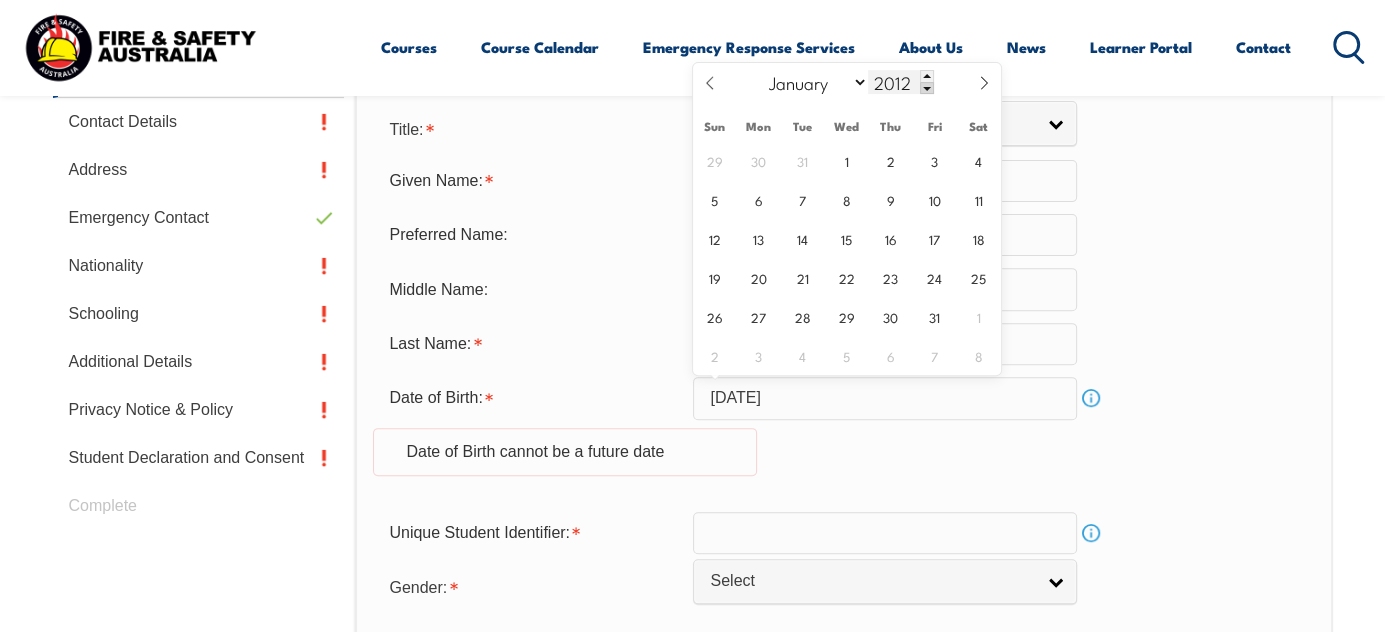 click at bounding box center (927, 88) 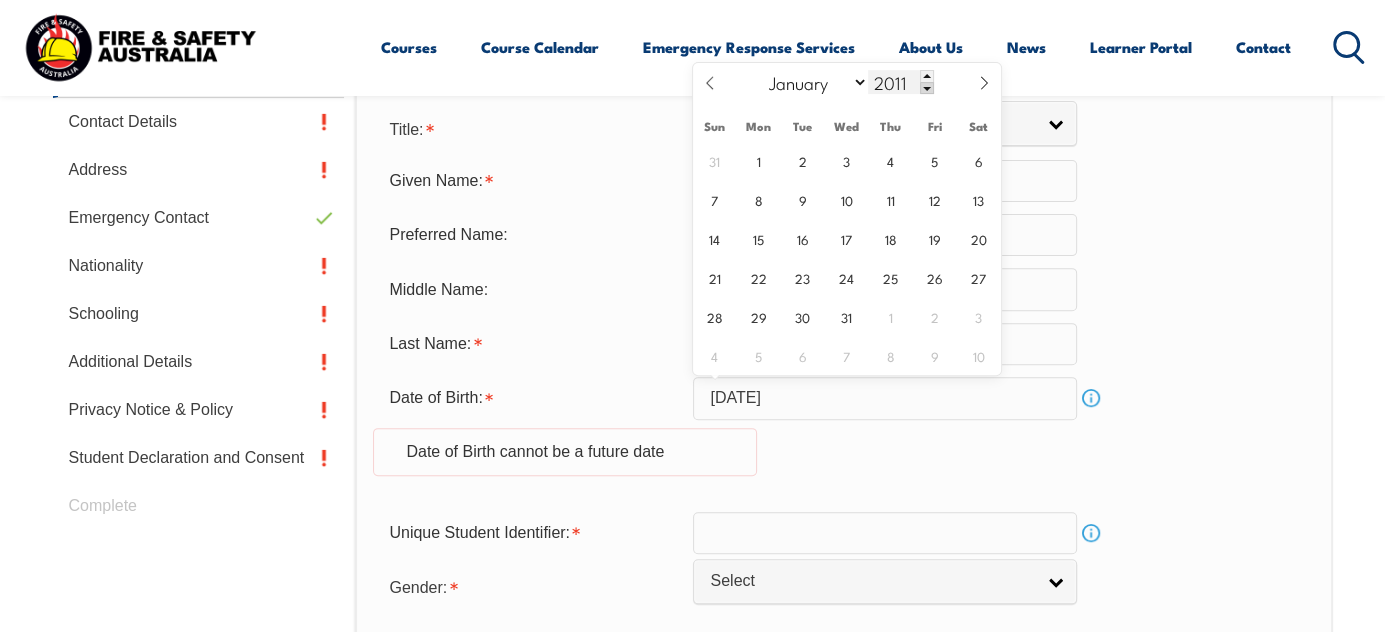 click at bounding box center (927, 88) 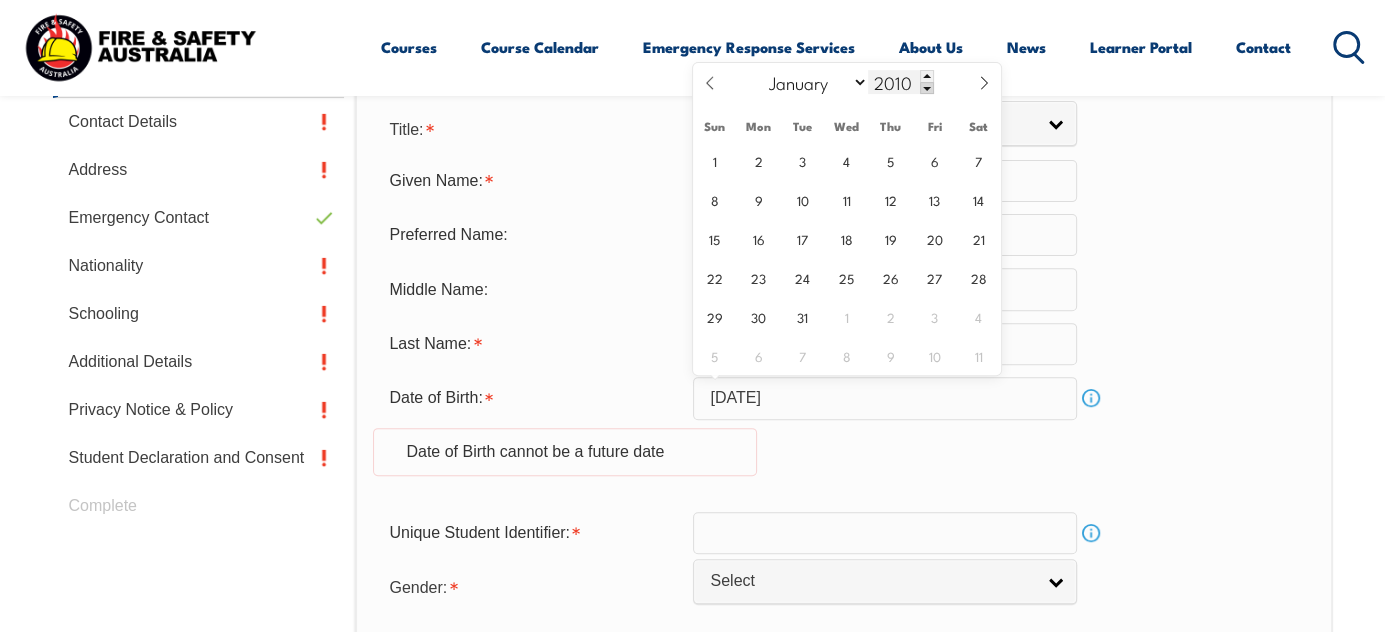 click at bounding box center [927, 88] 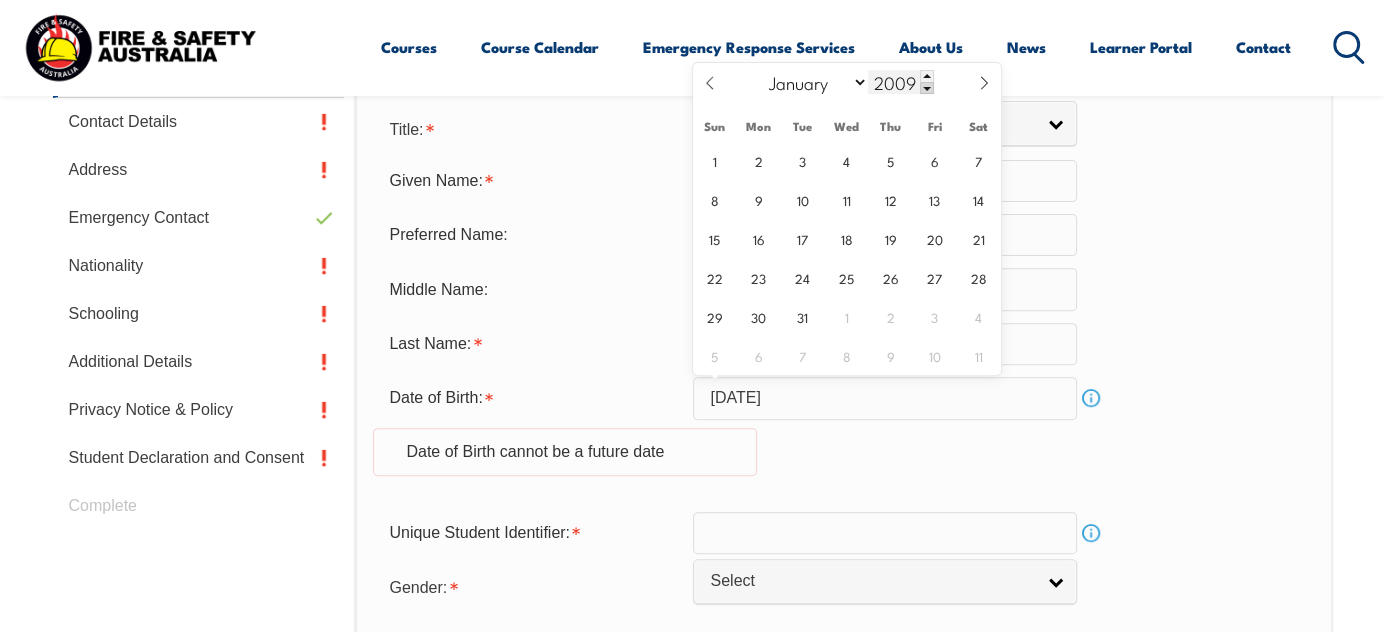 click at bounding box center (927, 88) 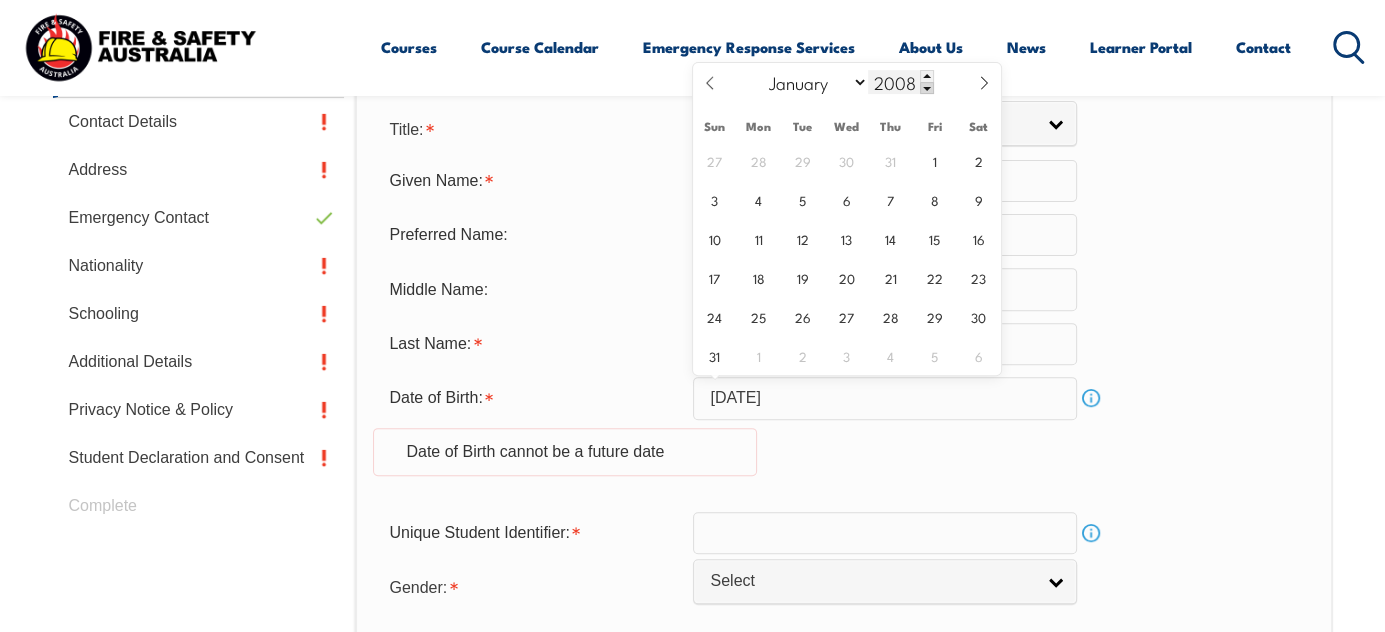 click at bounding box center (927, 88) 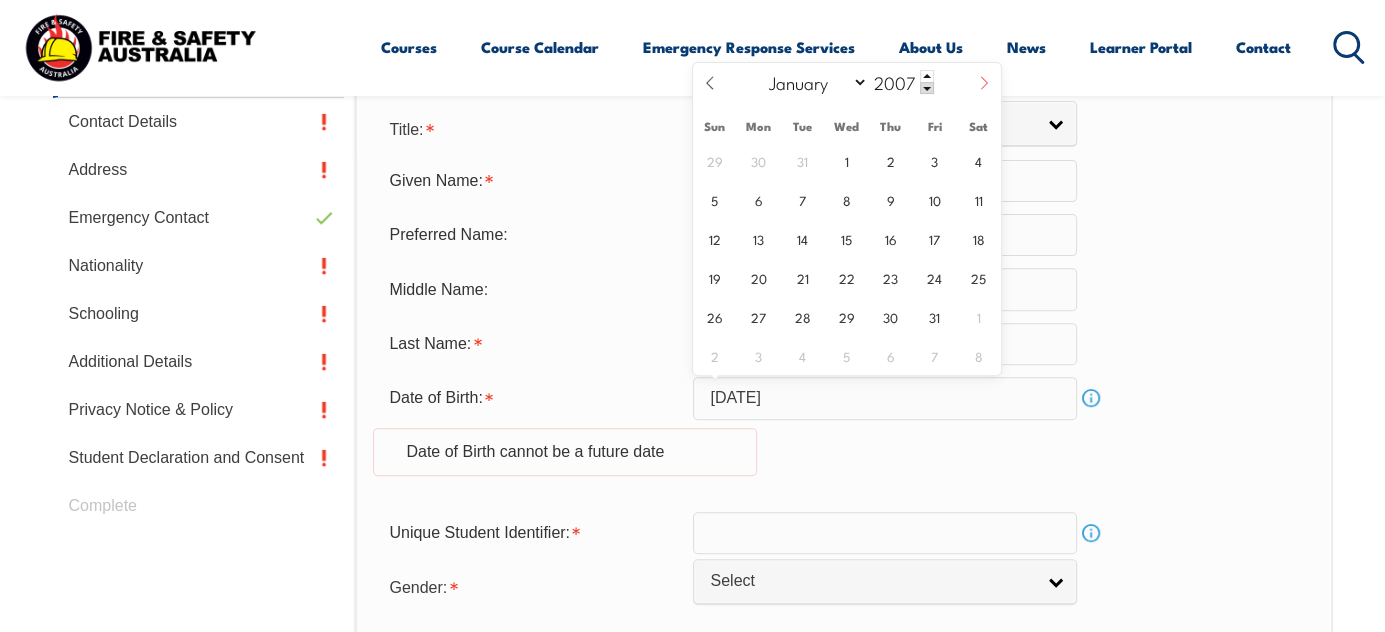 click 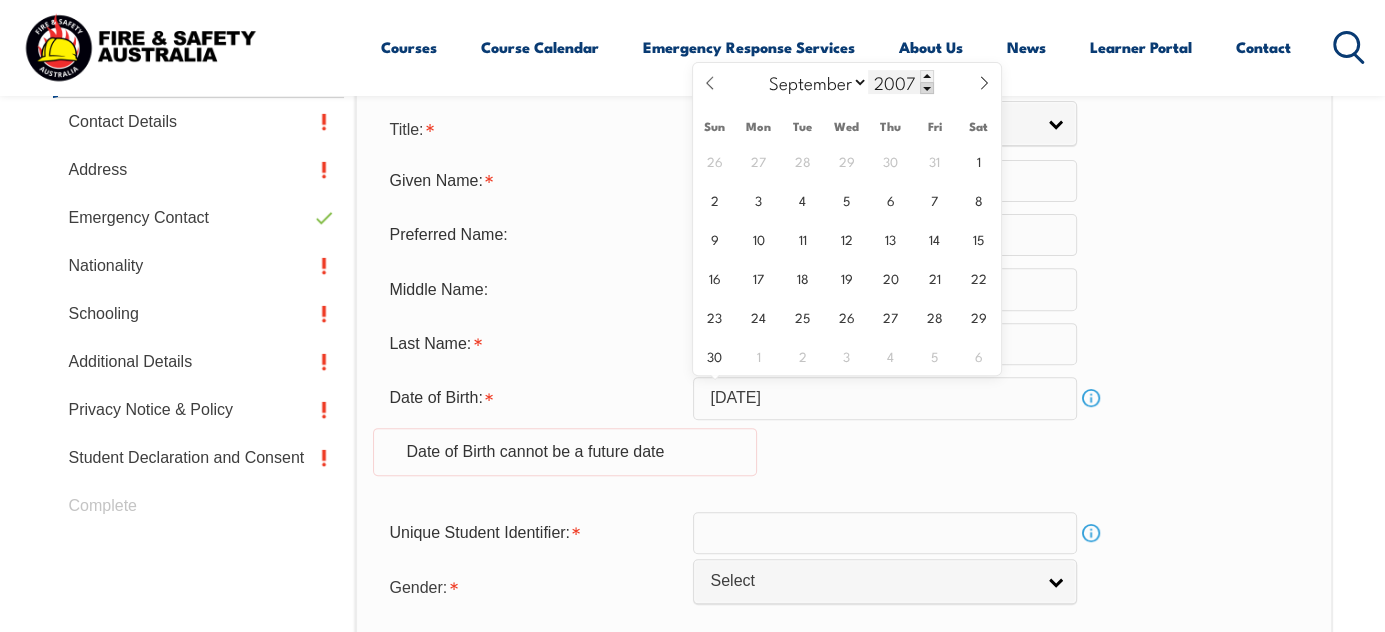 click at bounding box center [927, 88] 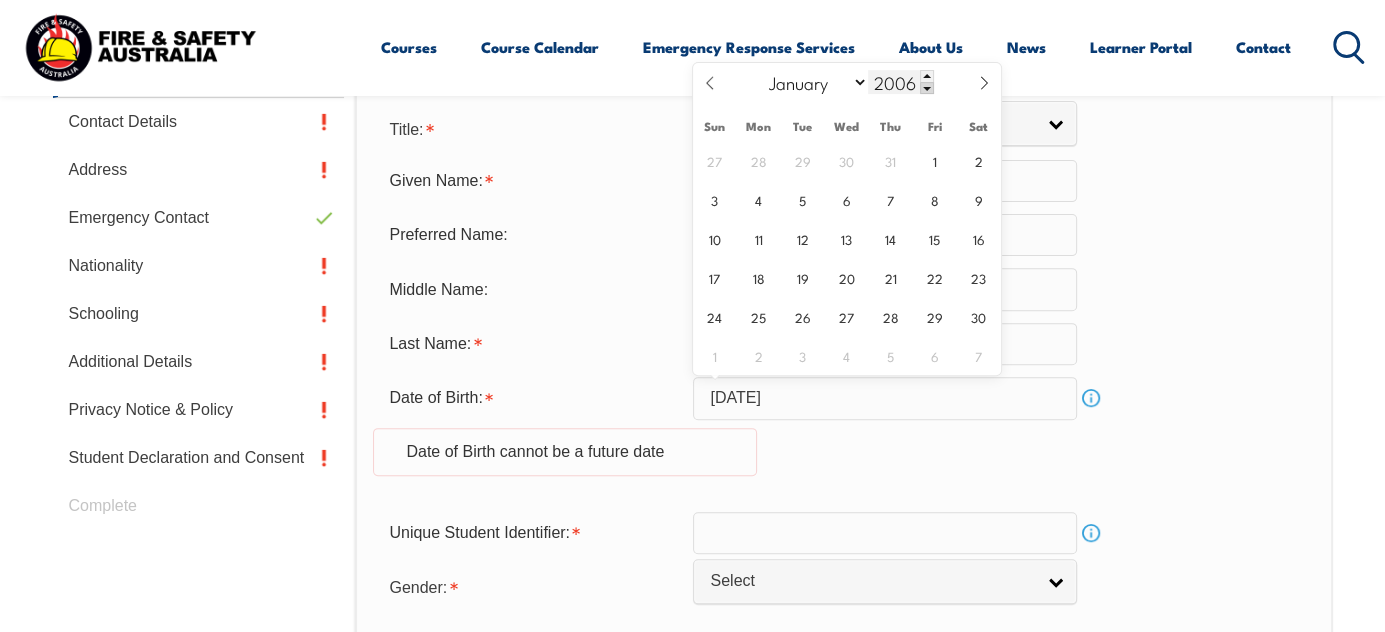 click at bounding box center [927, 88] 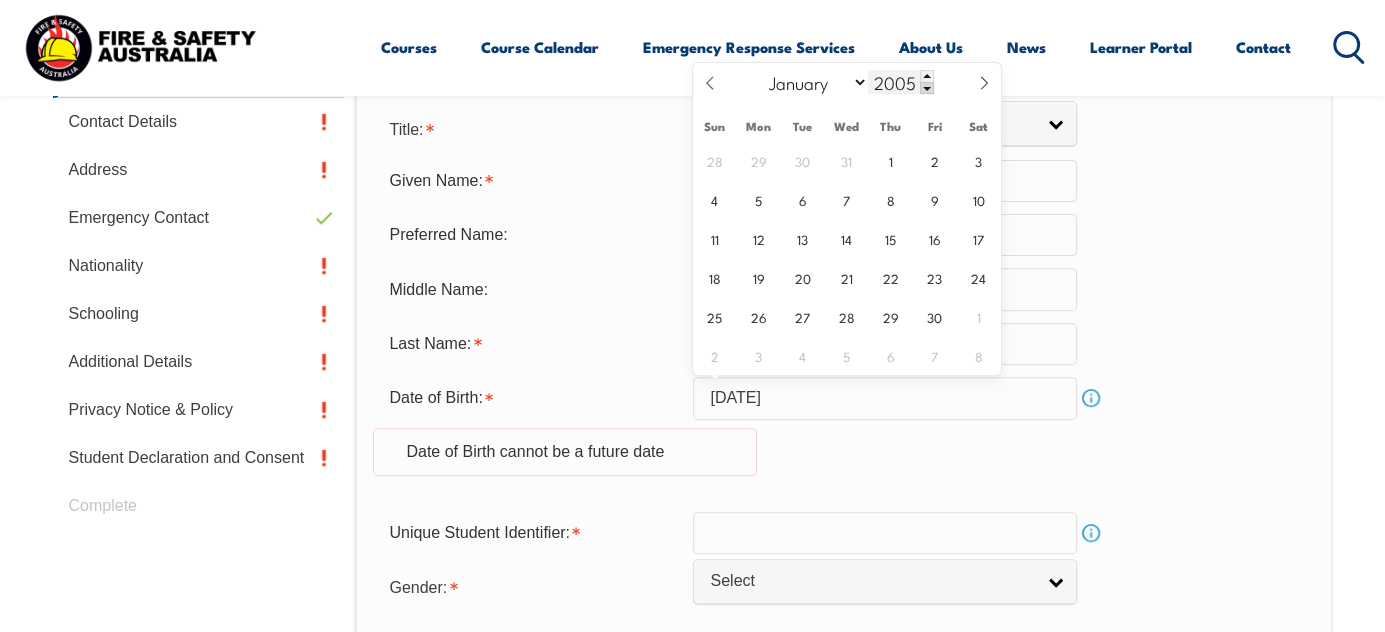 click at bounding box center (927, 88) 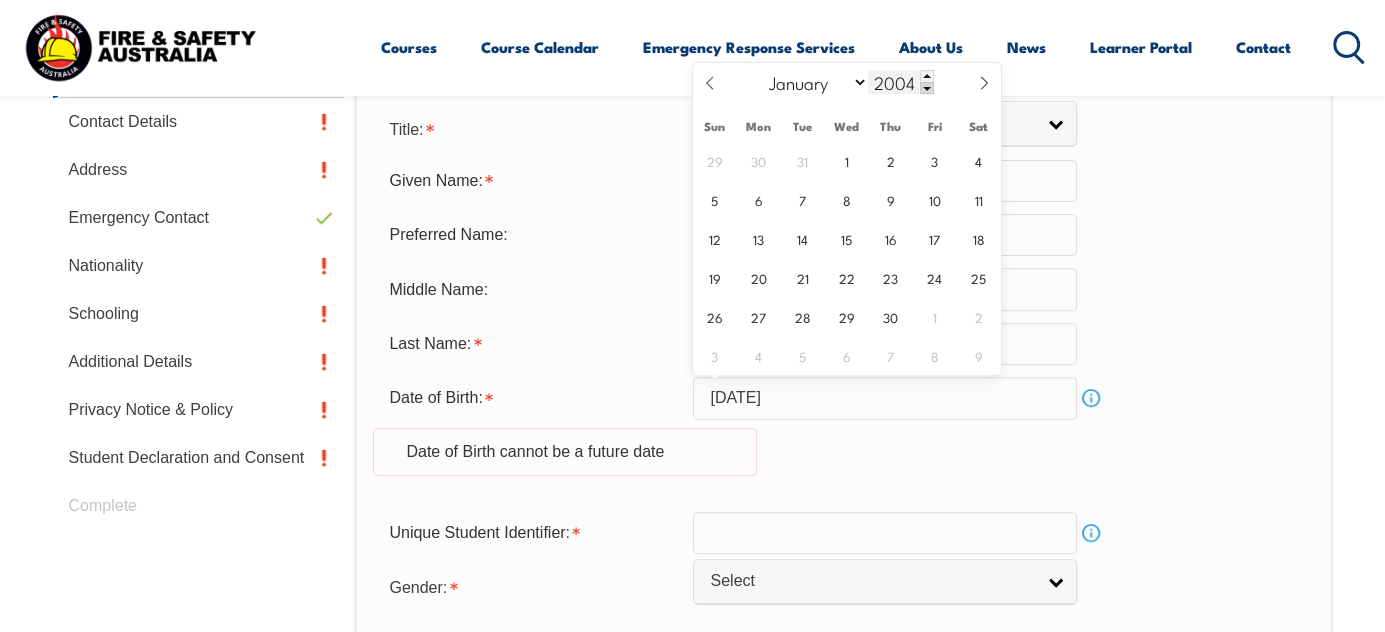 click at bounding box center (927, 88) 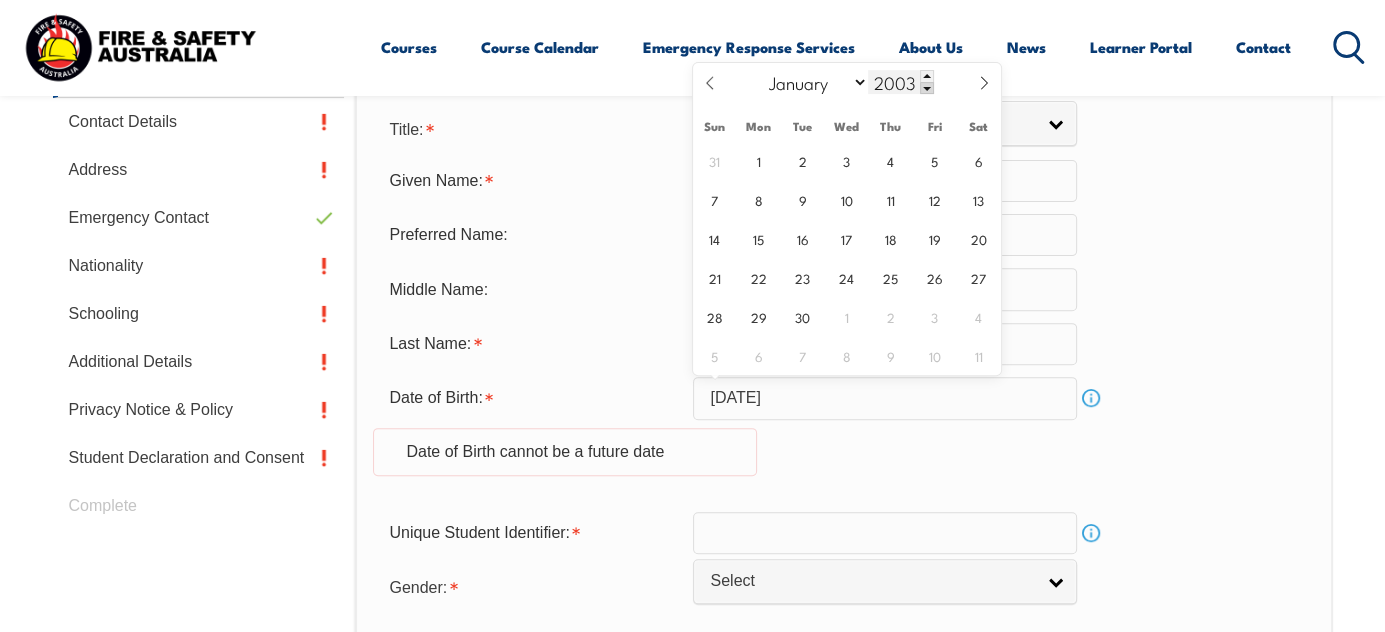 click at bounding box center [927, 88] 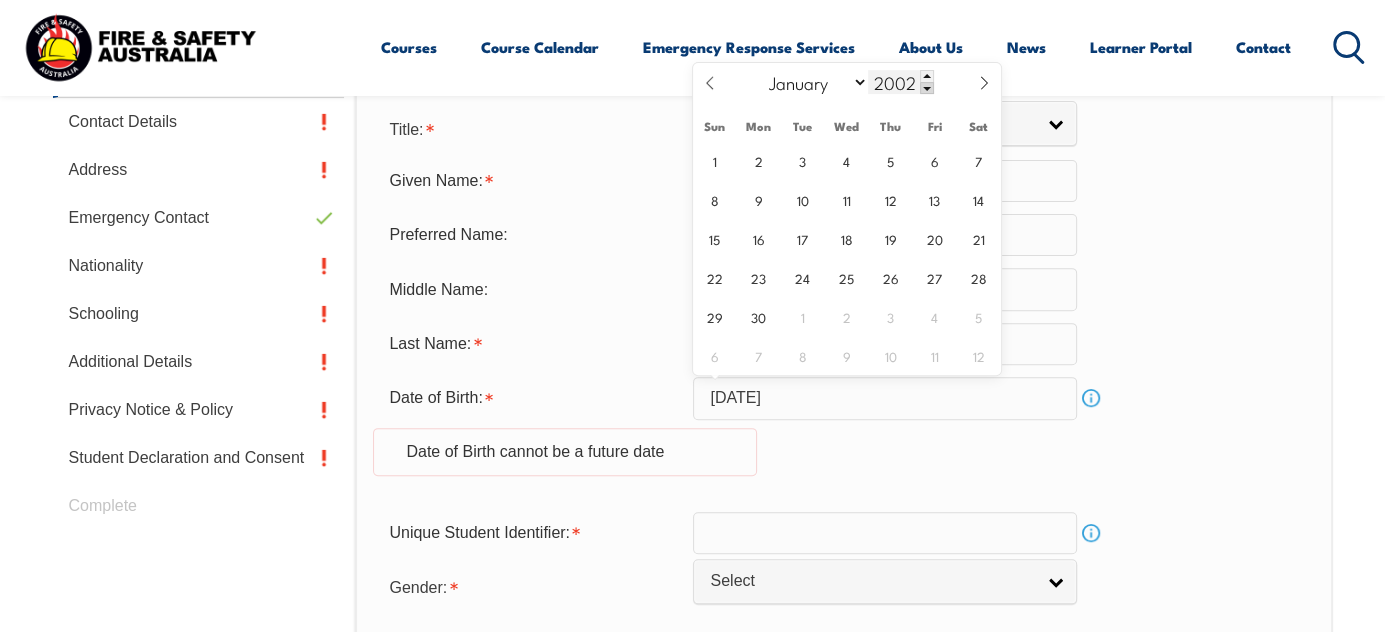 click at bounding box center [927, 88] 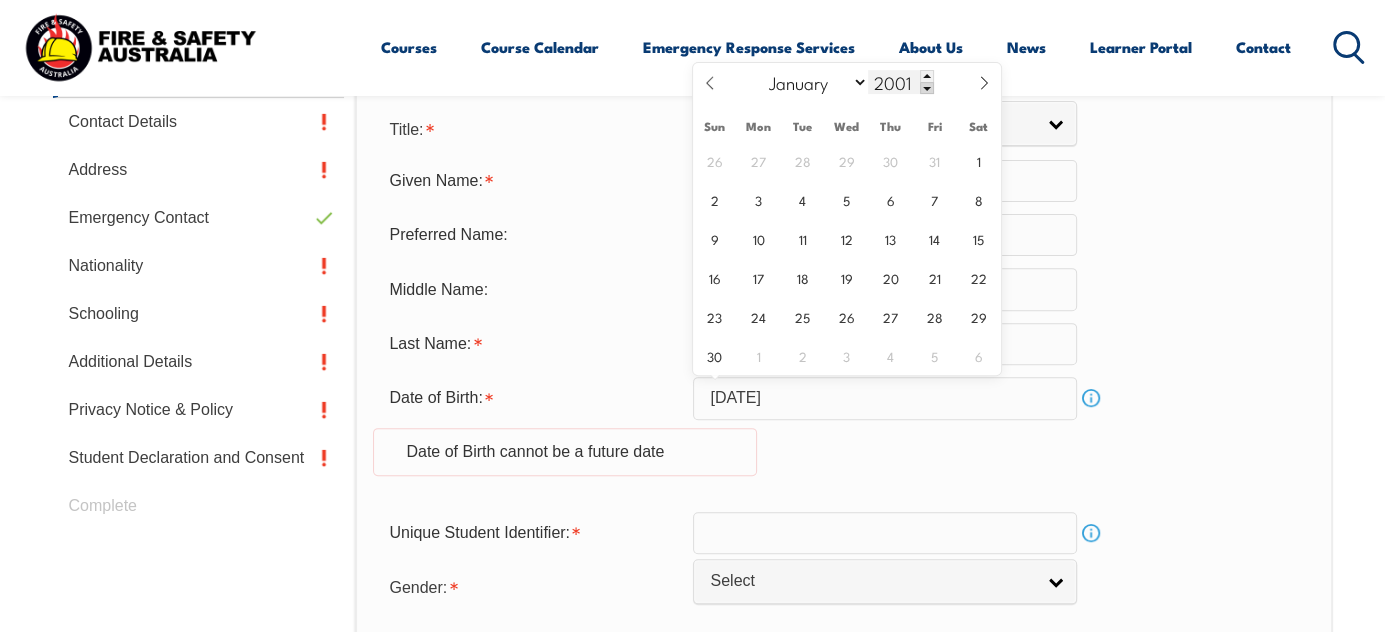 click at bounding box center (927, 88) 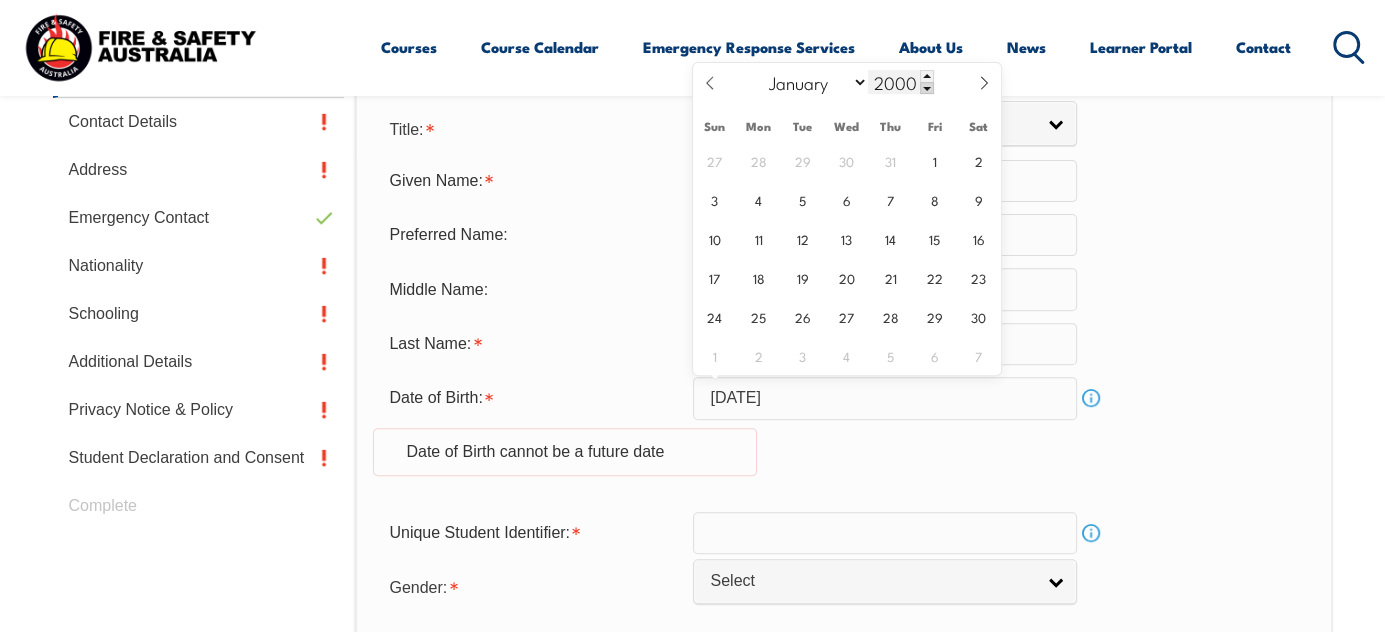 click at bounding box center [927, 88] 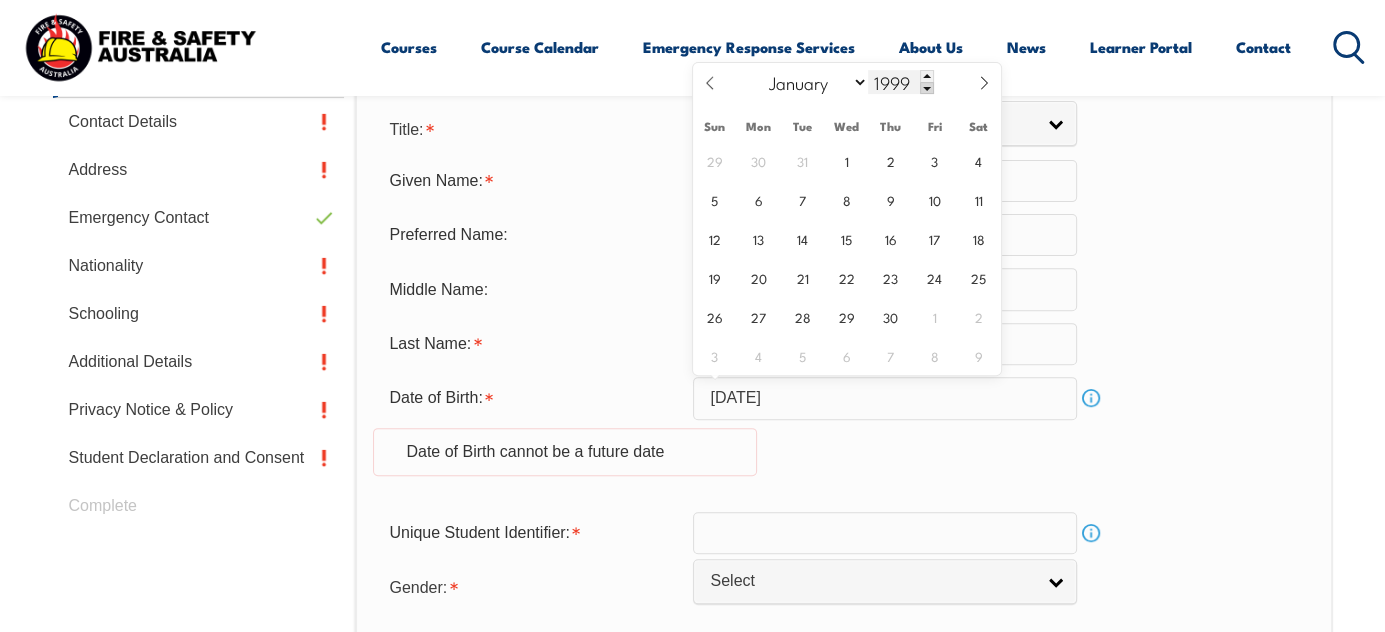 click at bounding box center (927, 88) 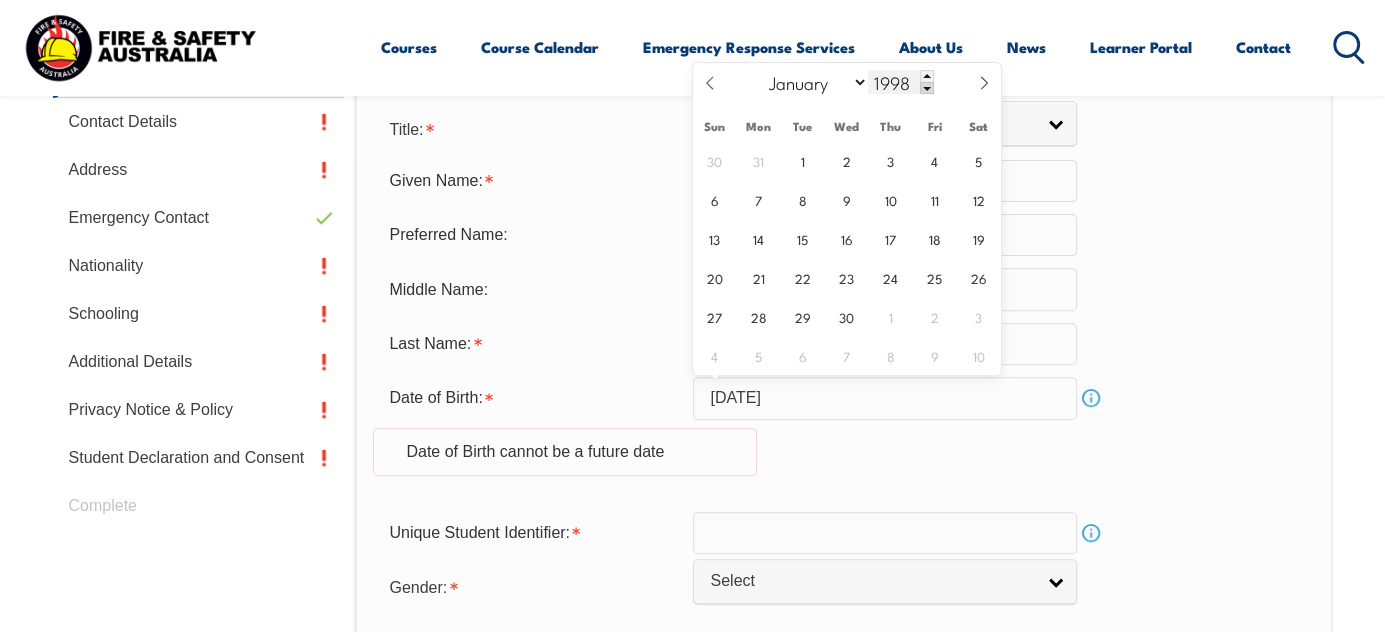 click at bounding box center (927, 88) 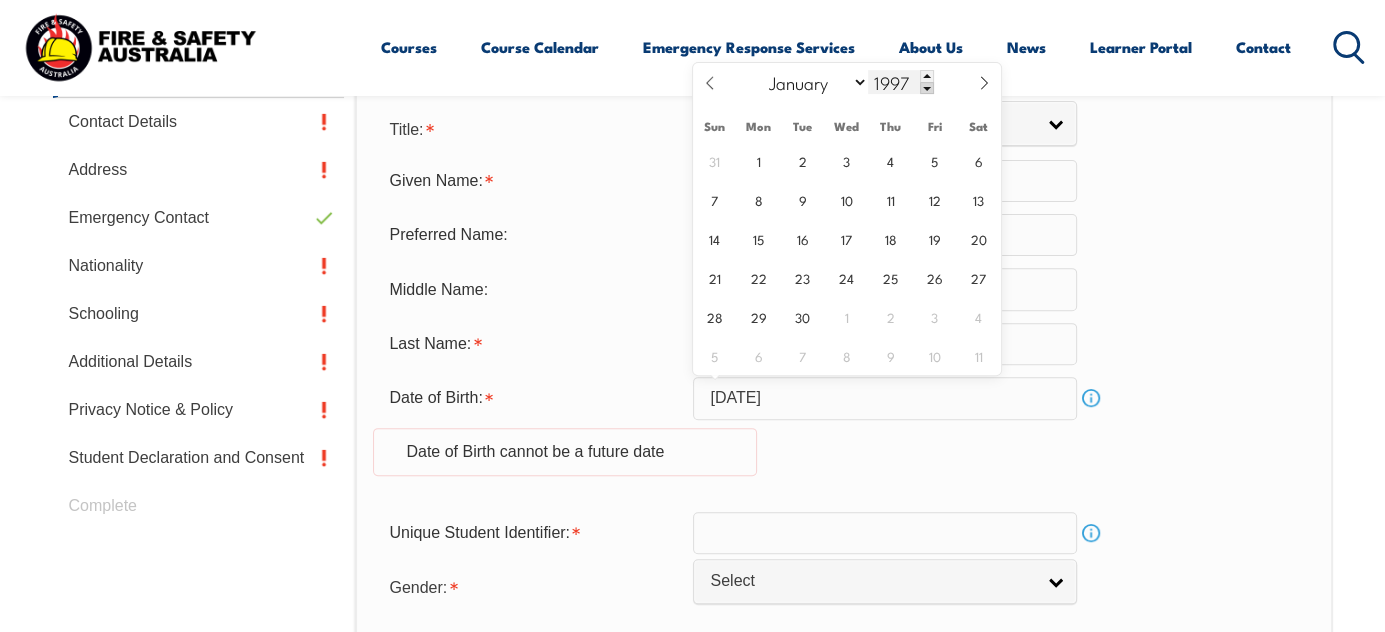 click at bounding box center (927, 88) 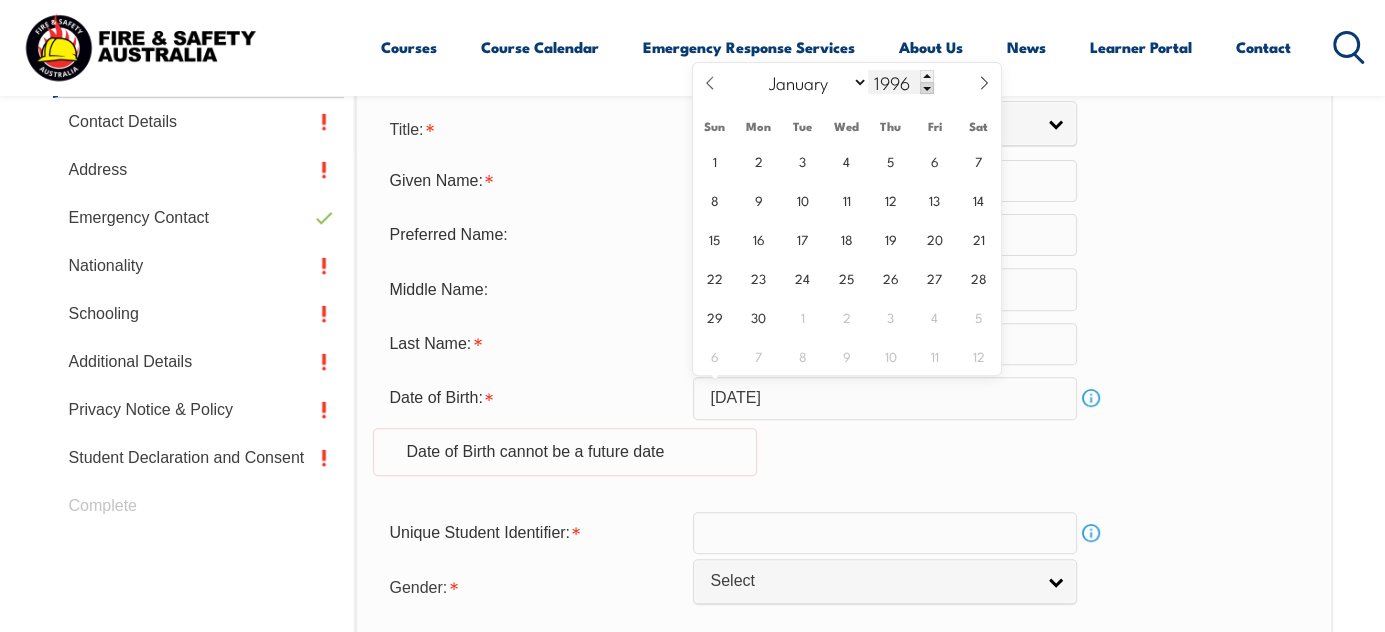 click at bounding box center (927, 88) 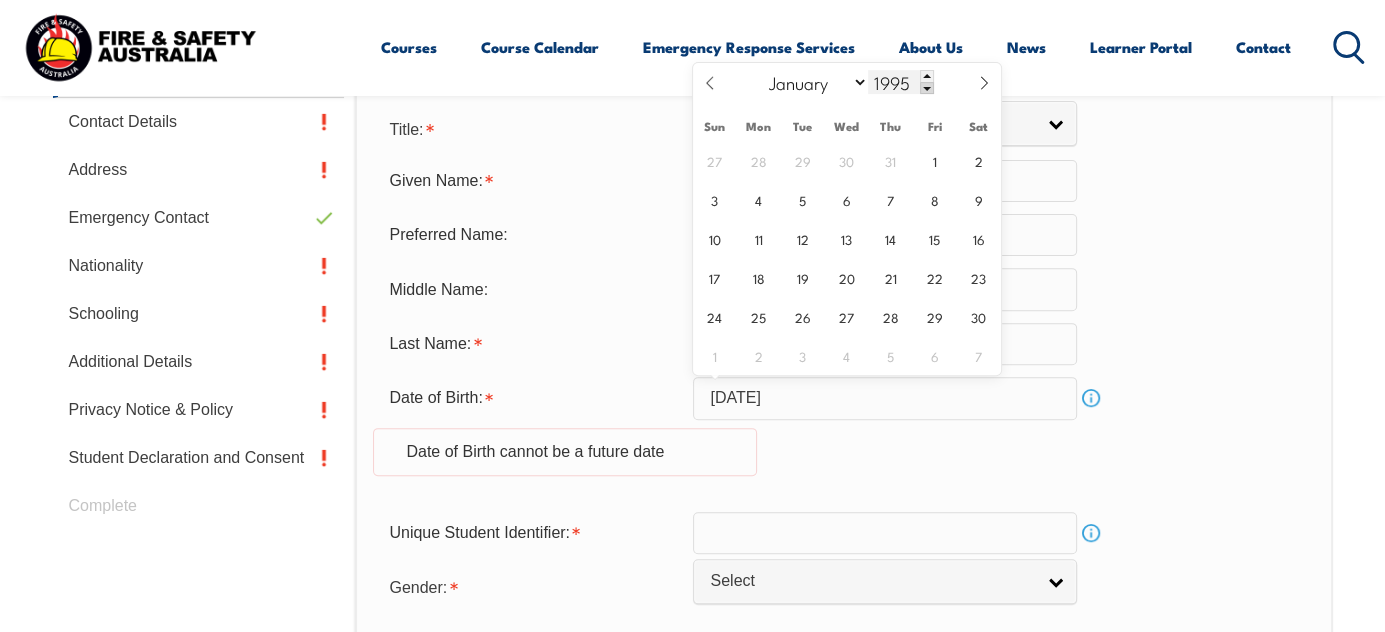 click at bounding box center [927, 88] 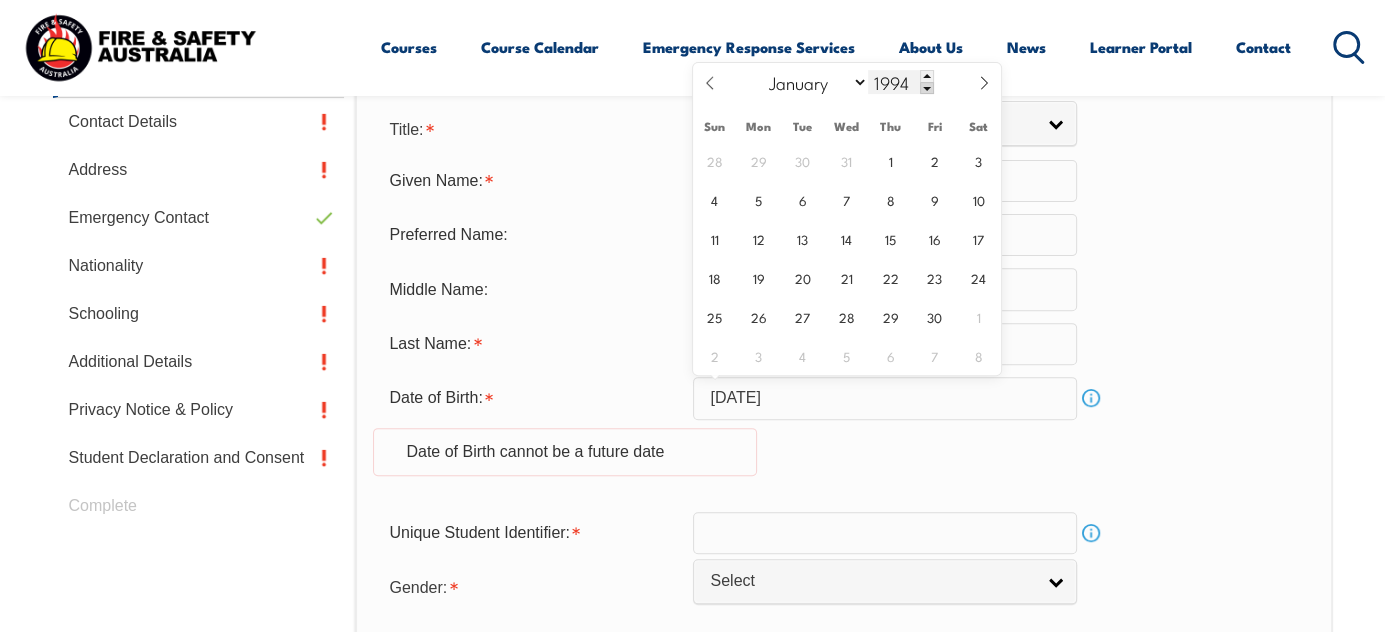 click at bounding box center [927, 88] 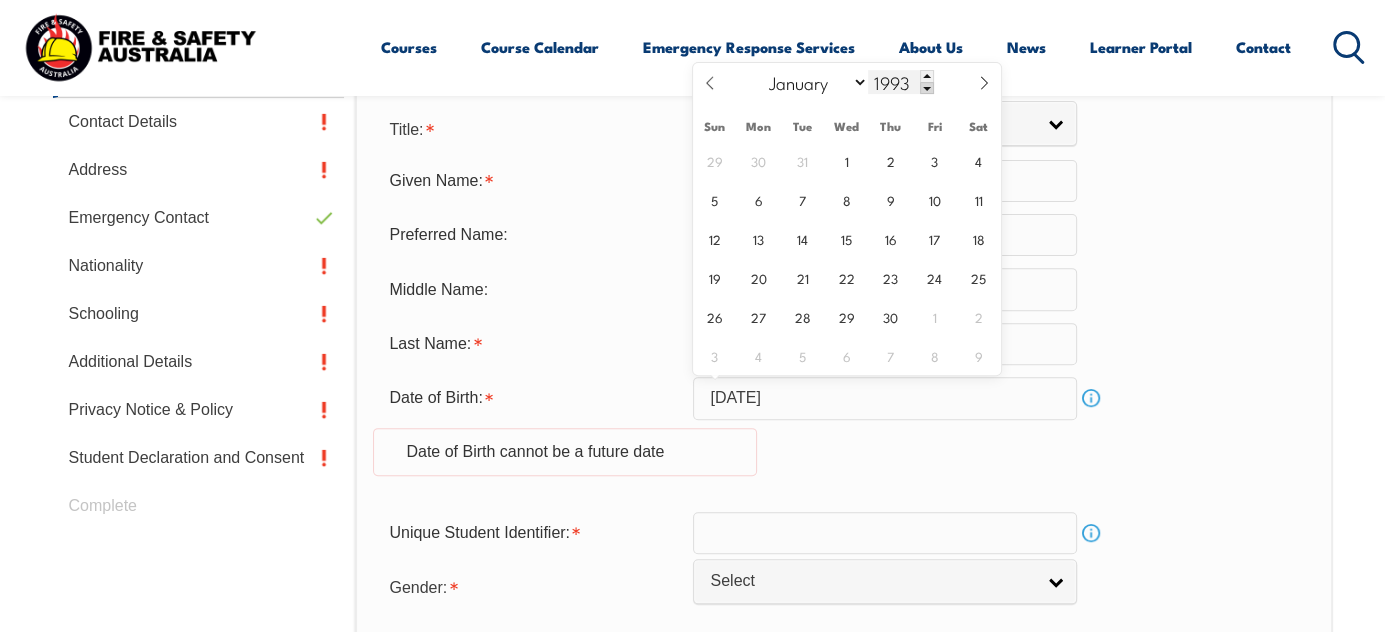 click at bounding box center (927, 88) 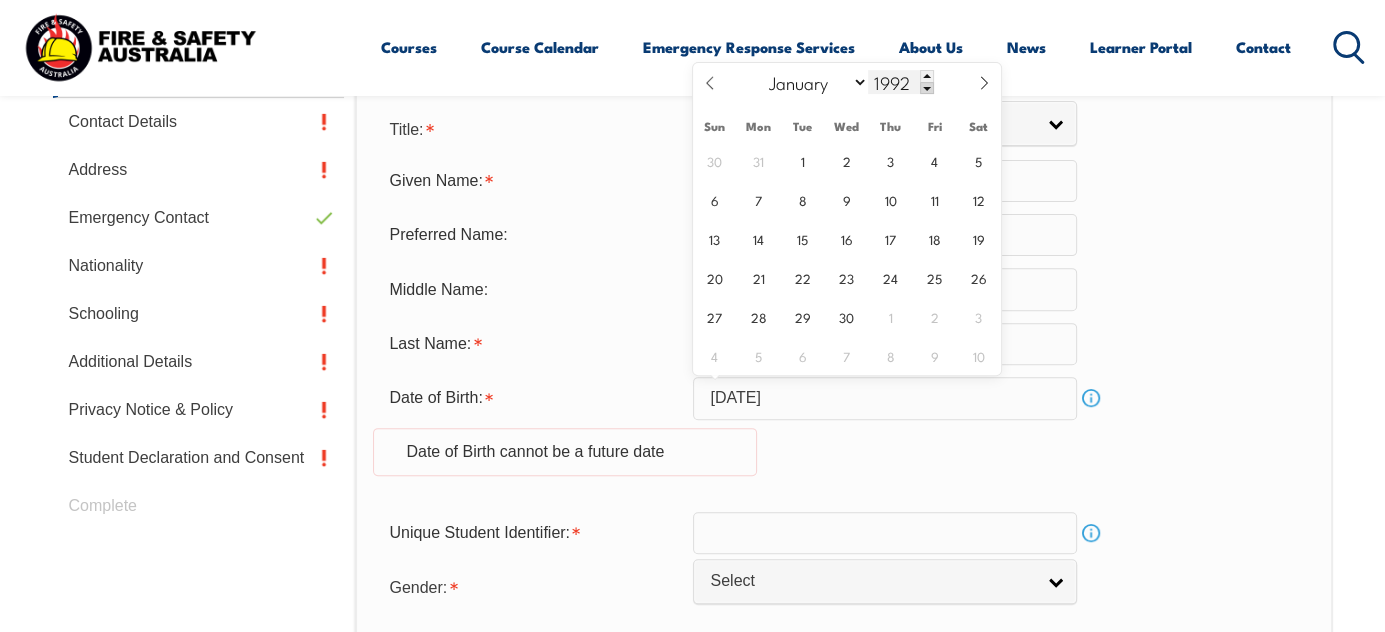 click at bounding box center [927, 88] 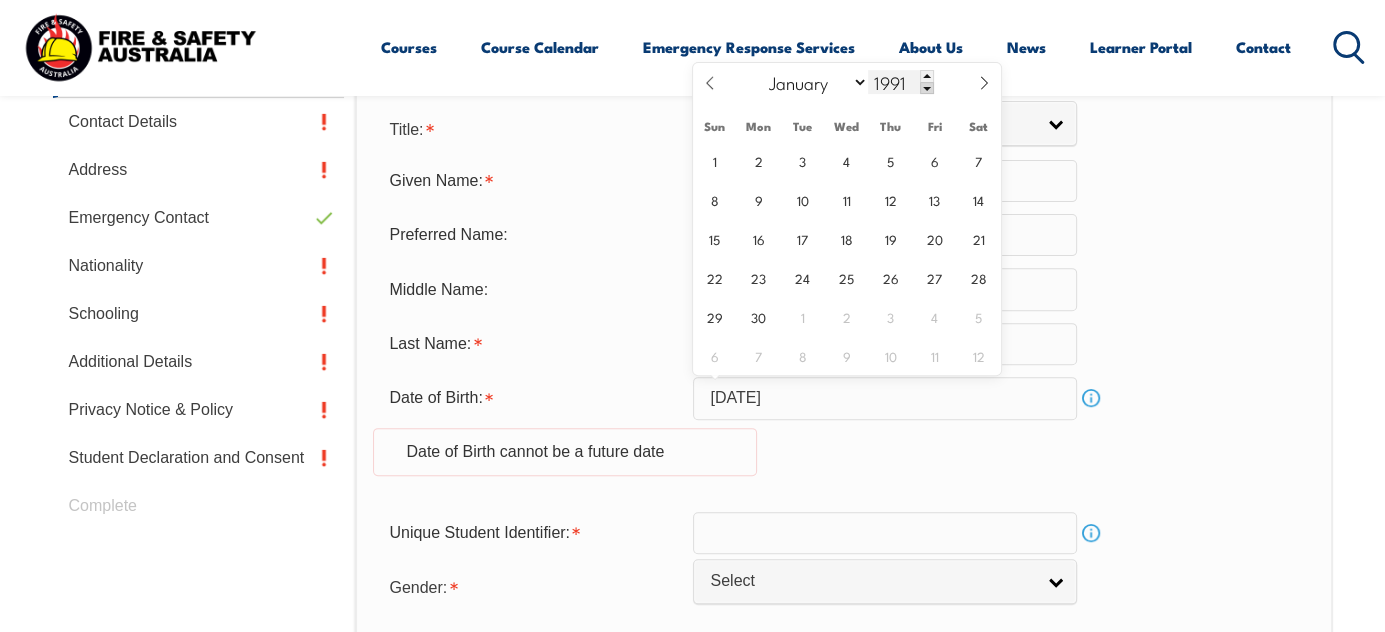 click at bounding box center [927, 88] 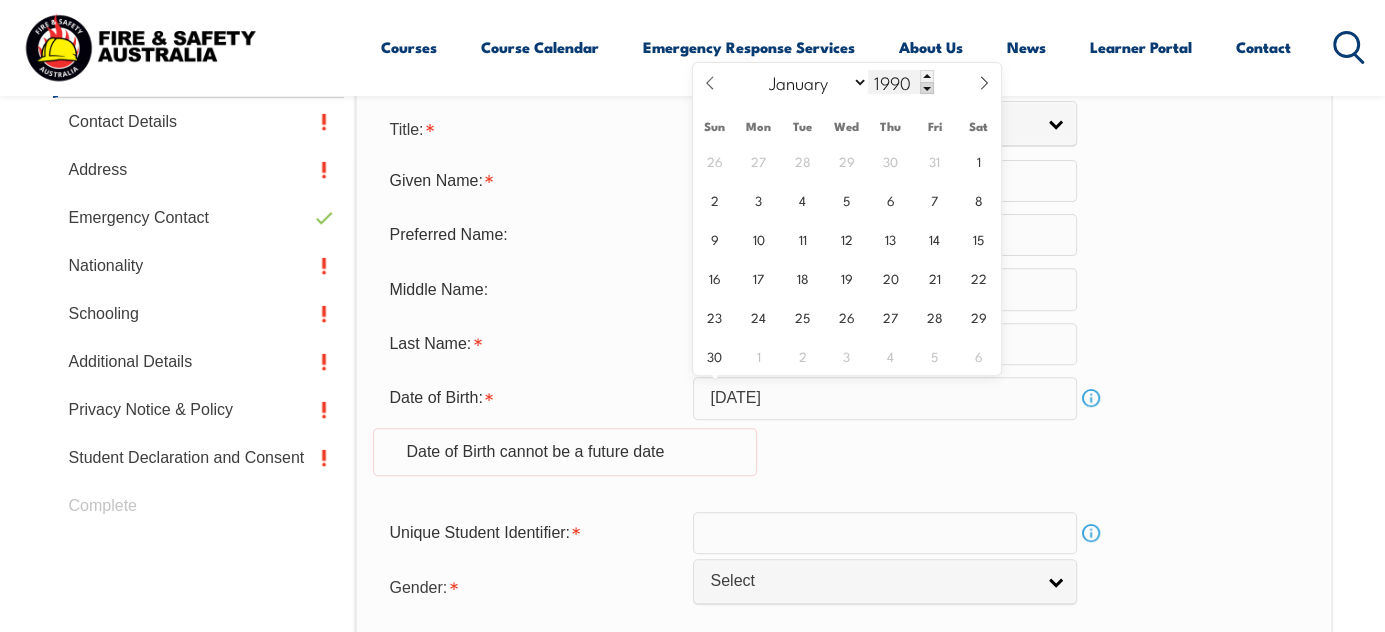 click at bounding box center [927, 88] 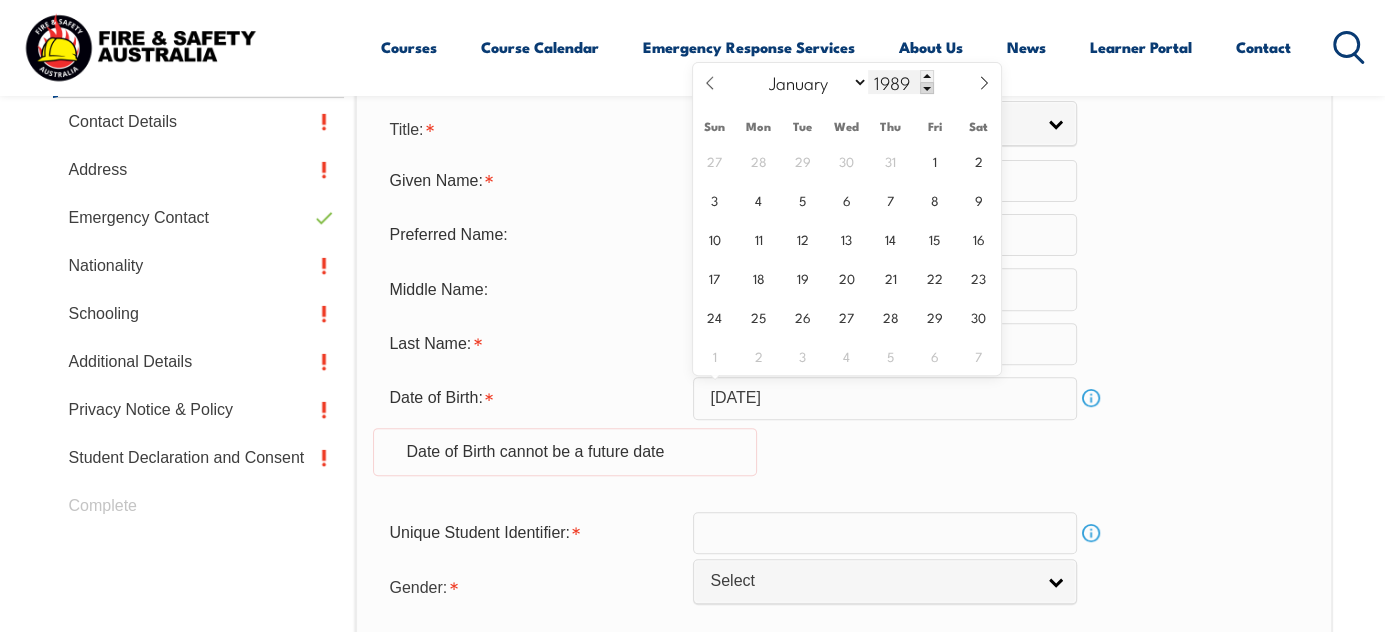 click at bounding box center [927, 88] 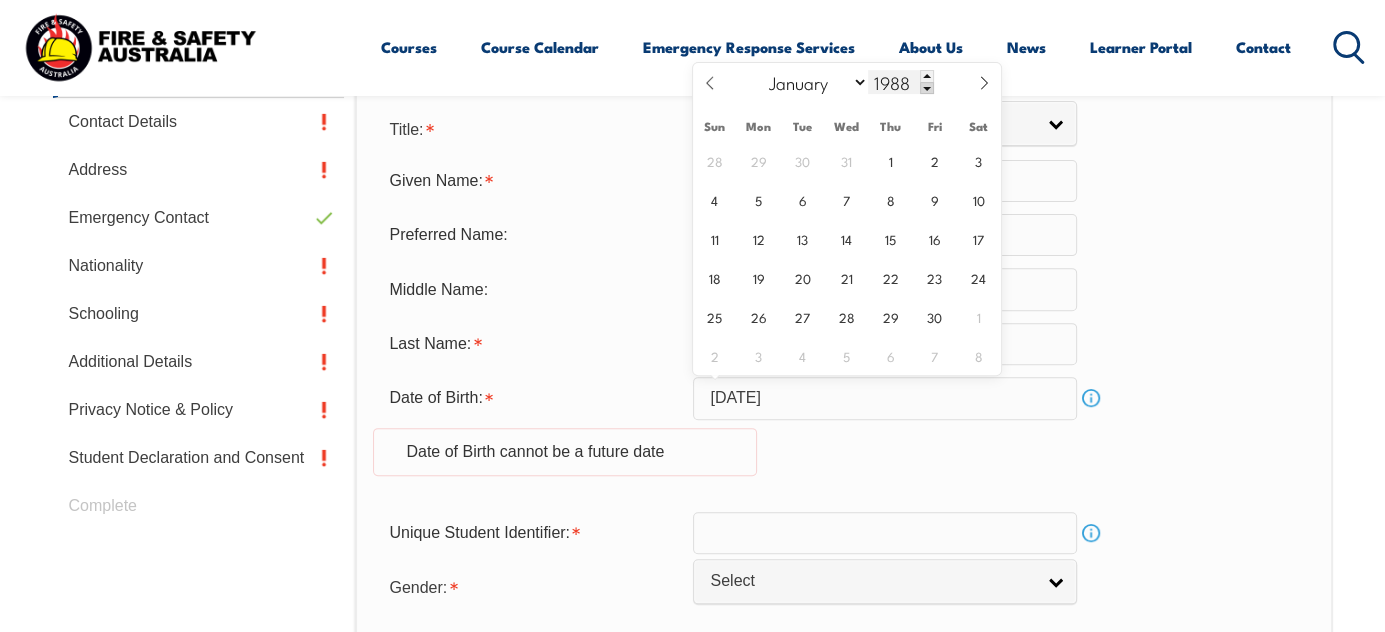 click at bounding box center [927, 88] 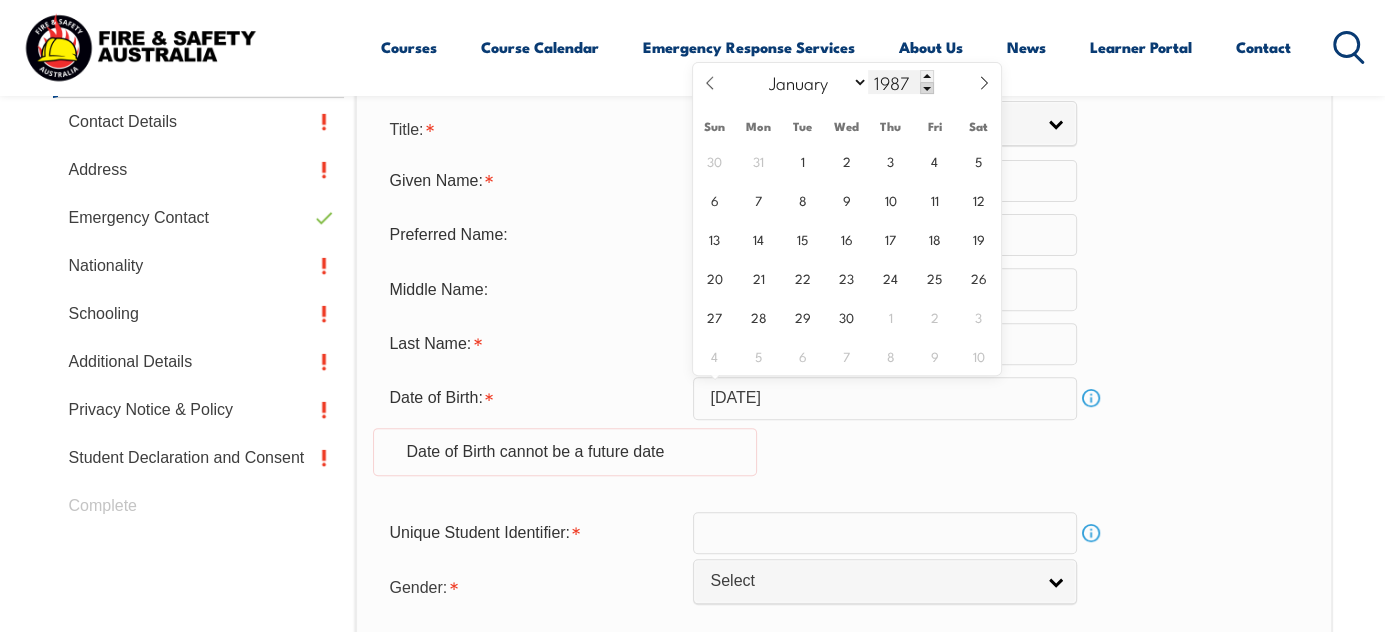 click at bounding box center [927, 88] 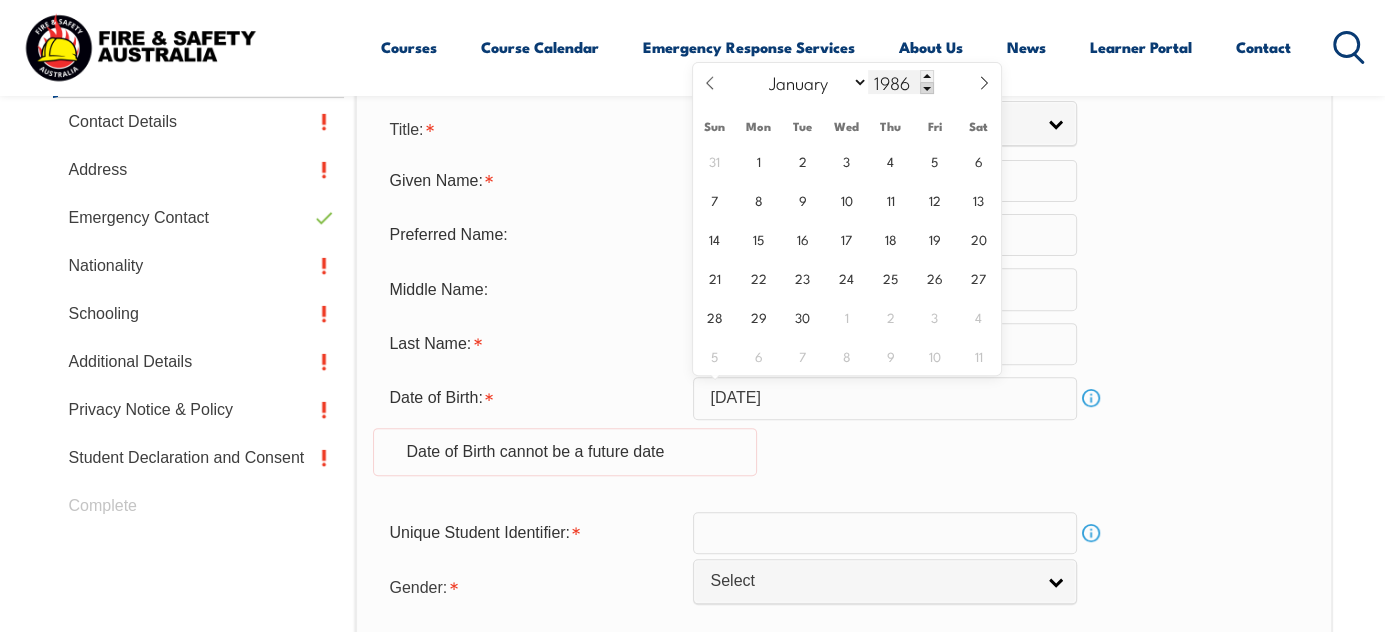 click at bounding box center (927, 88) 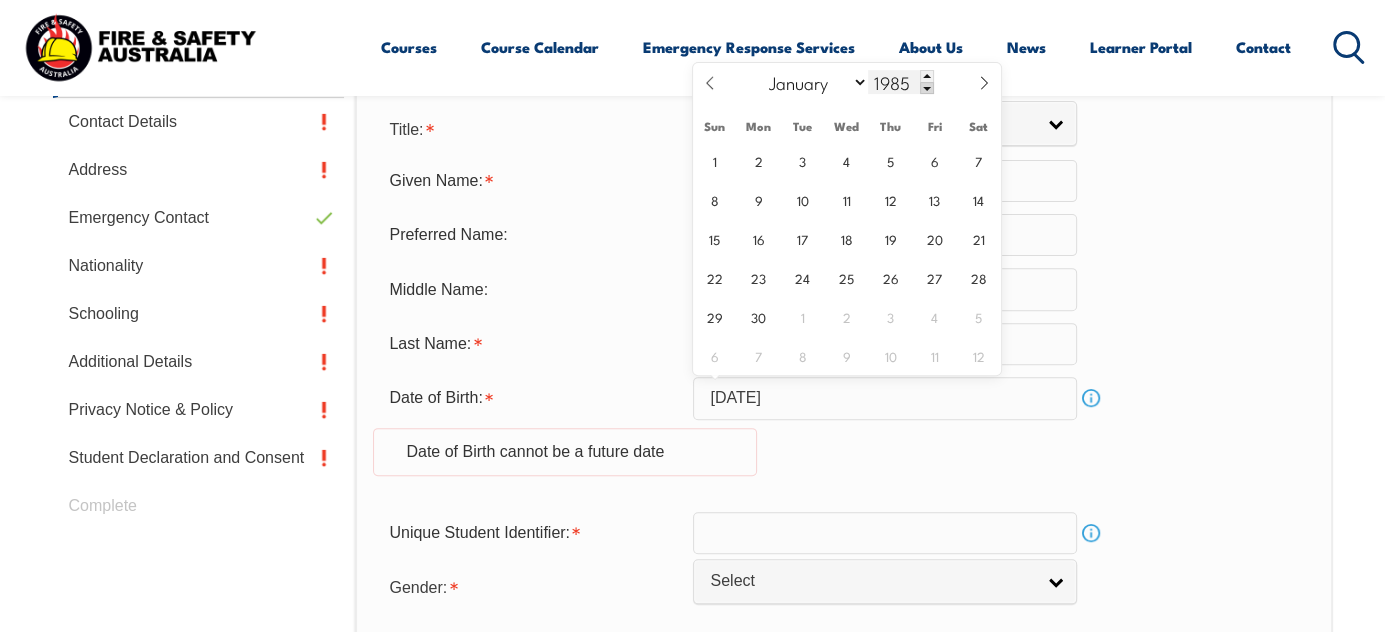click at bounding box center (927, 88) 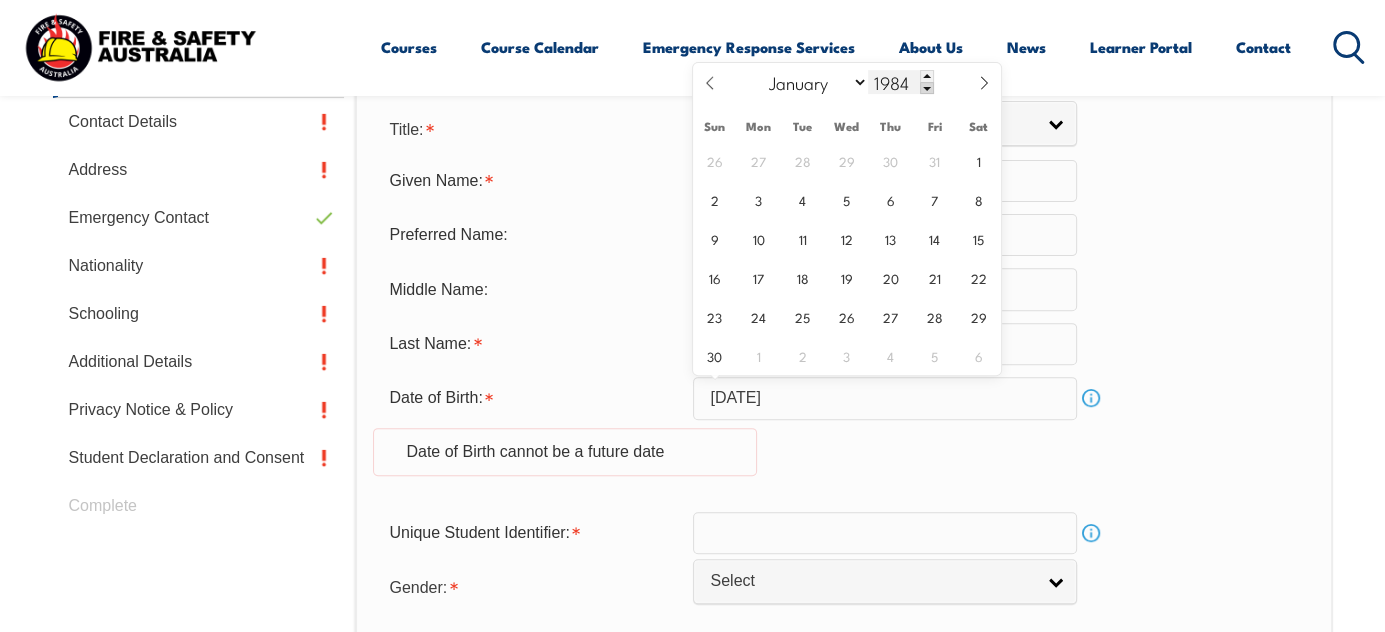 click at bounding box center [927, 88] 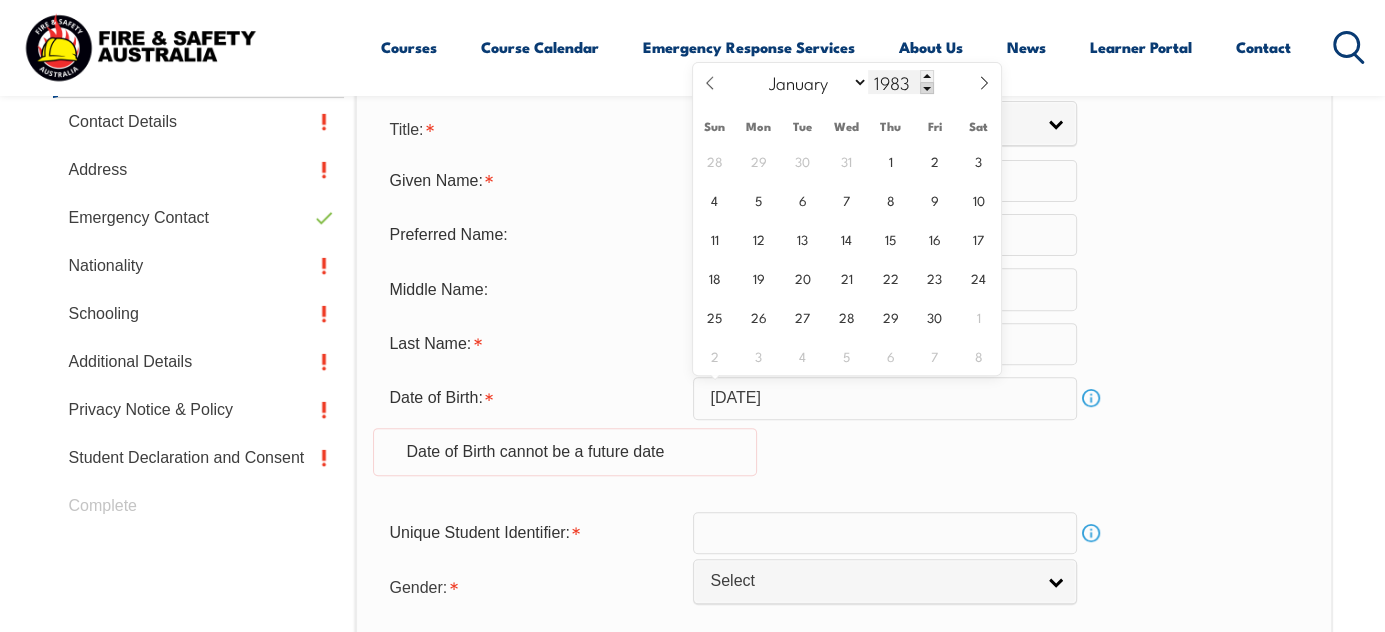 click at bounding box center (927, 88) 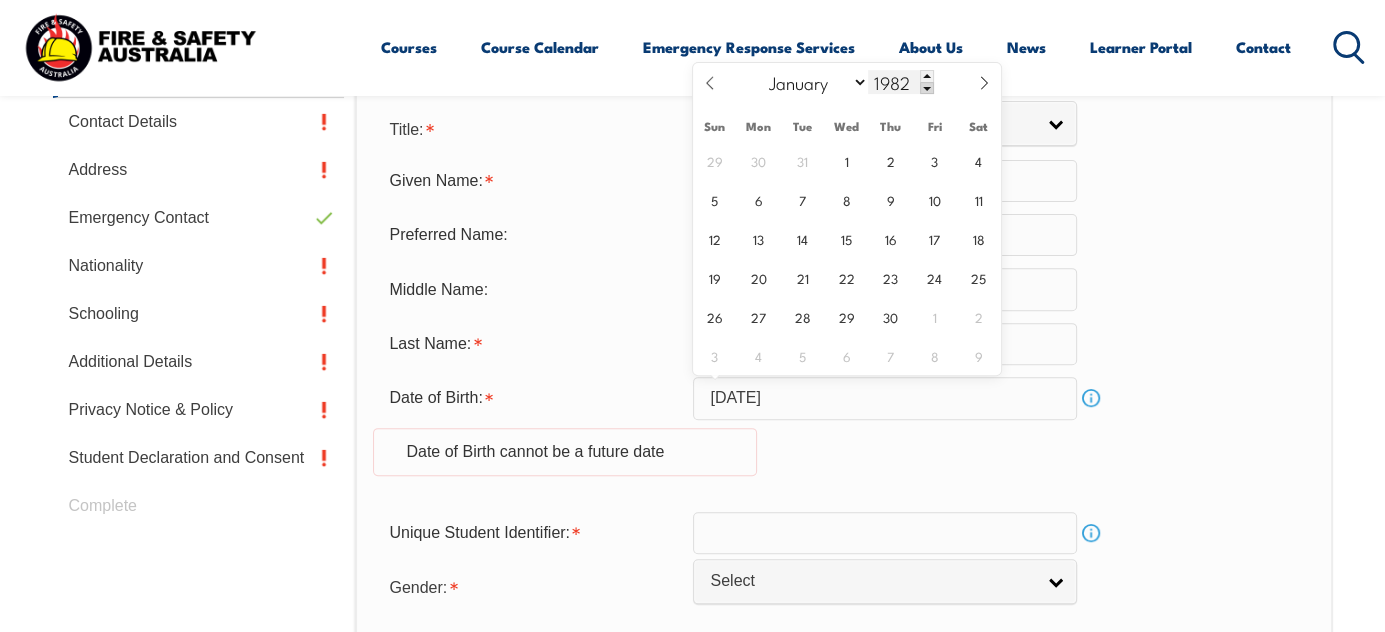 click at bounding box center (927, 88) 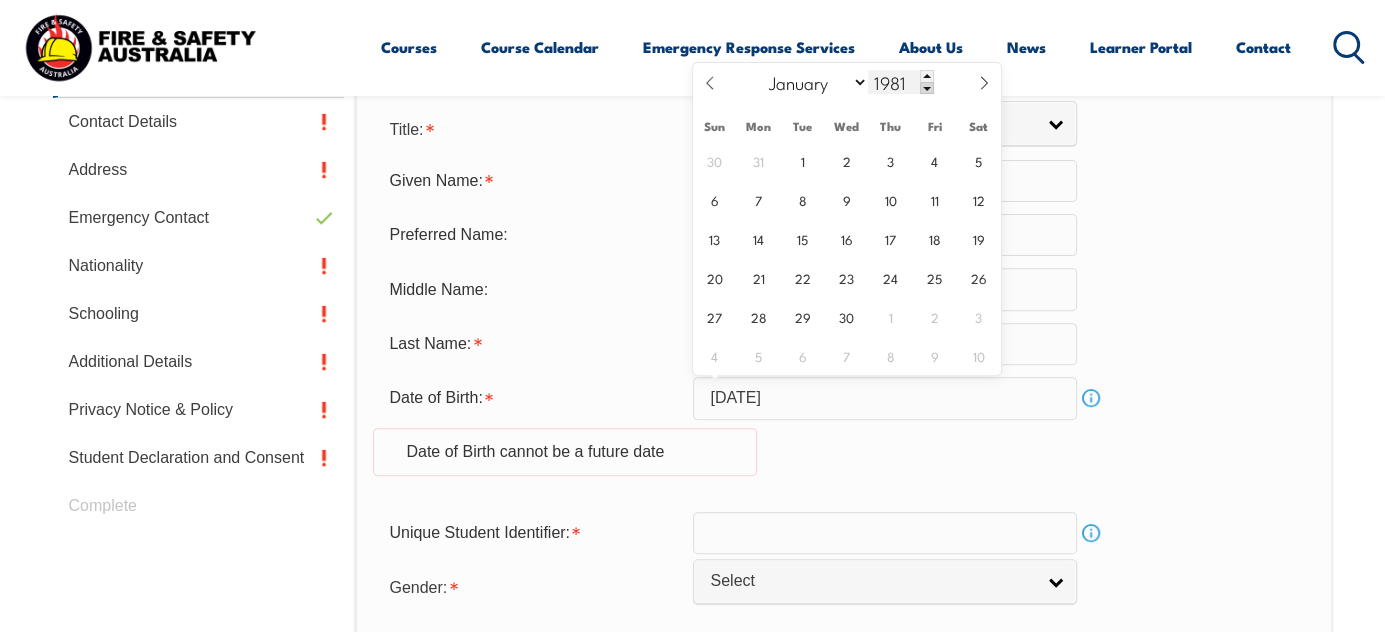 click at bounding box center (927, 88) 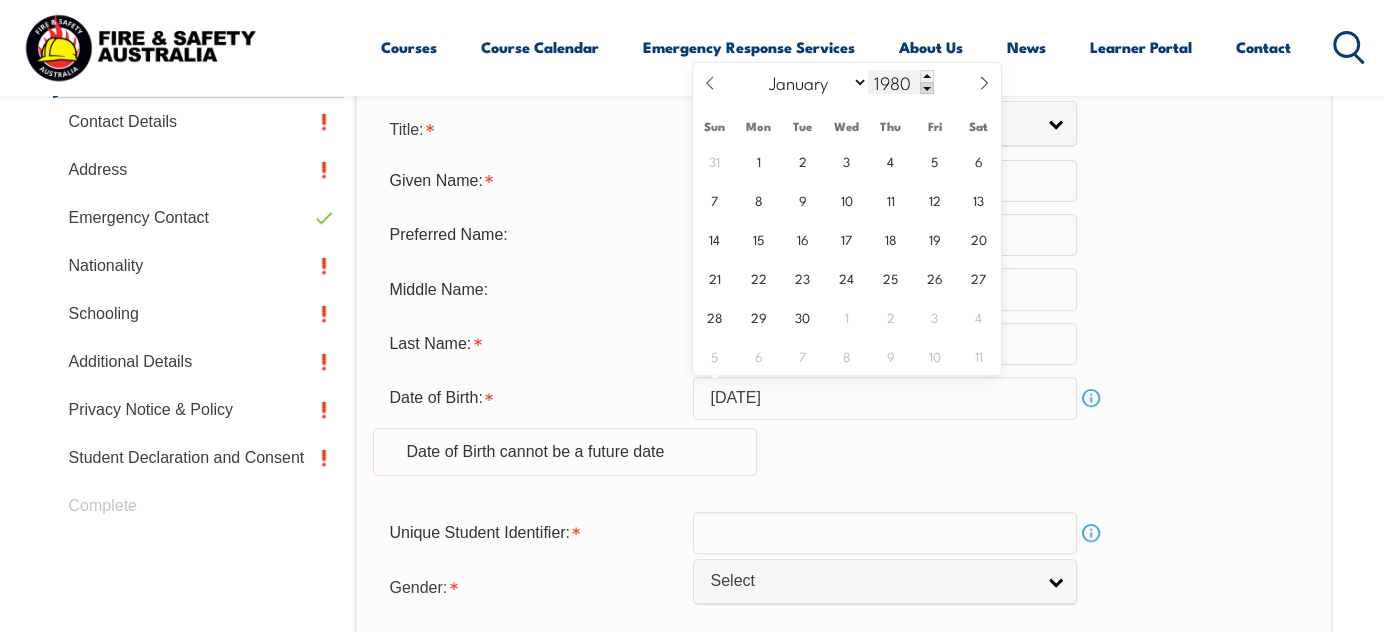 click at bounding box center [927, 88] 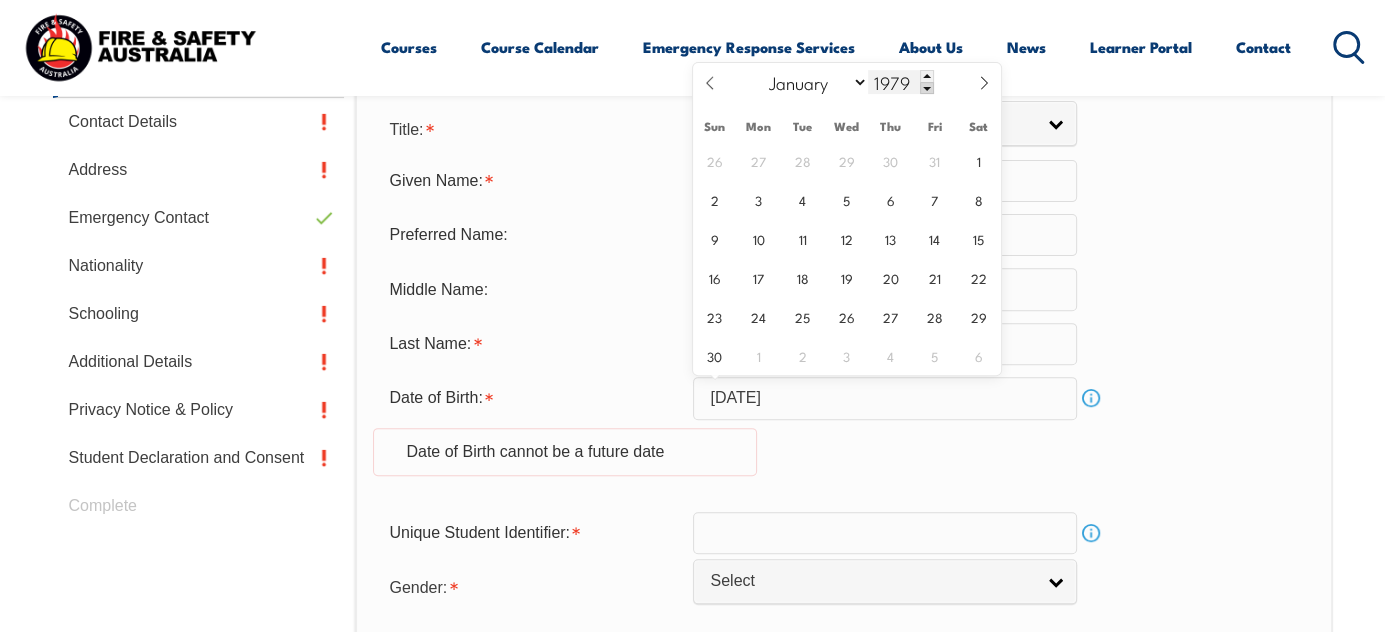 click at bounding box center [927, 88] 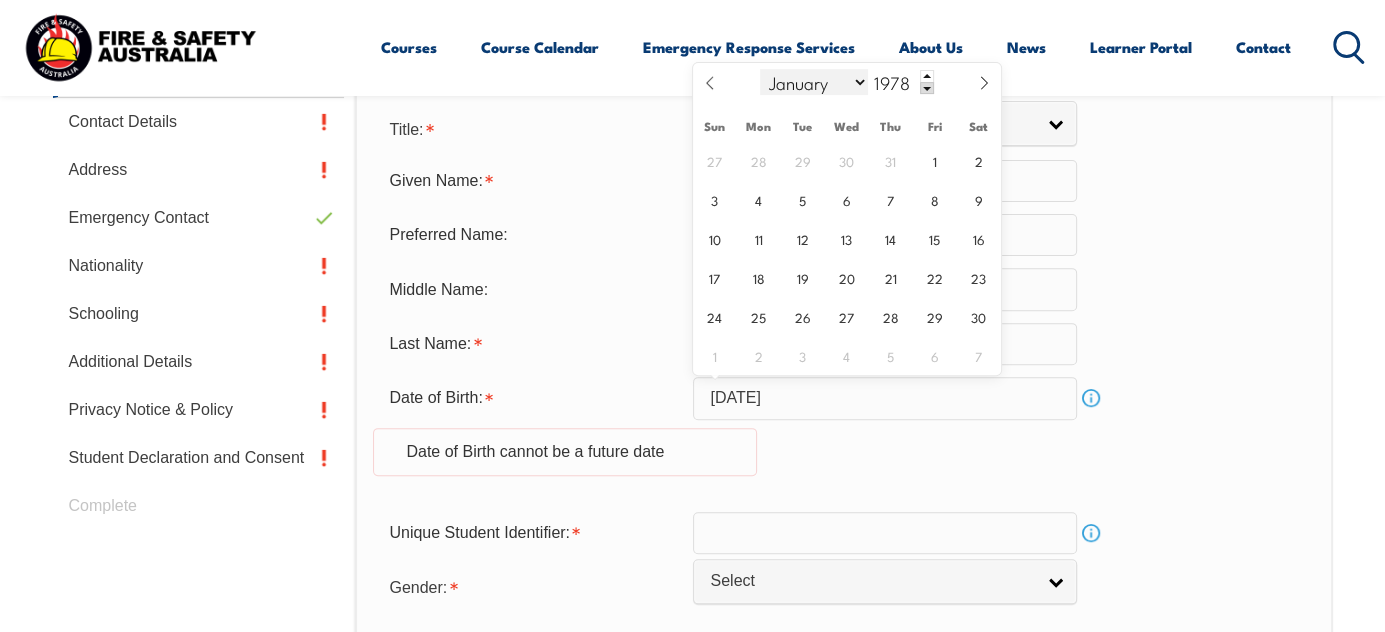 click on "January February March April May June July August September October November December" at bounding box center (814, 82) 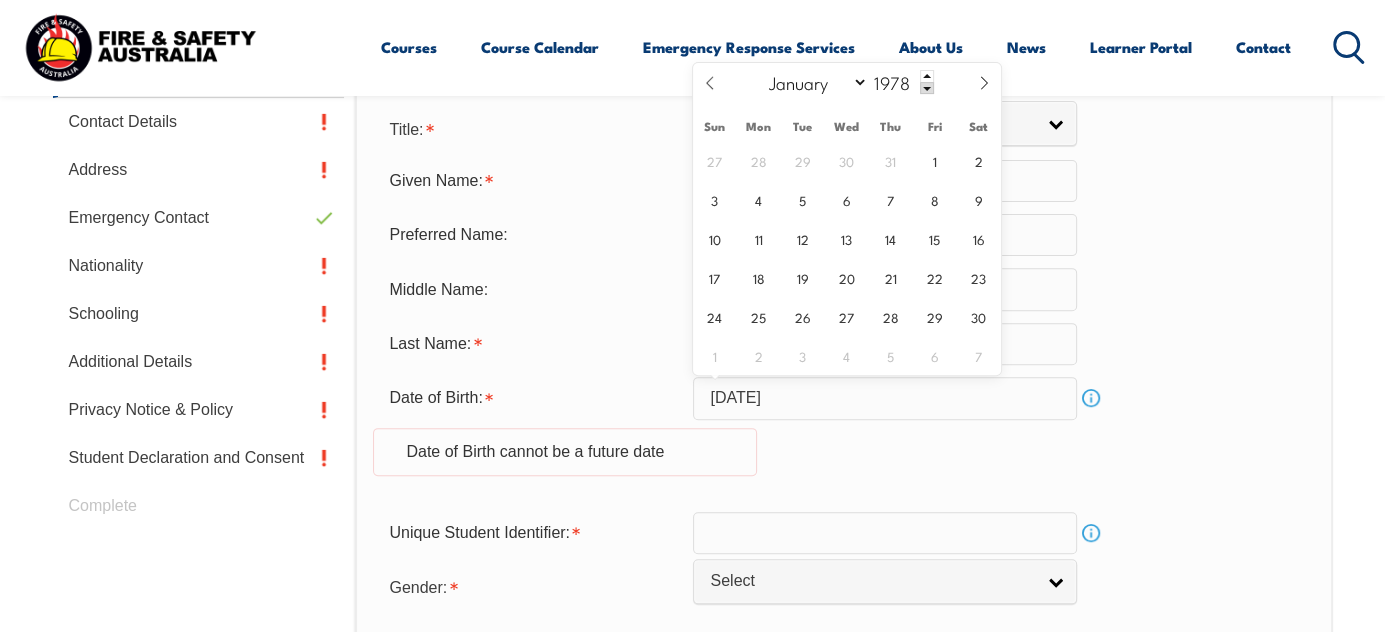 select on "7" 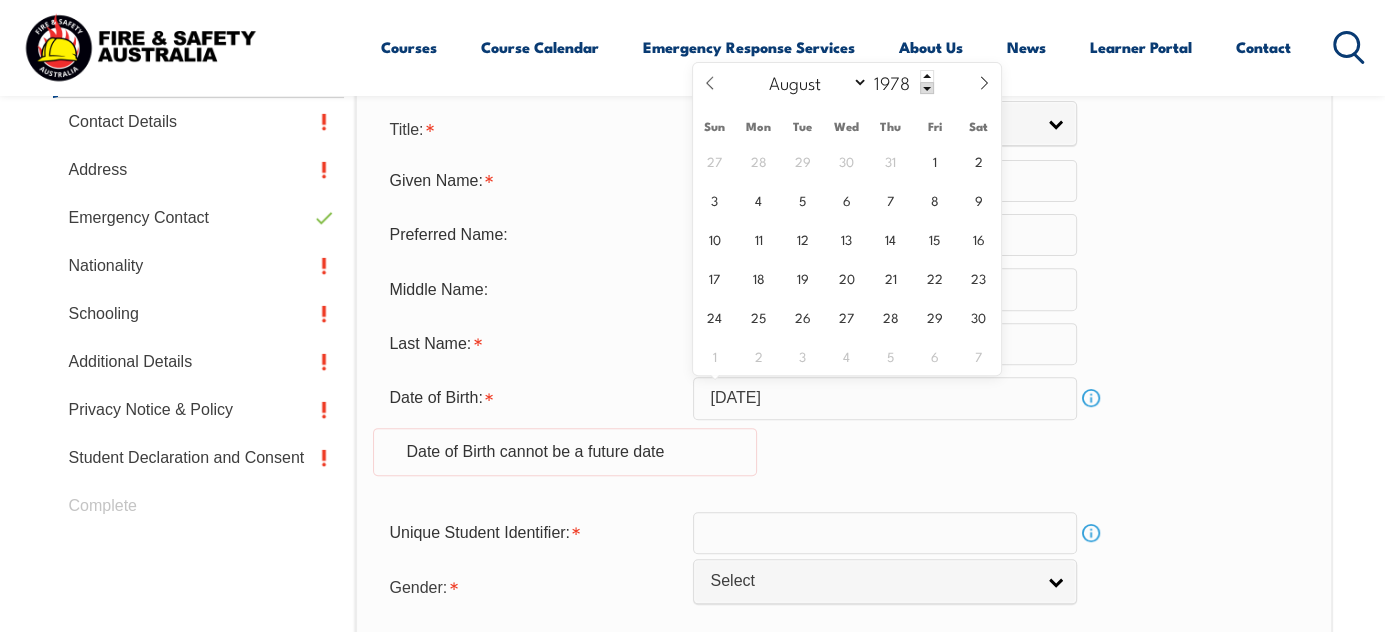 click on "January February March April May June July August September October November December" at bounding box center [814, 82] 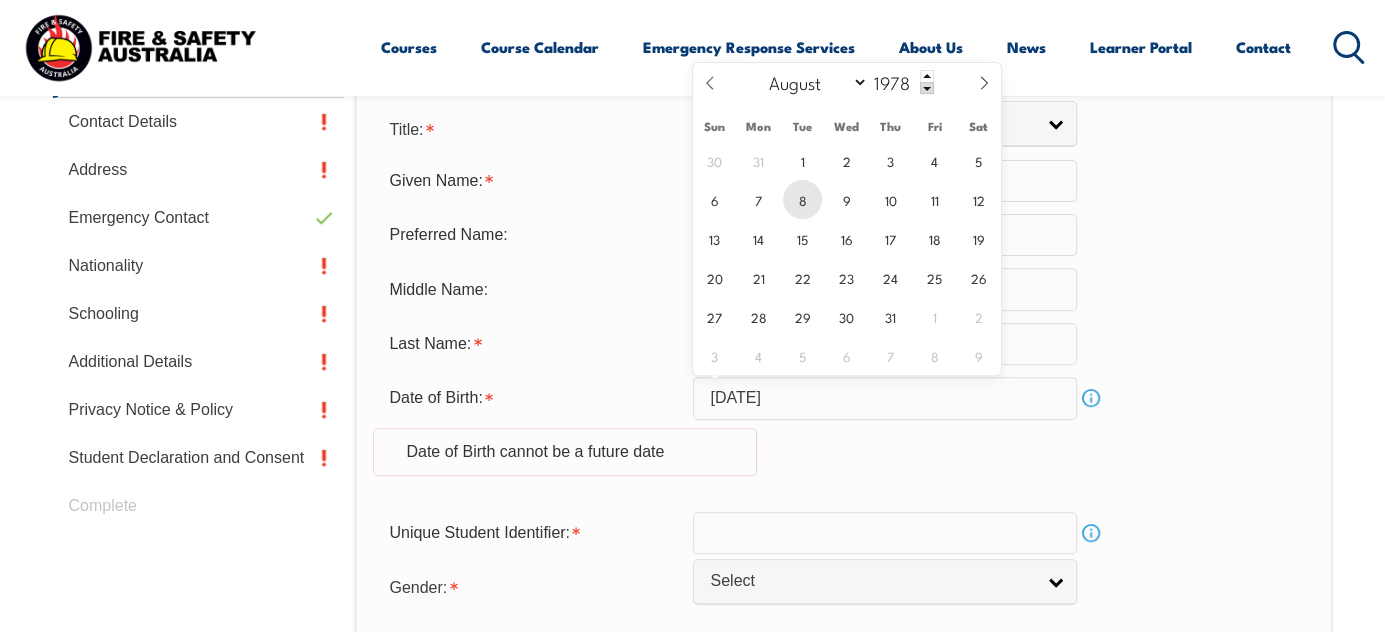 click on "8" at bounding box center (802, 199) 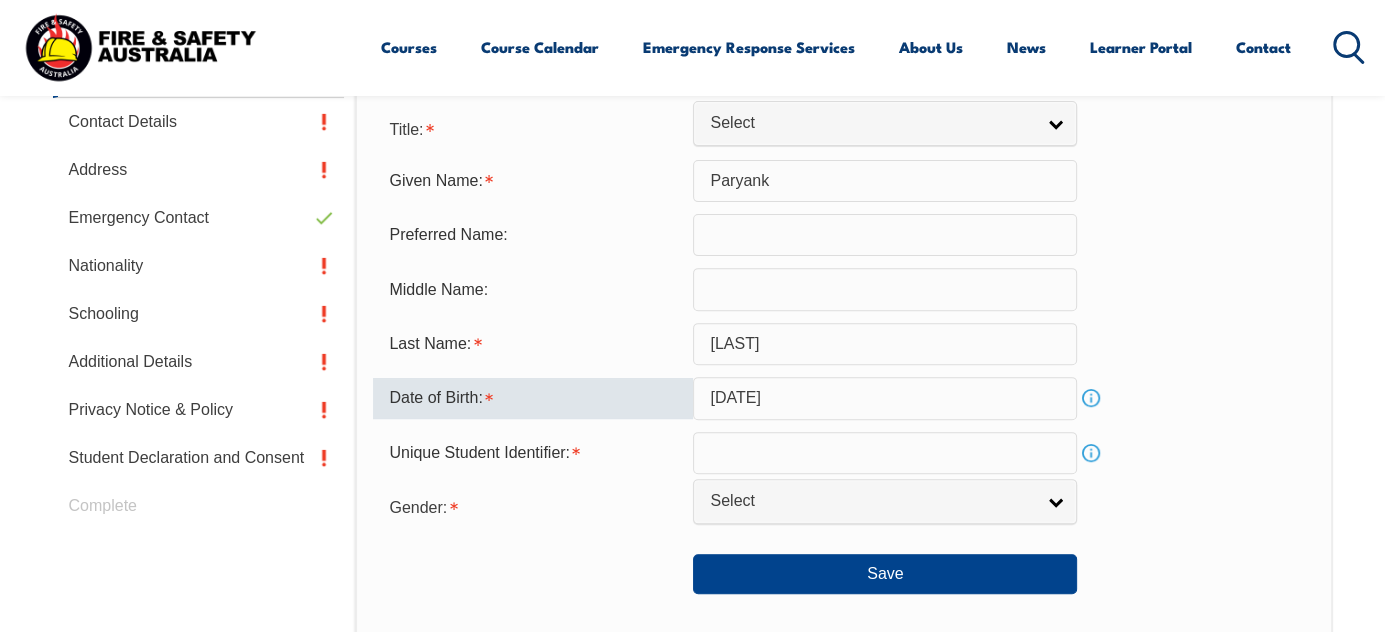 click at bounding box center (885, 453) 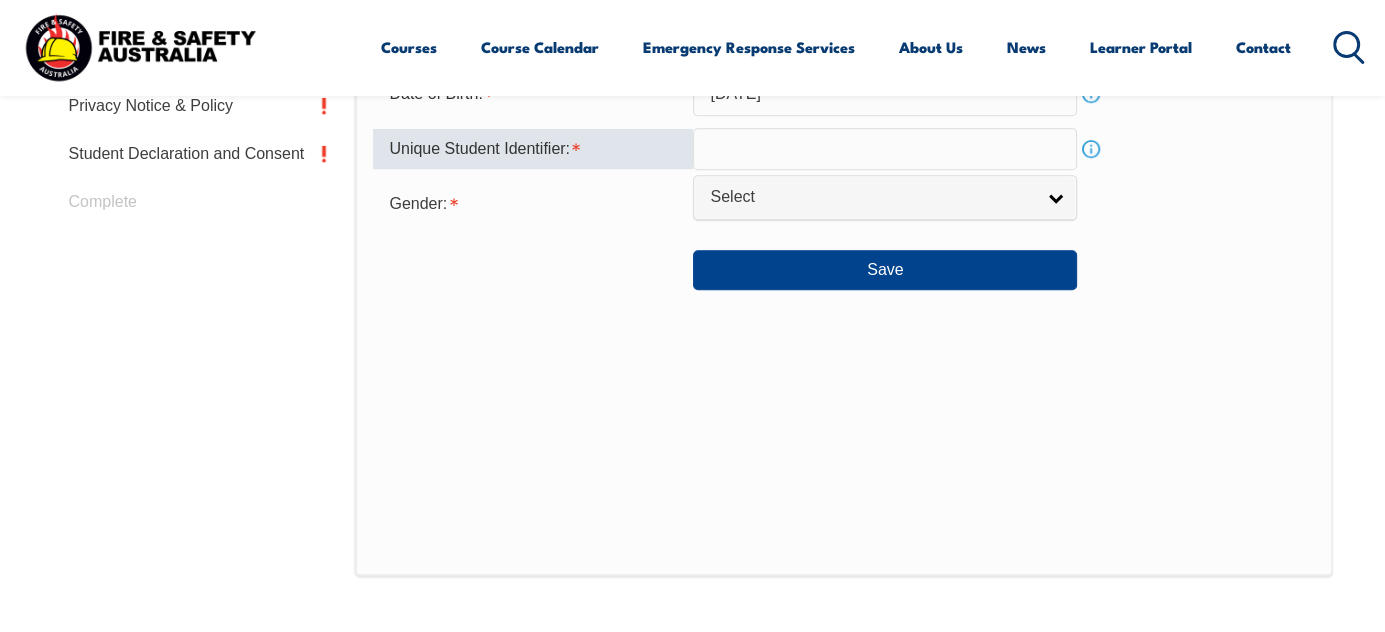 scroll, scrollTop: 912, scrollLeft: 0, axis: vertical 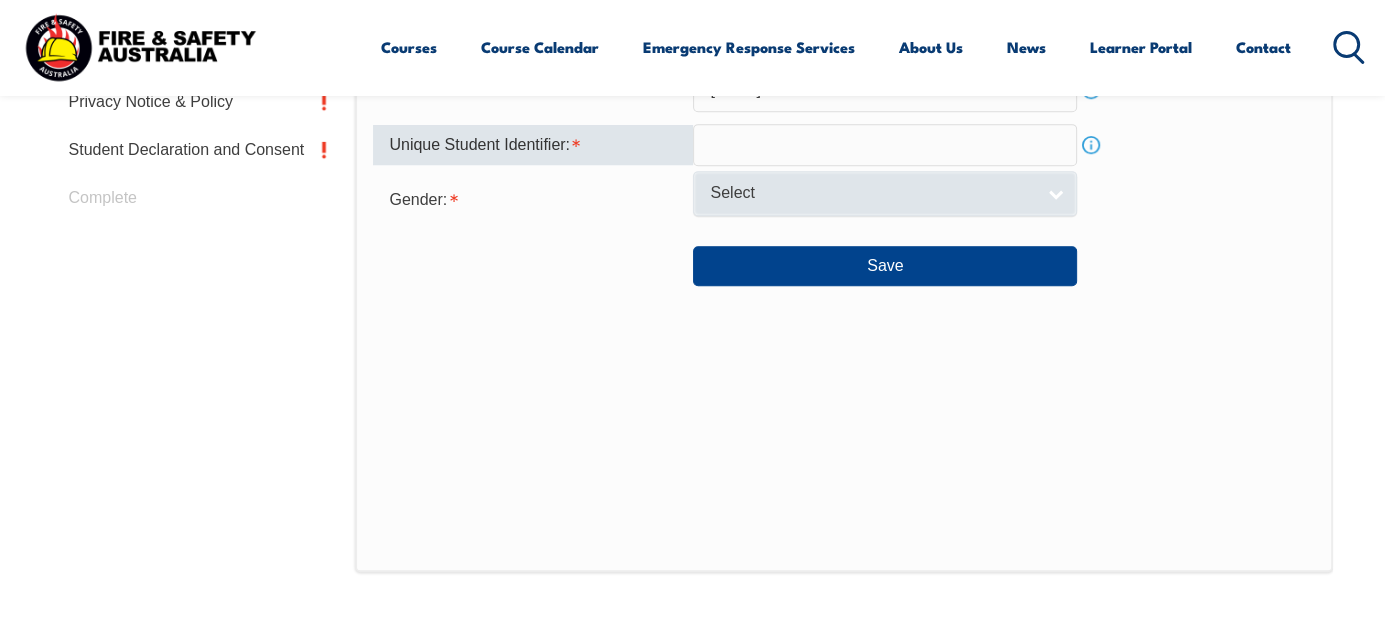 click on "Select" at bounding box center (885, 193) 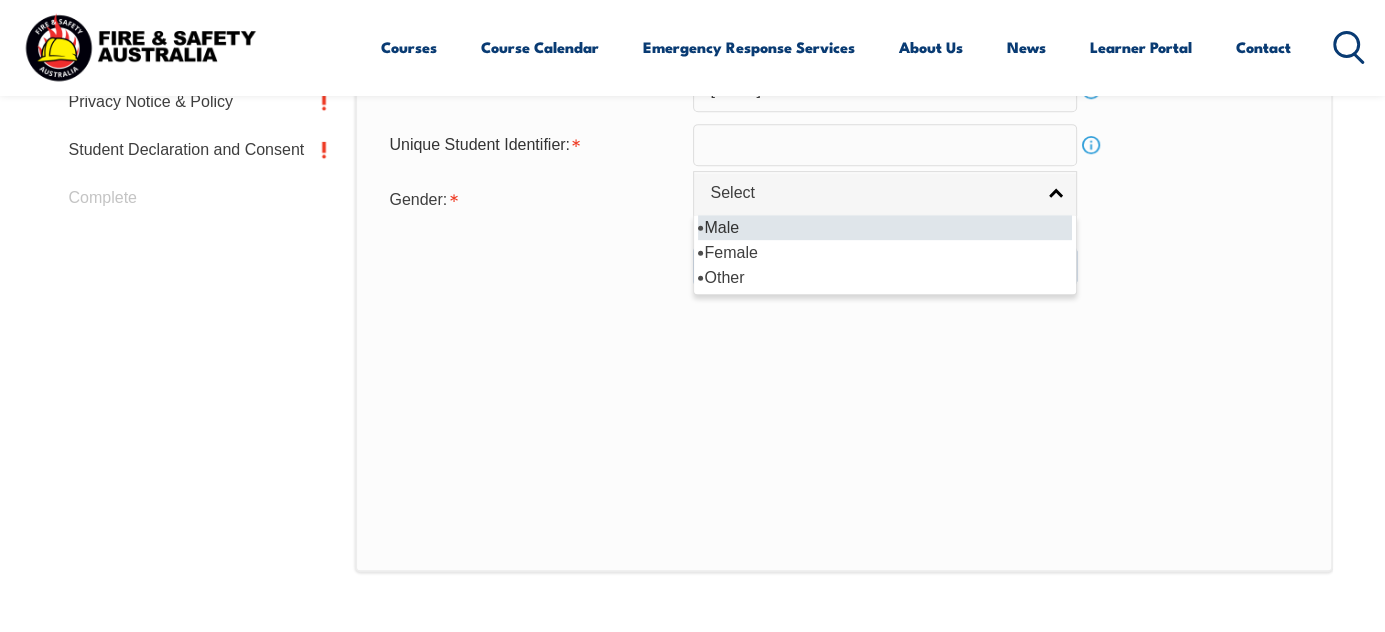 click on "Male" at bounding box center [885, 227] 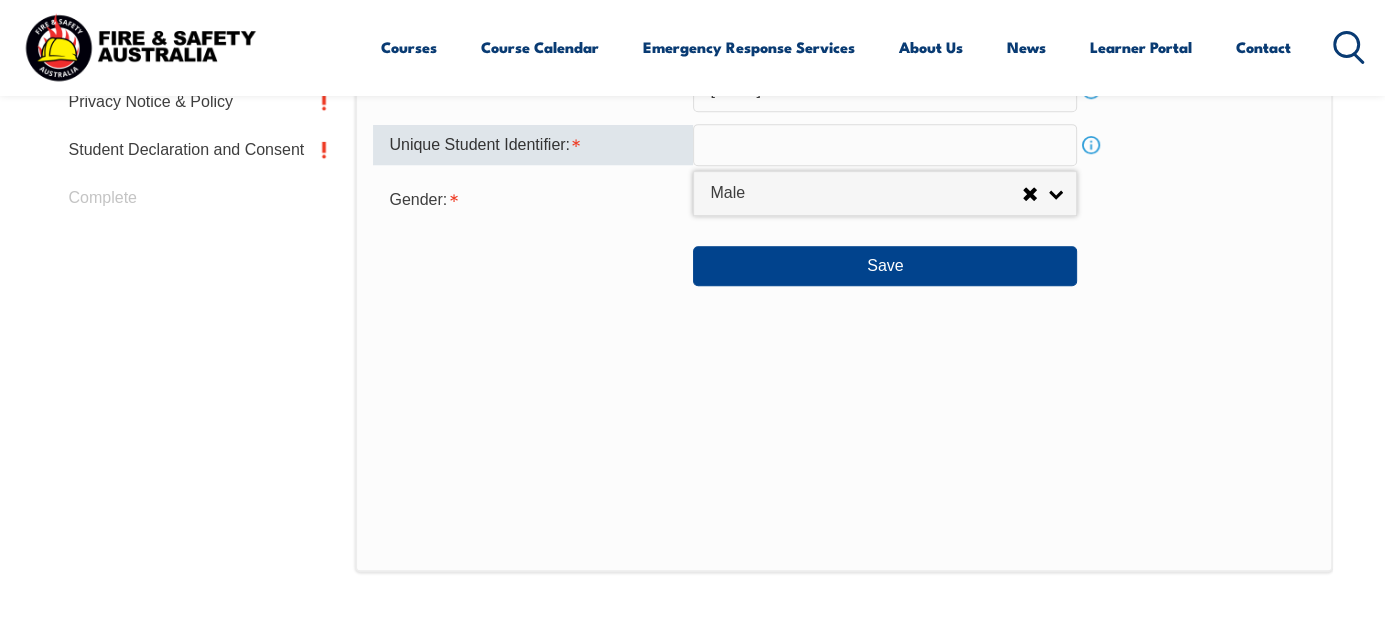 click at bounding box center [885, 145] 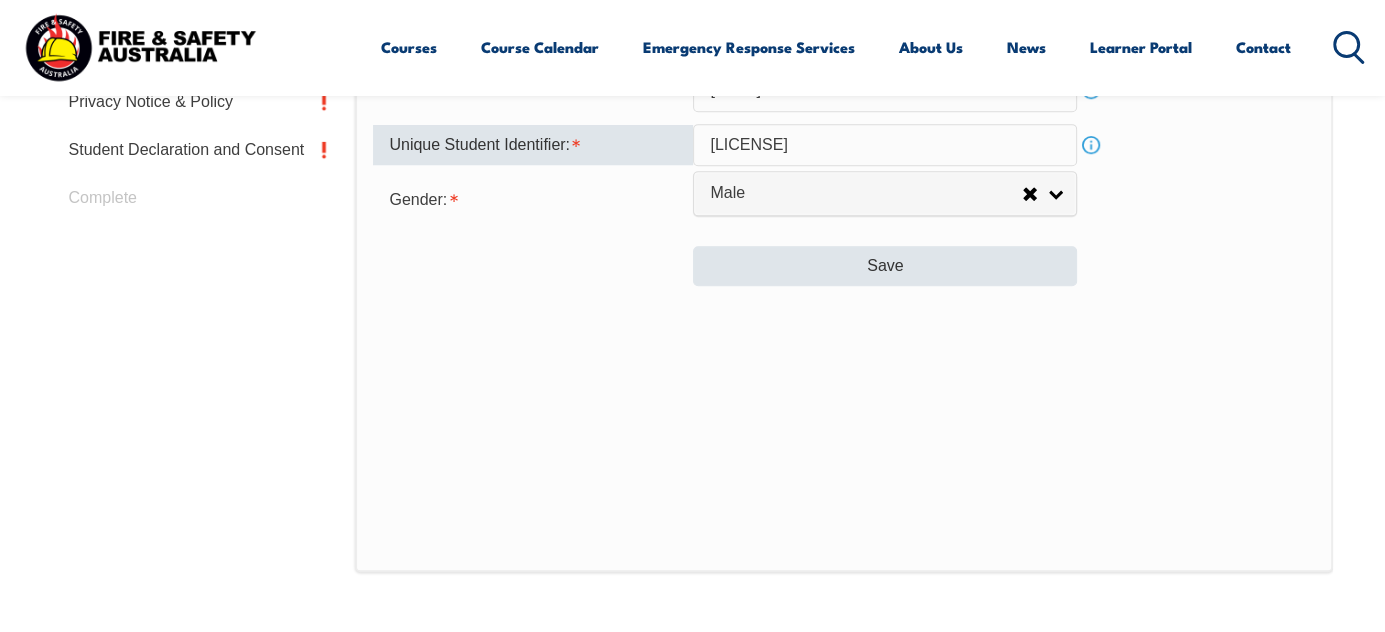 type on "[LICENSE]" 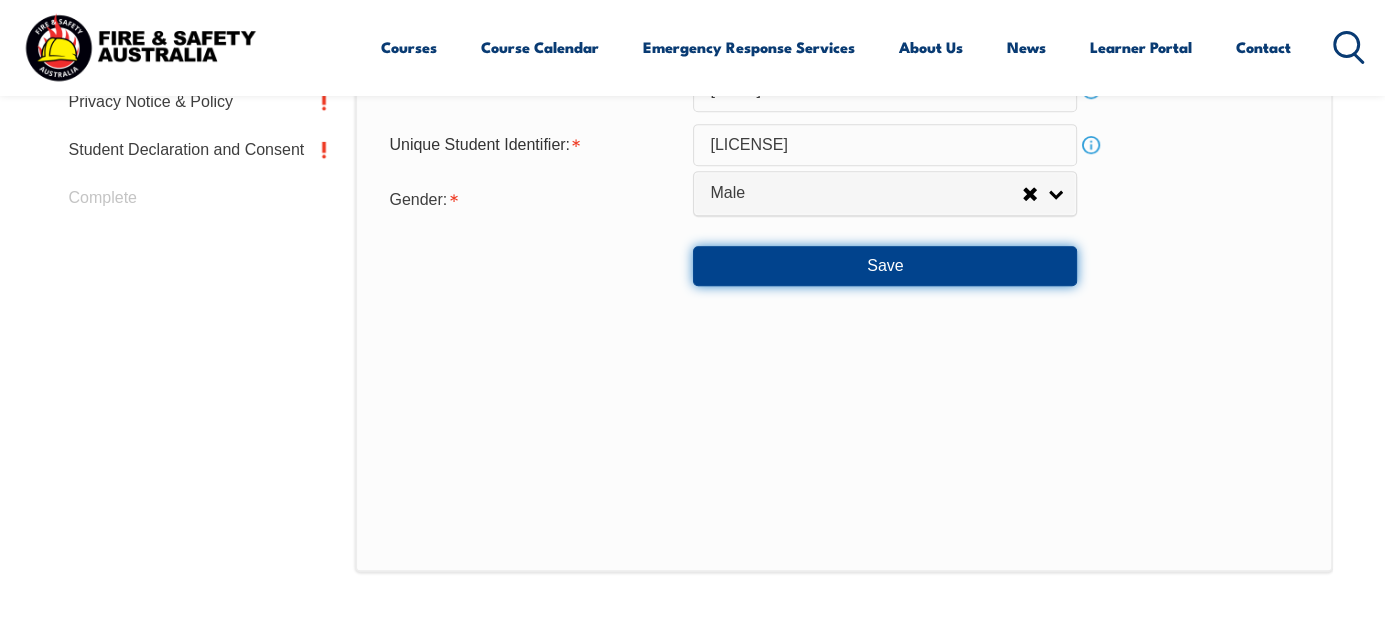 click on "Save" at bounding box center [885, 266] 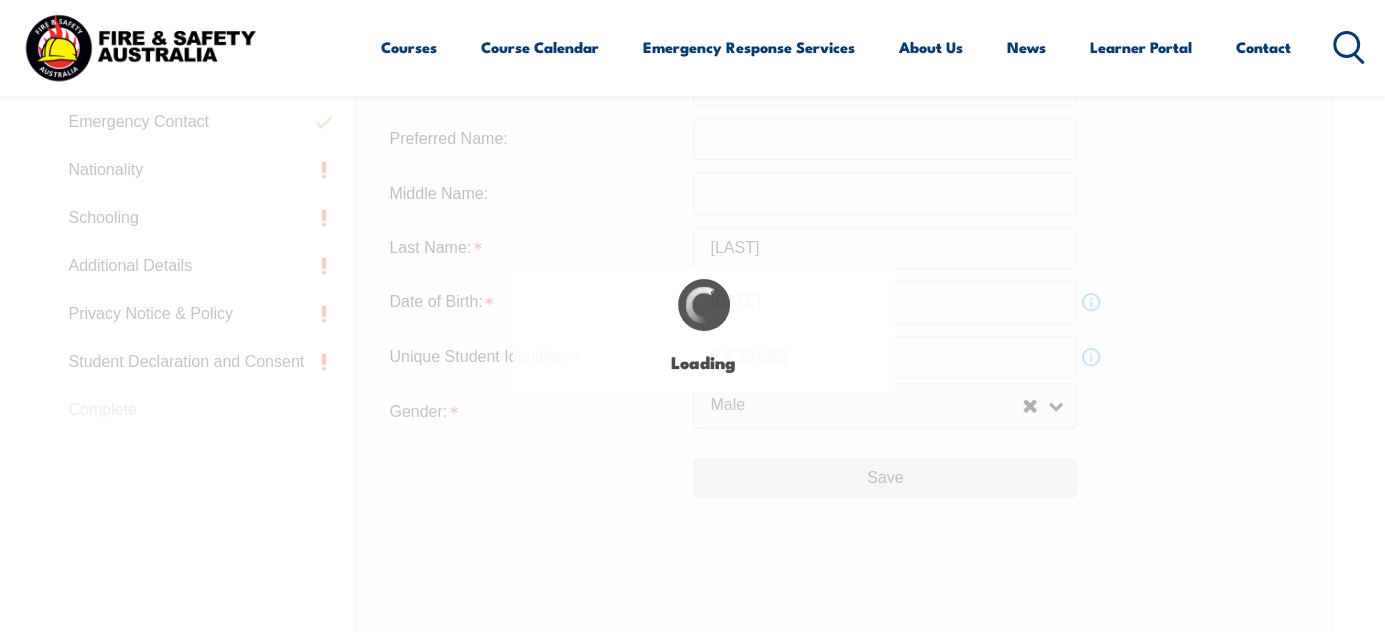 scroll, scrollTop: 603, scrollLeft: 0, axis: vertical 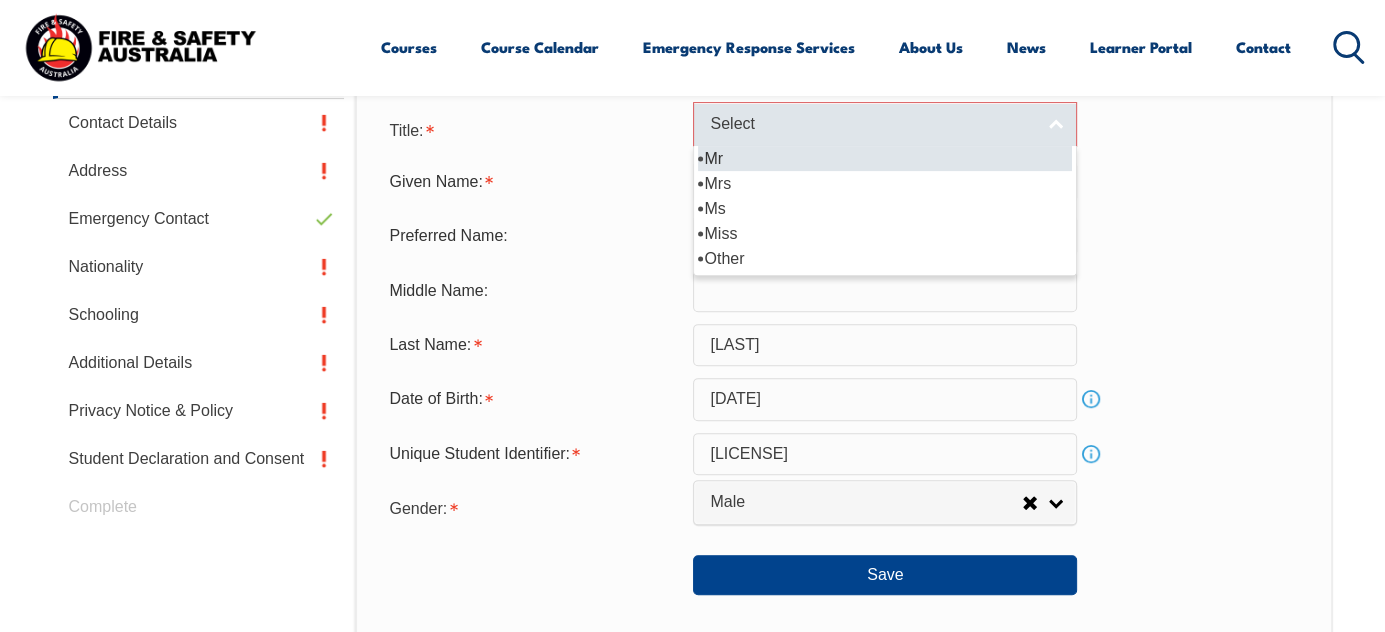 click on "Select" at bounding box center (885, 124) 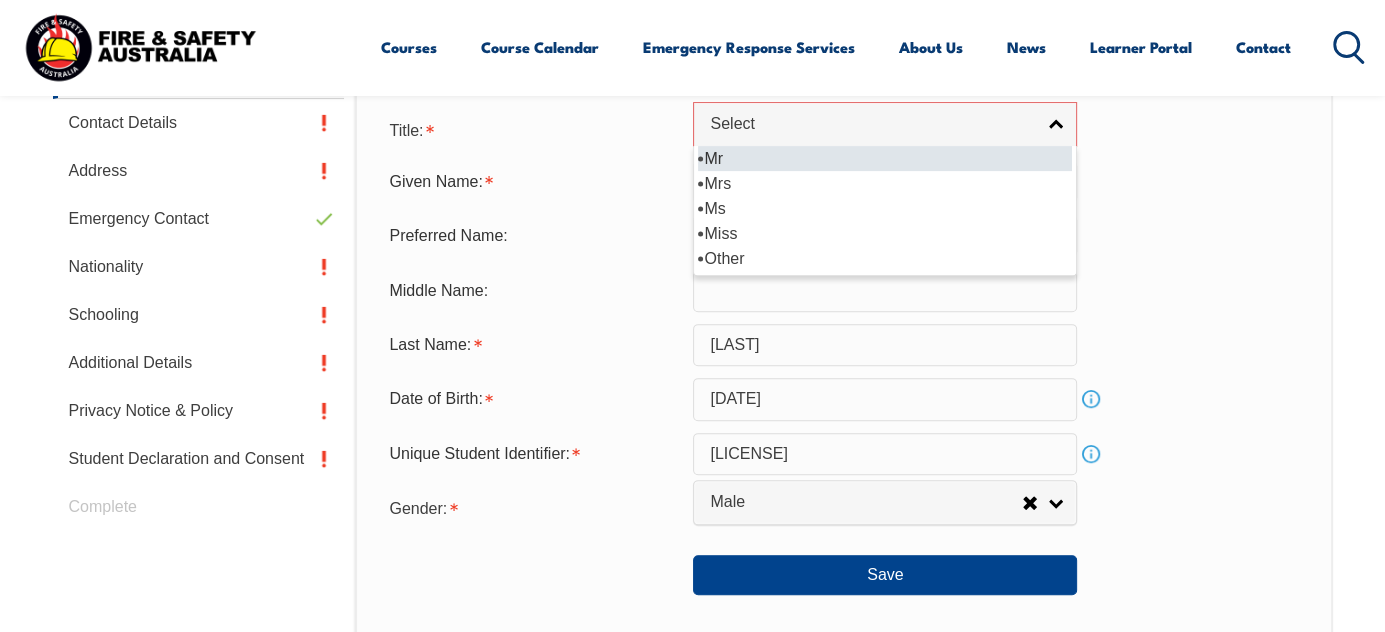 click on "Mr" at bounding box center [885, 158] 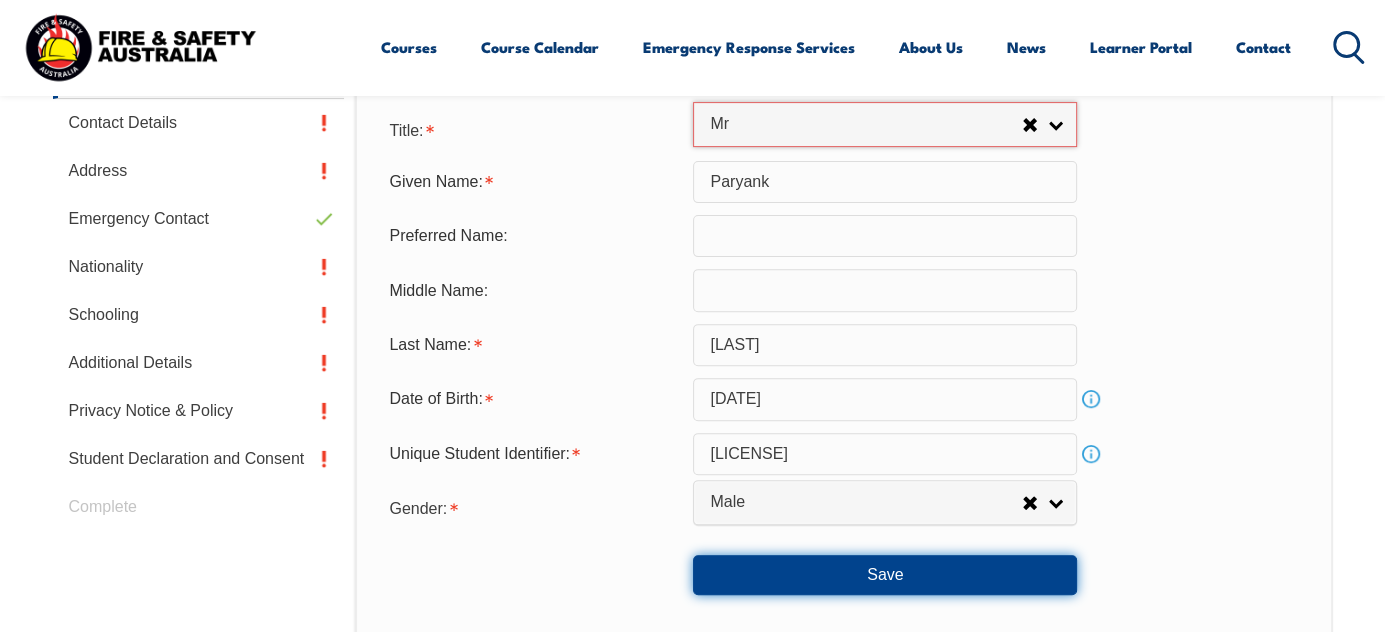 click on "Save" at bounding box center [885, 575] 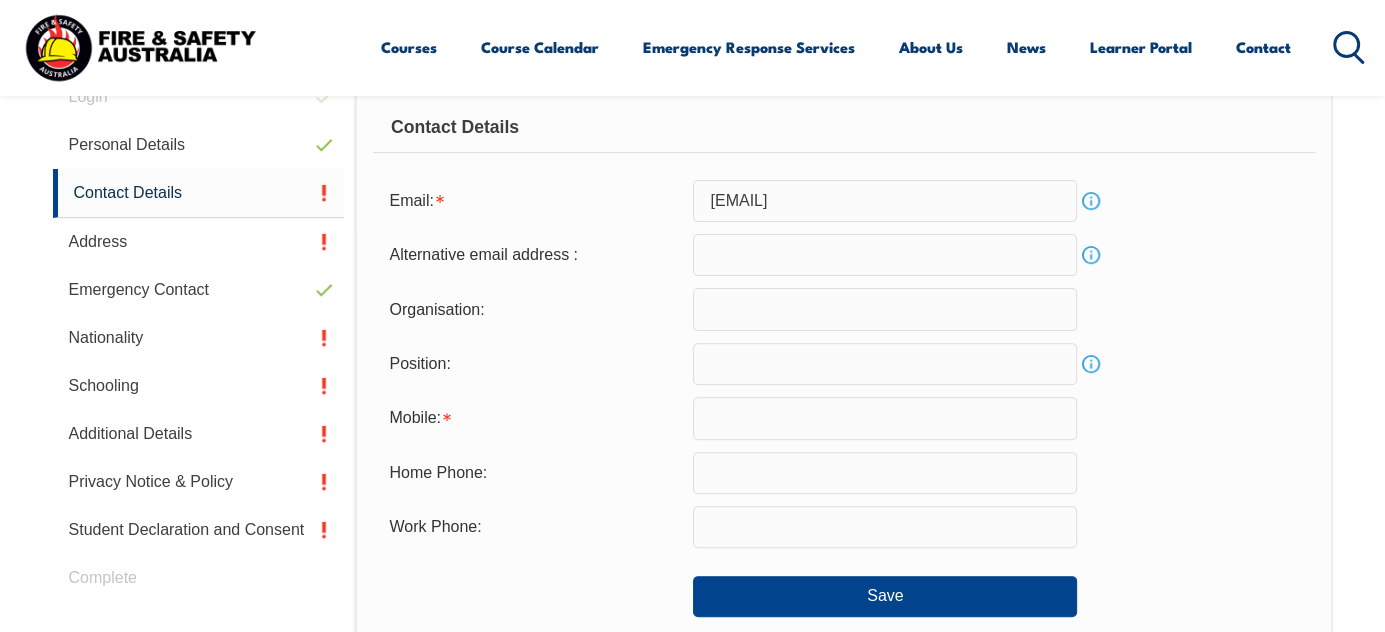 scroll, scrollTop: 504, scrollLeft: 0, axis: vertical 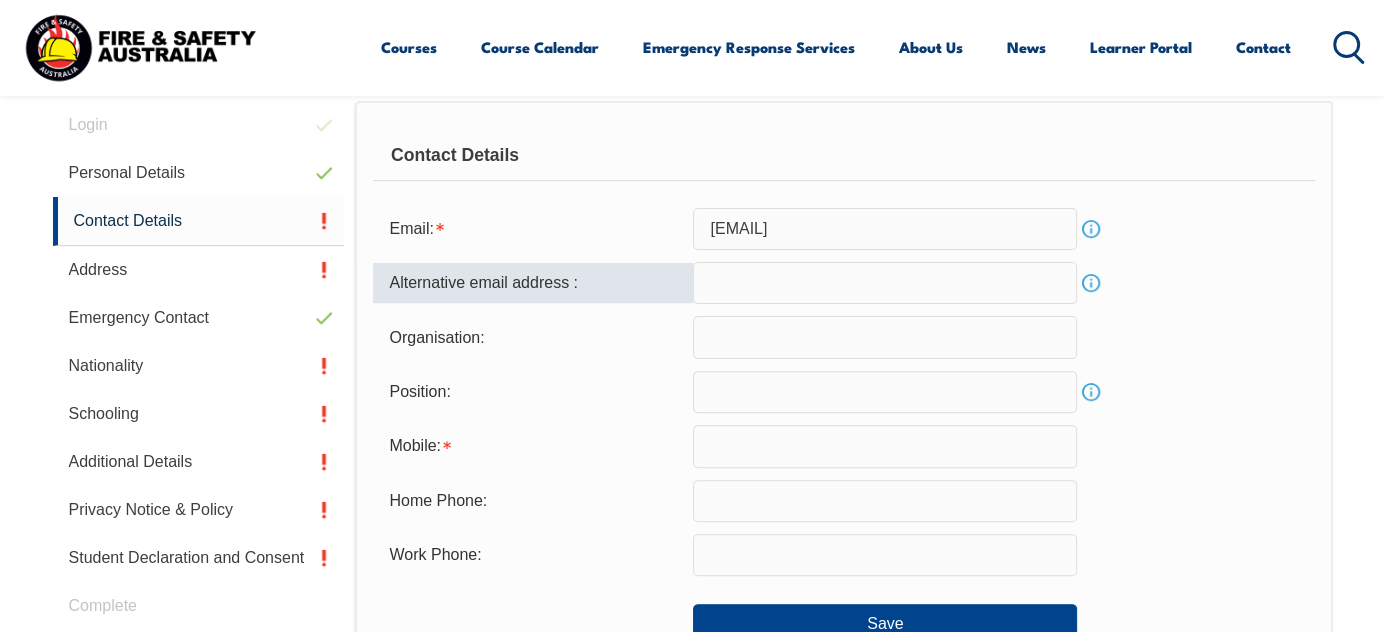 click at bounding box center (885, 283) 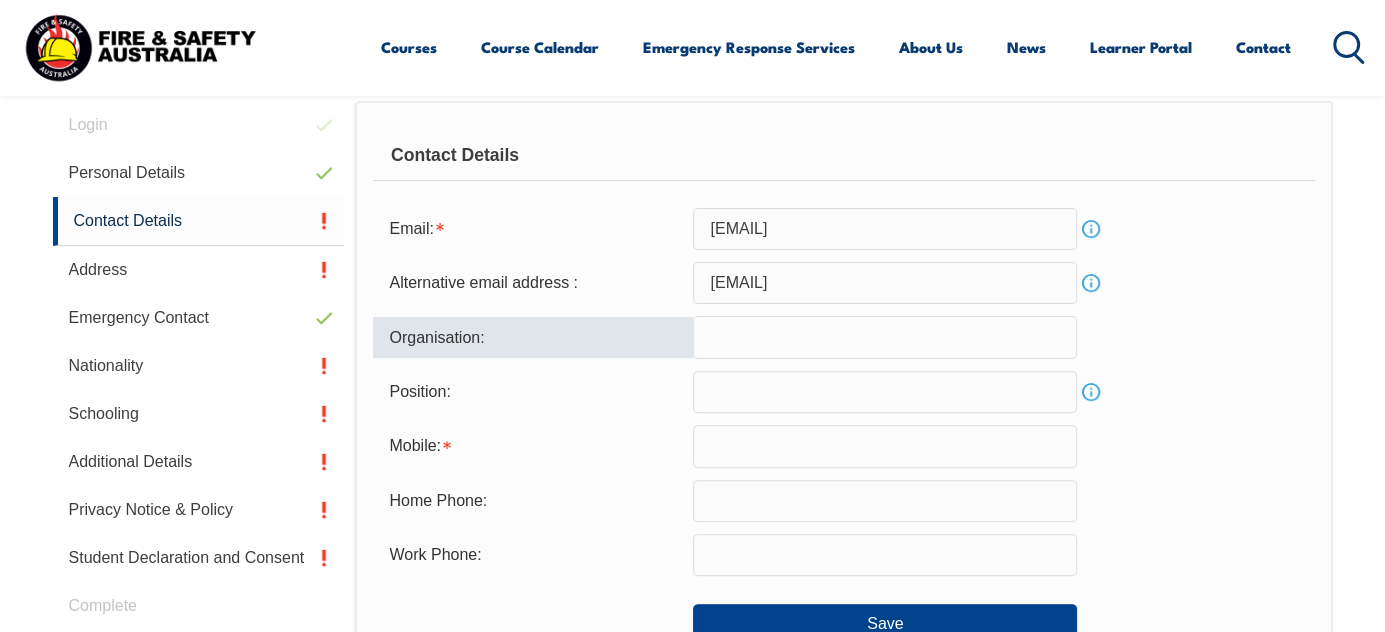 click at bounding box center [885, 337] 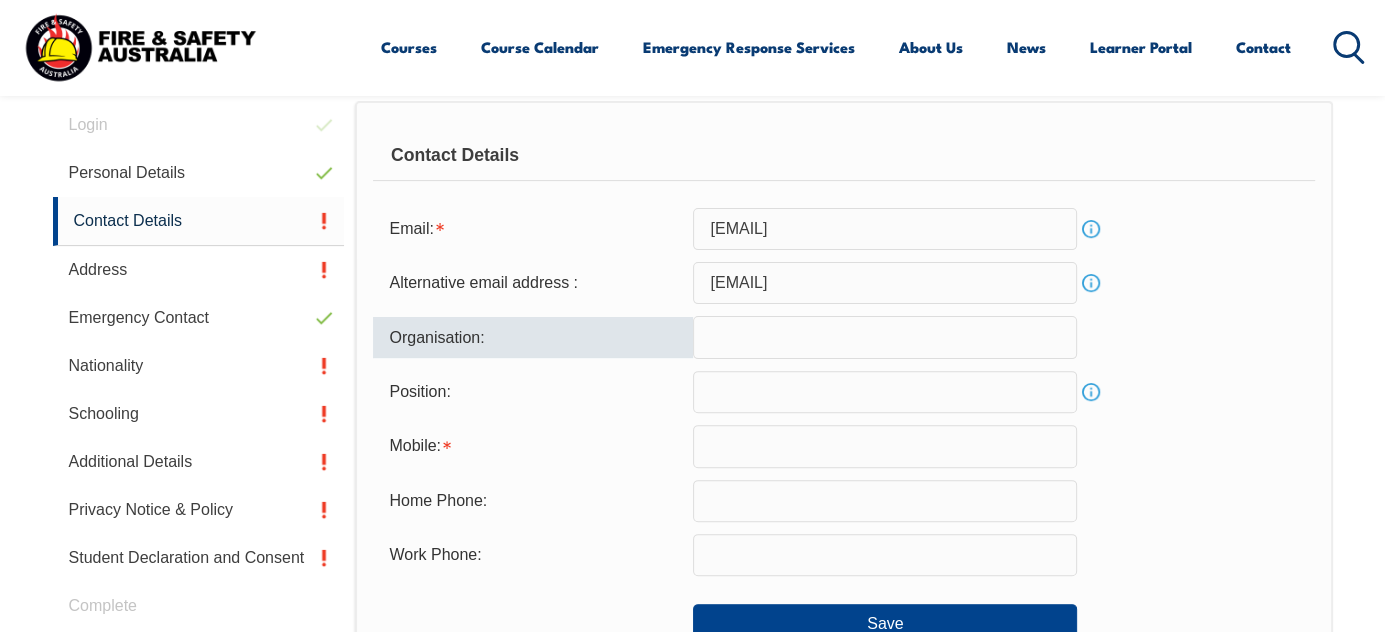 click at bounding box center (885, 446) 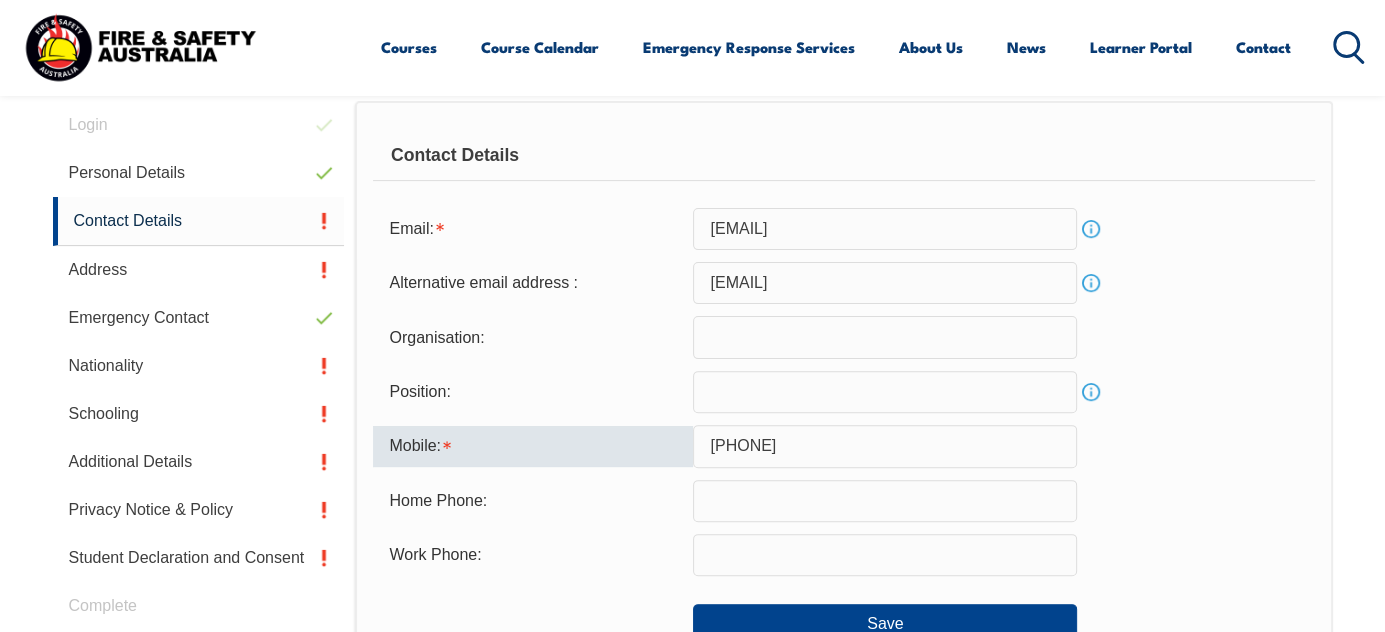 click on "[PHONE]" at bounding box center [885, 446] 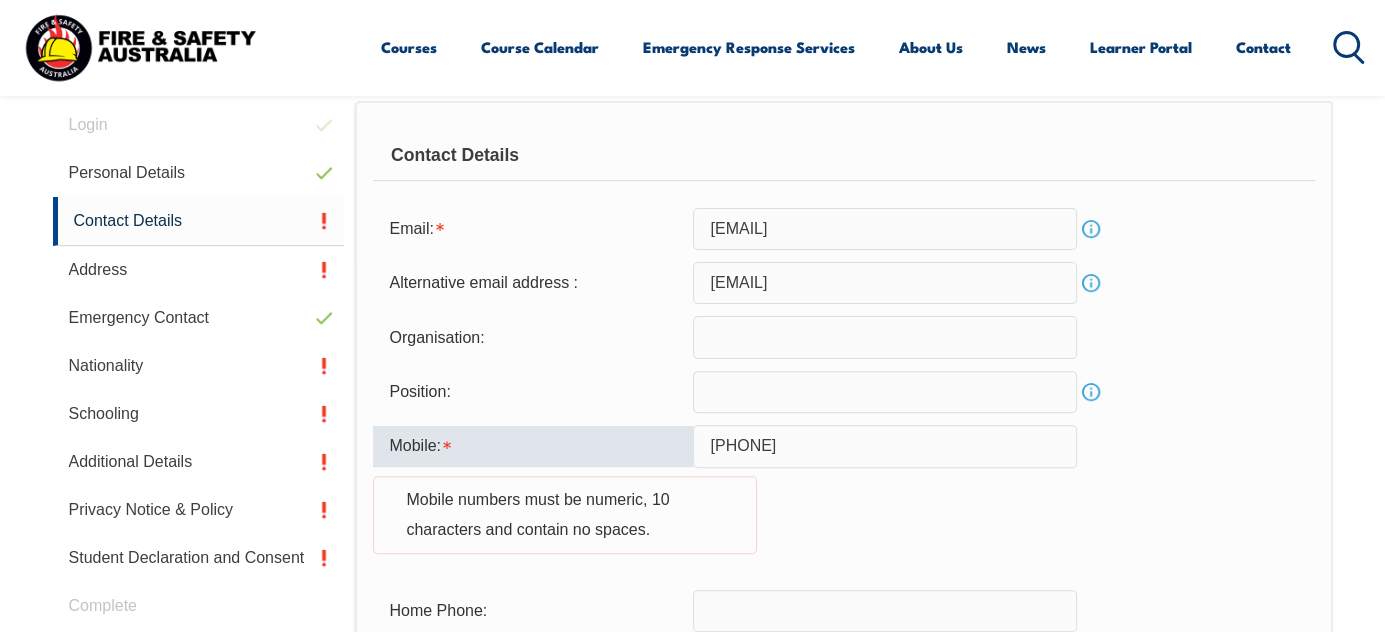 type on "[PHONE]" 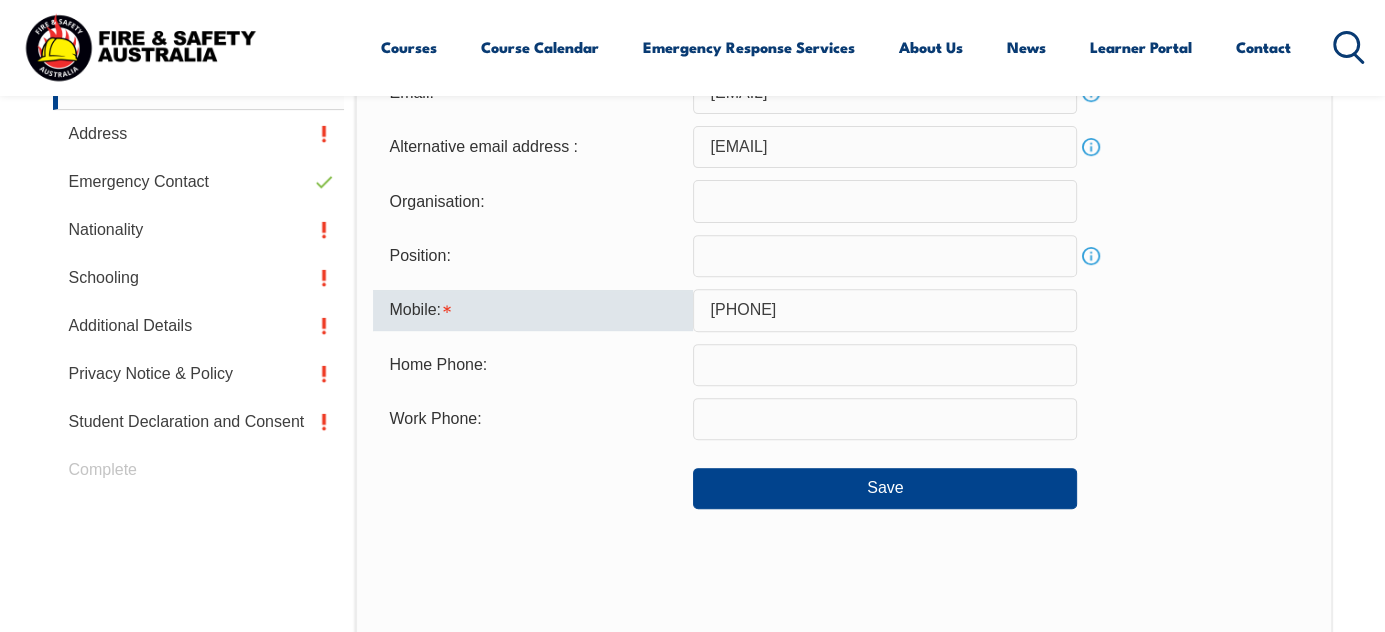 scroll, scrollTop: 604, scrollLeft: 0, axis: vertical 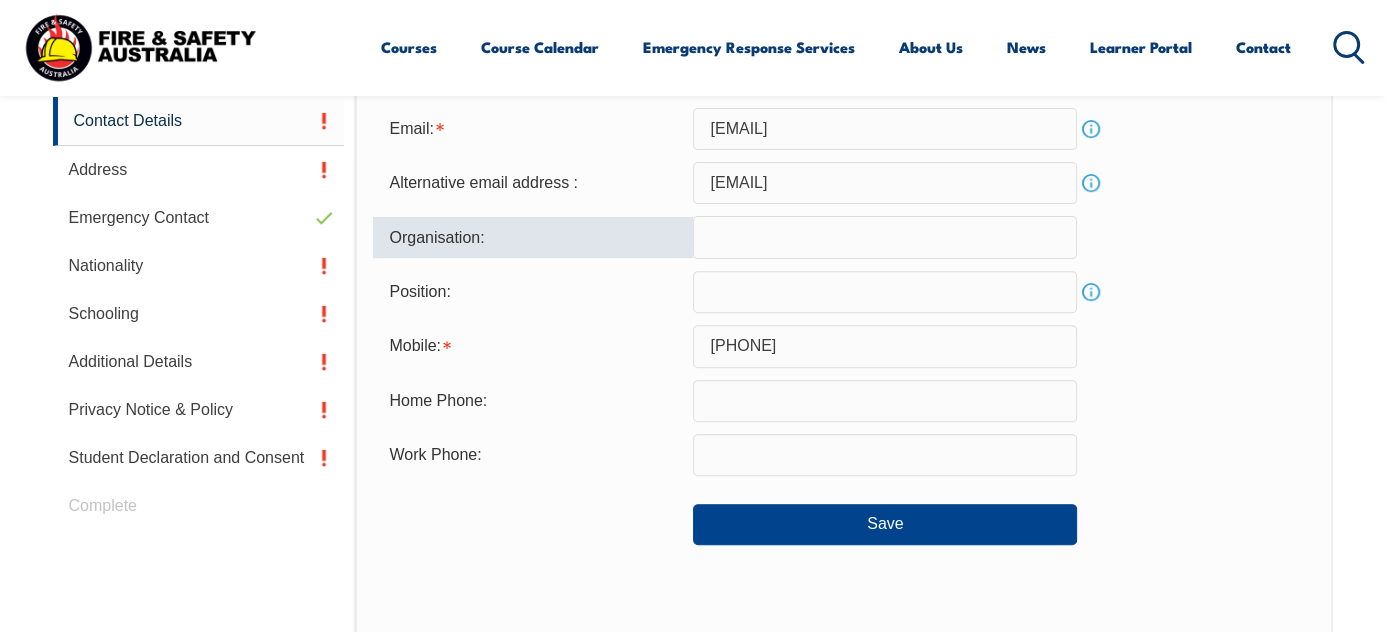 click at bounding box center (885, 237) 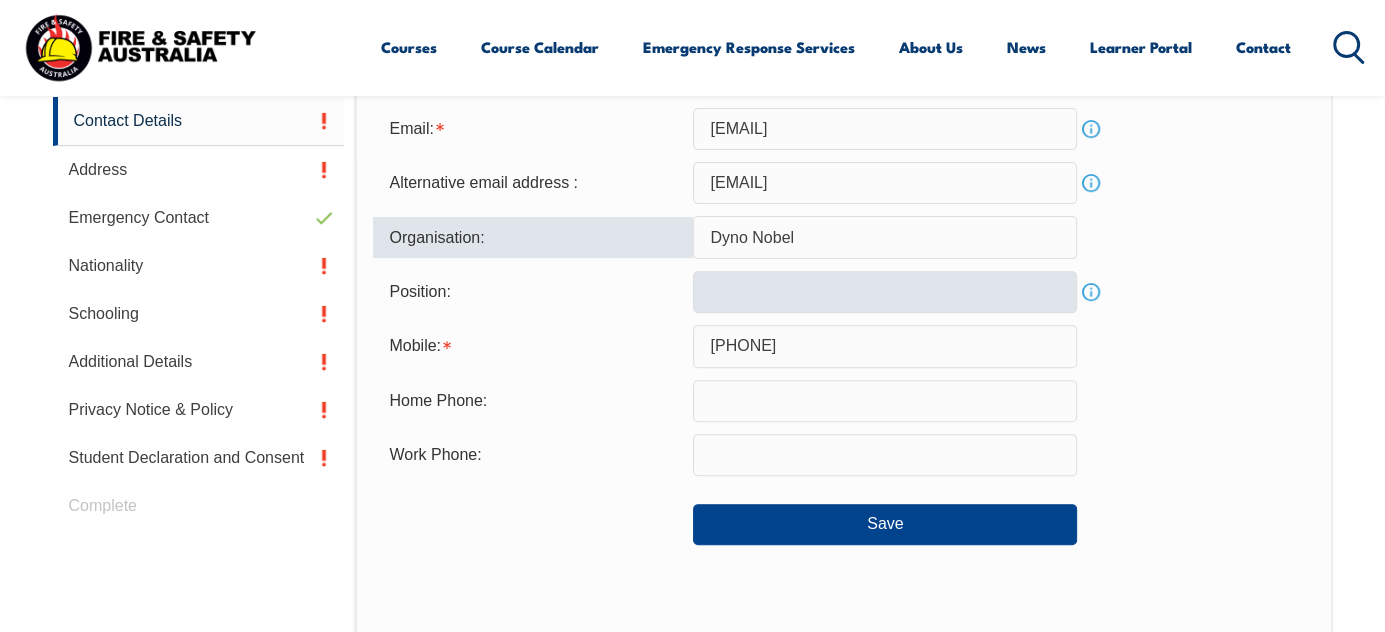 type on "Dyno Nobel" 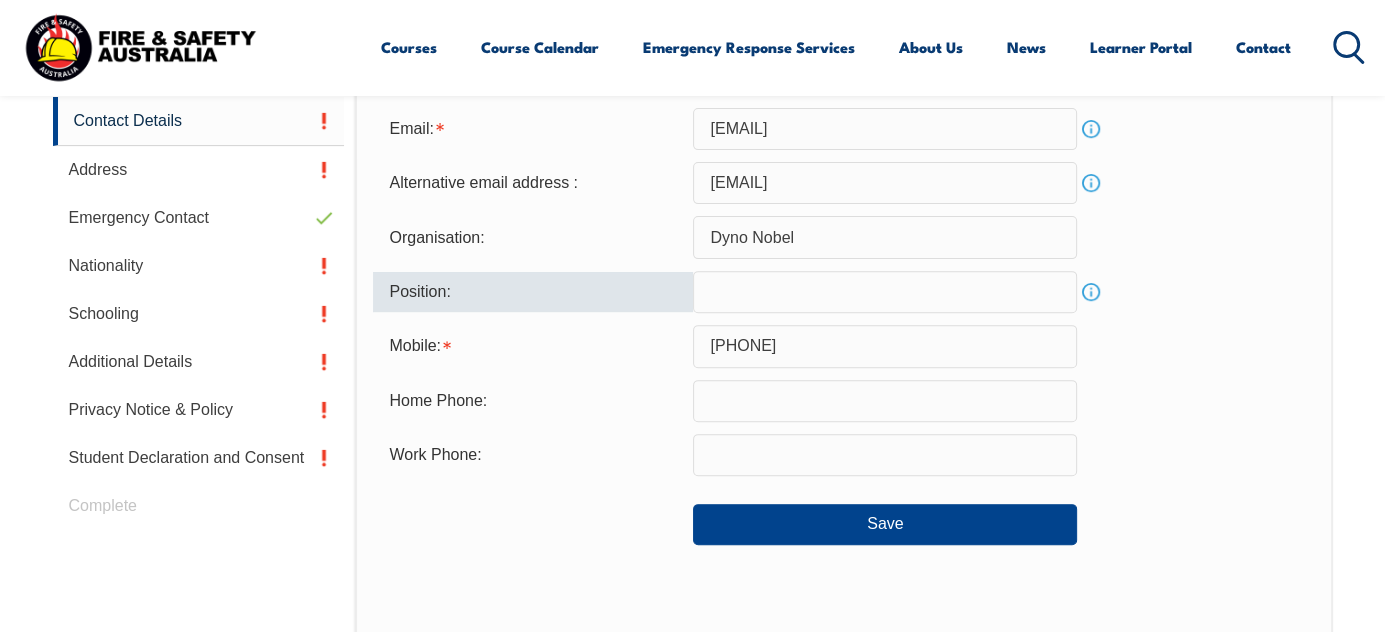 click at bounding box center (885, 292) 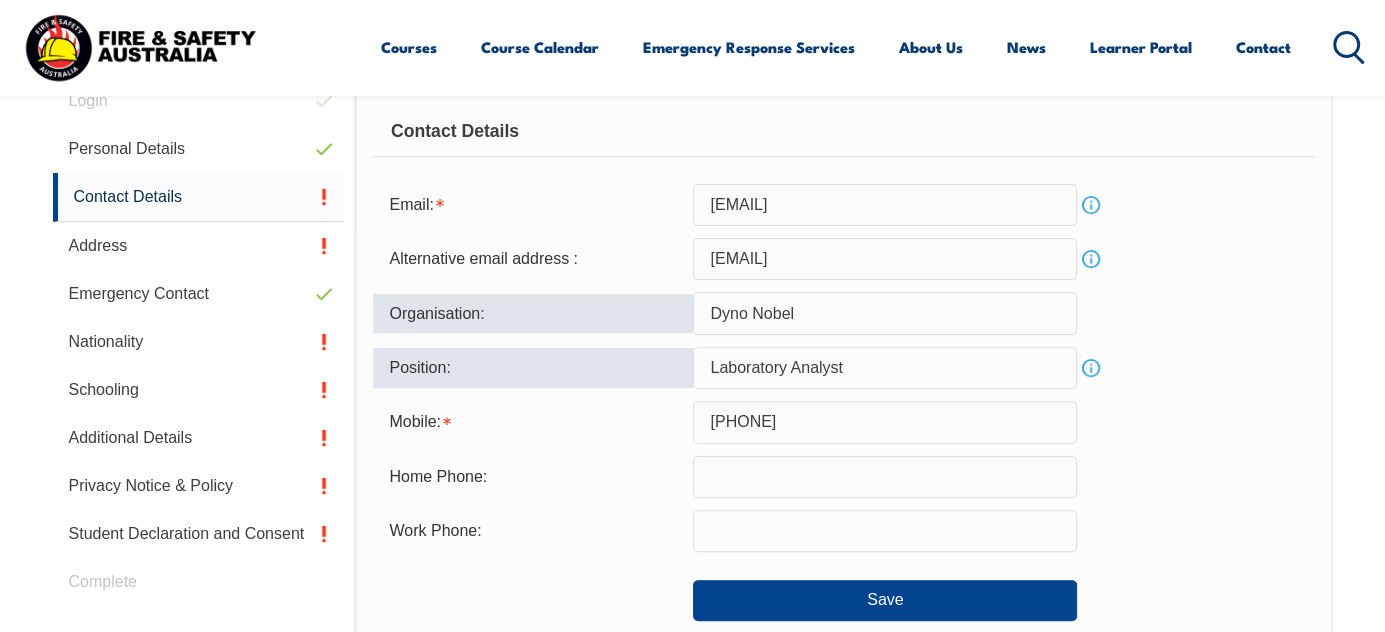 scroll, scrollTop: 604, scrollLeft: 0, axis: vertical 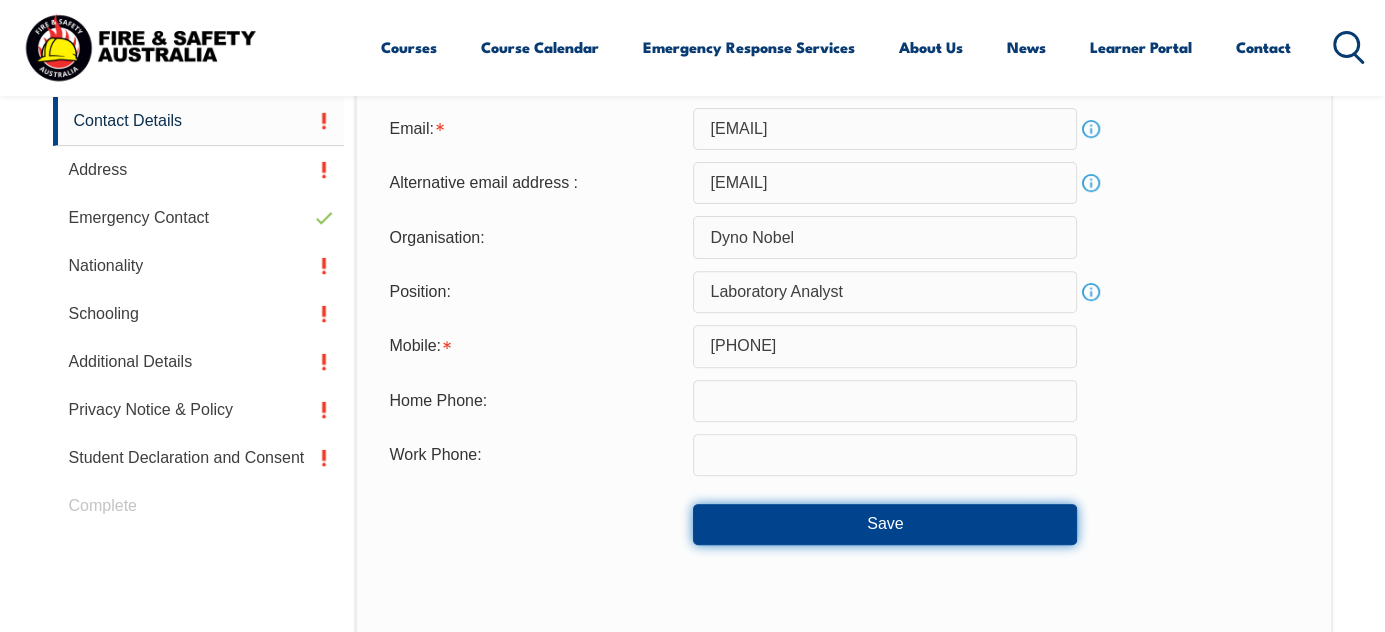 click on "Save" at bounding box center [885, 524] 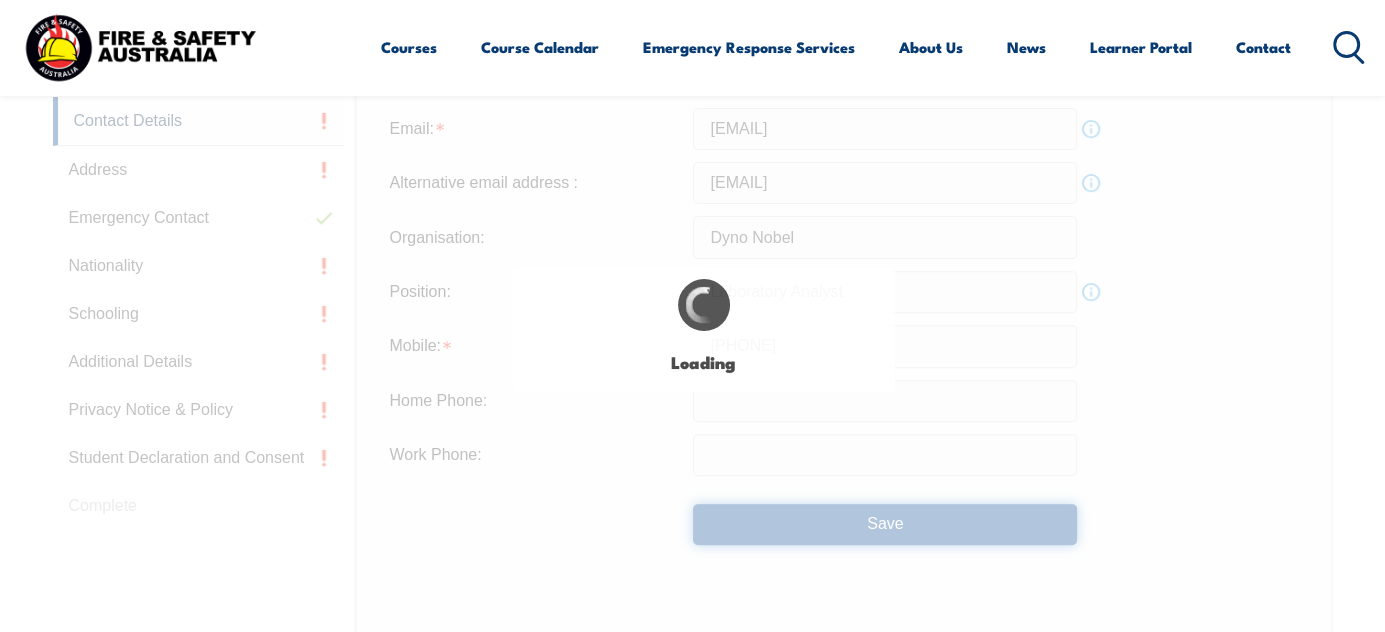 type on "Laboratory Analyst" 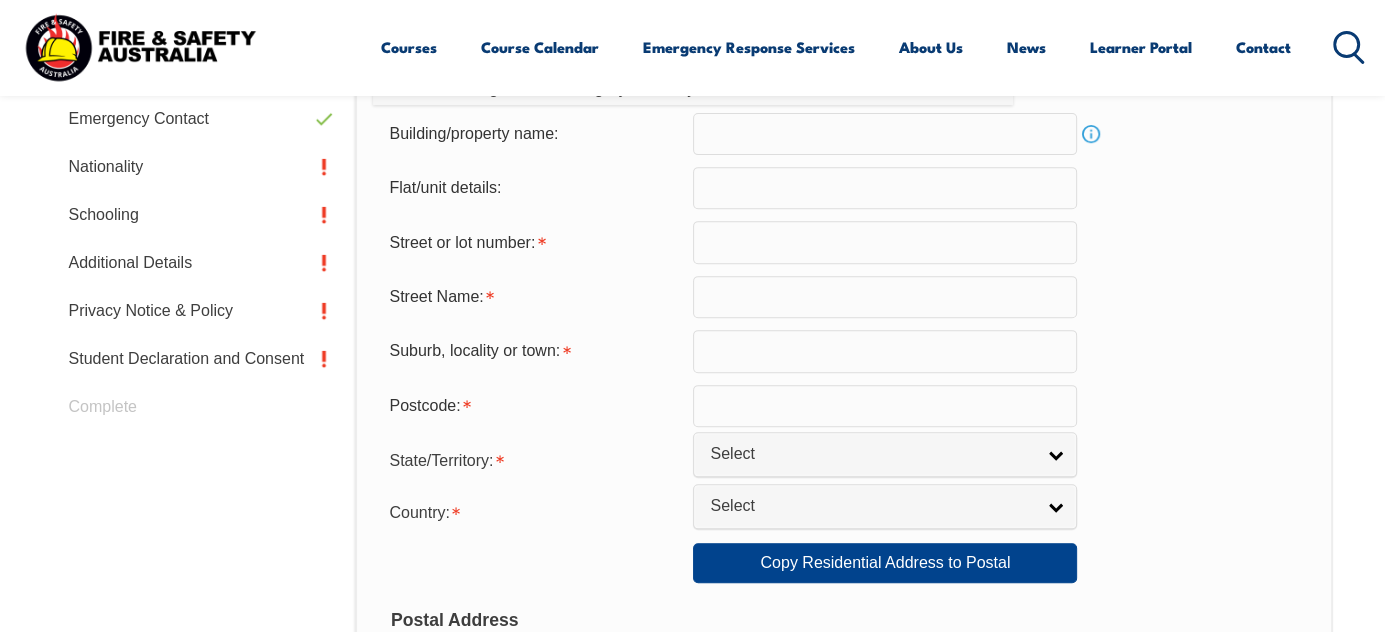 scroll, scrollTop: 704, scrollLeft: 0, axis: vertical 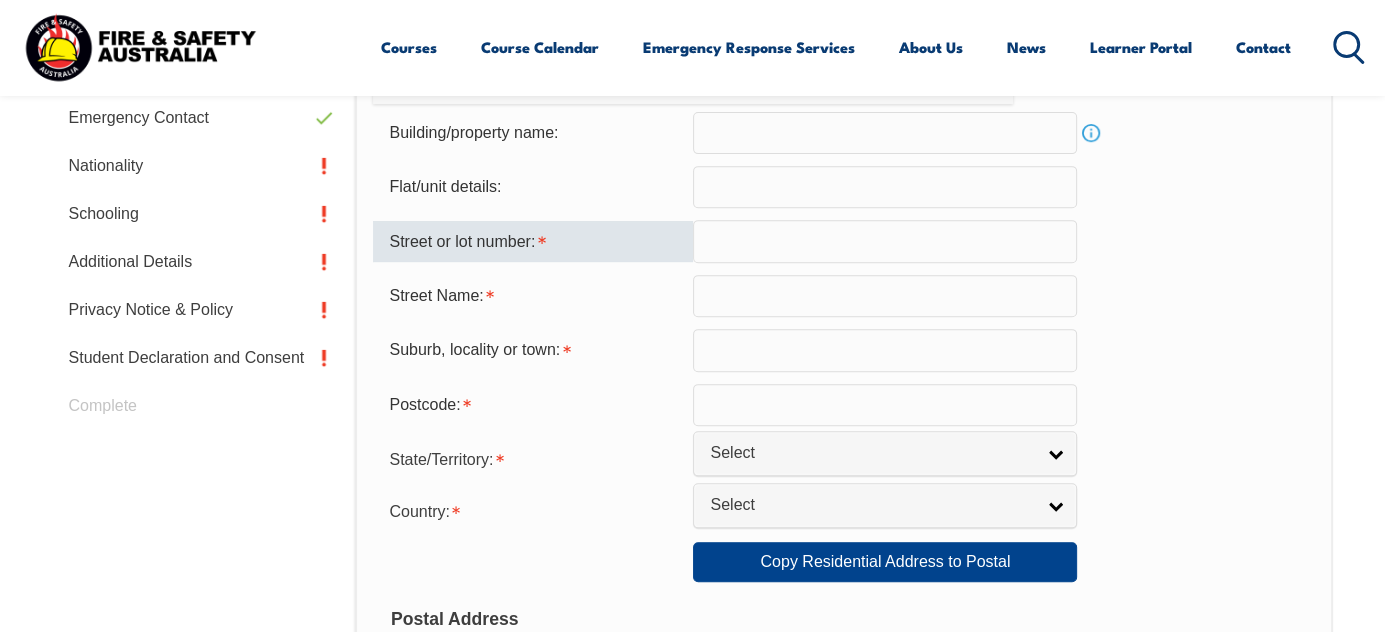 click at bounding box center [885, 241] 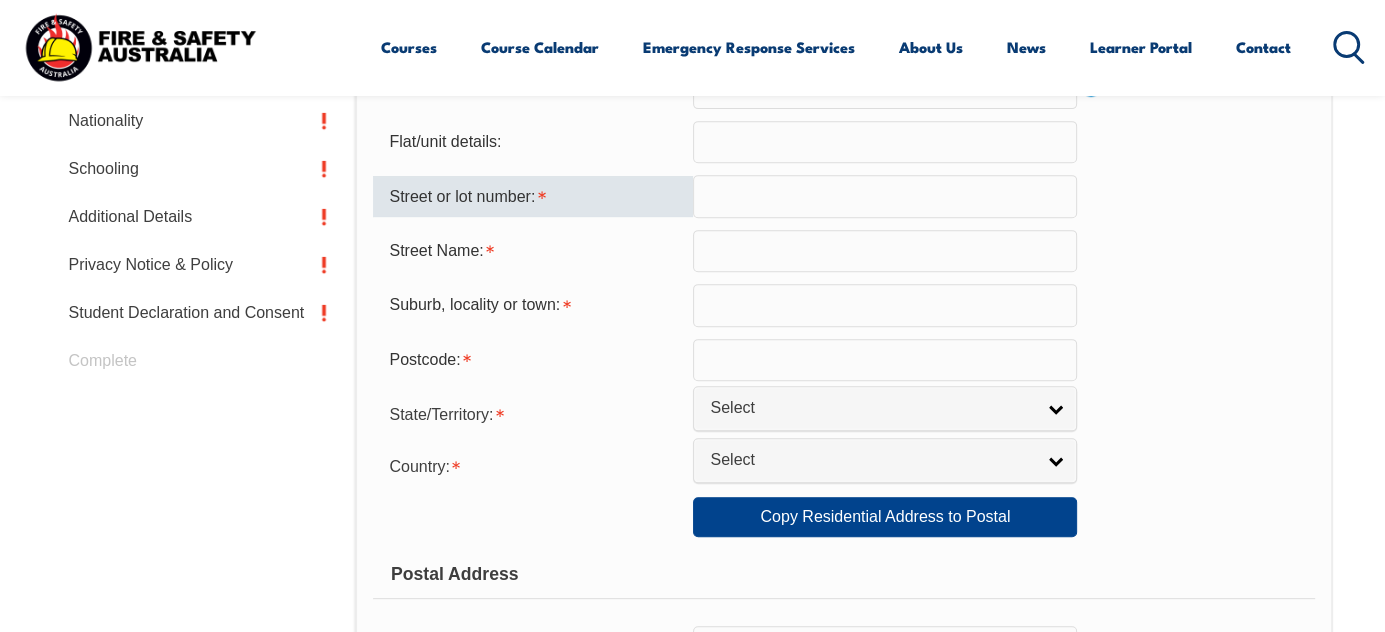 scroll, scrollTop: 704, scrollLeft: 0, axis: vertical 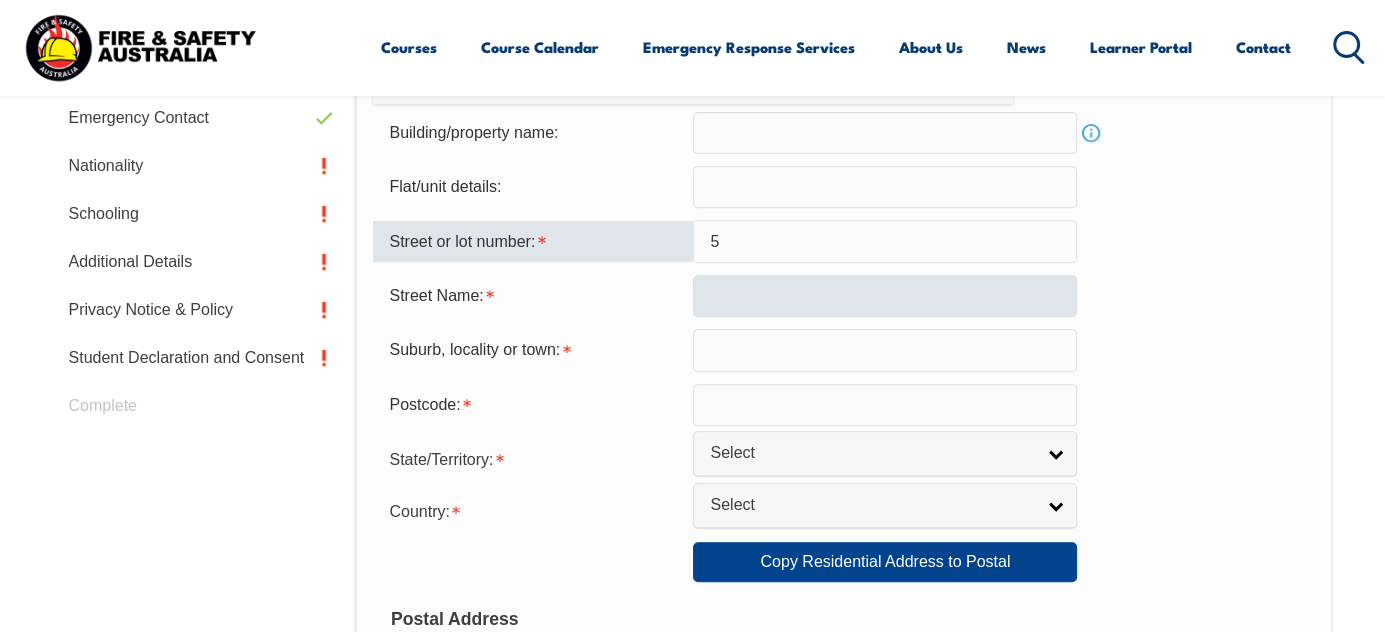 type on "5" 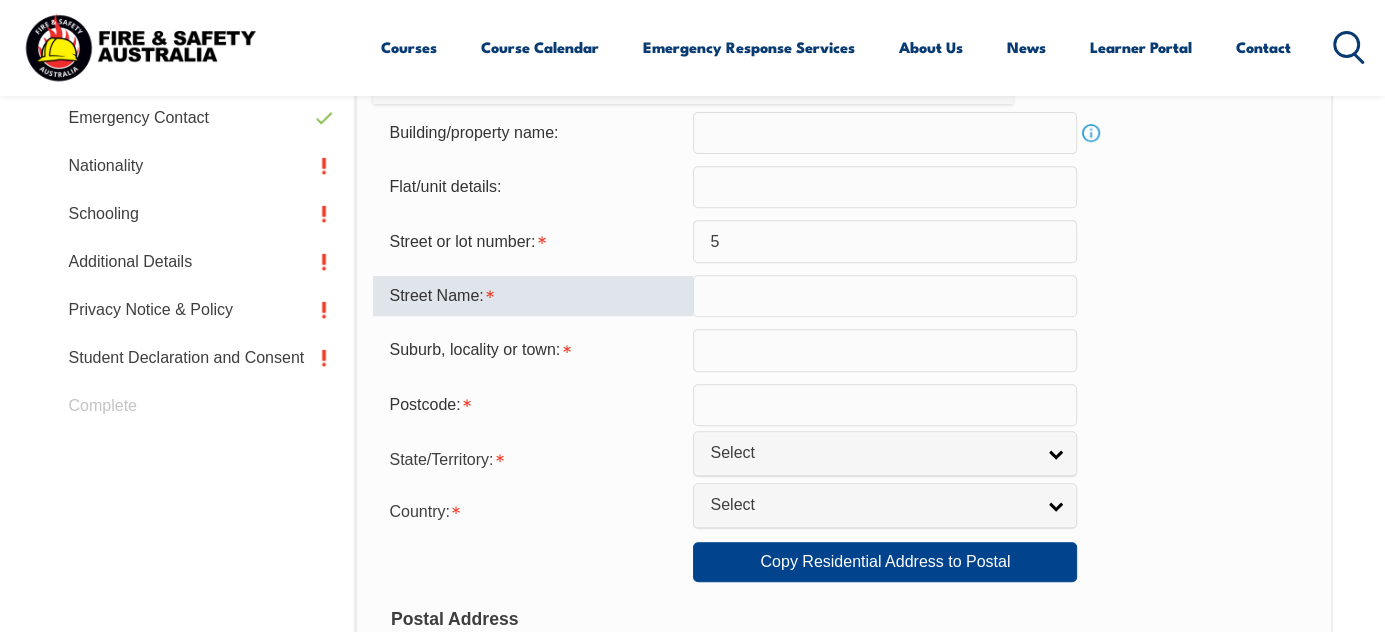 click at bounding box center [885, 296] 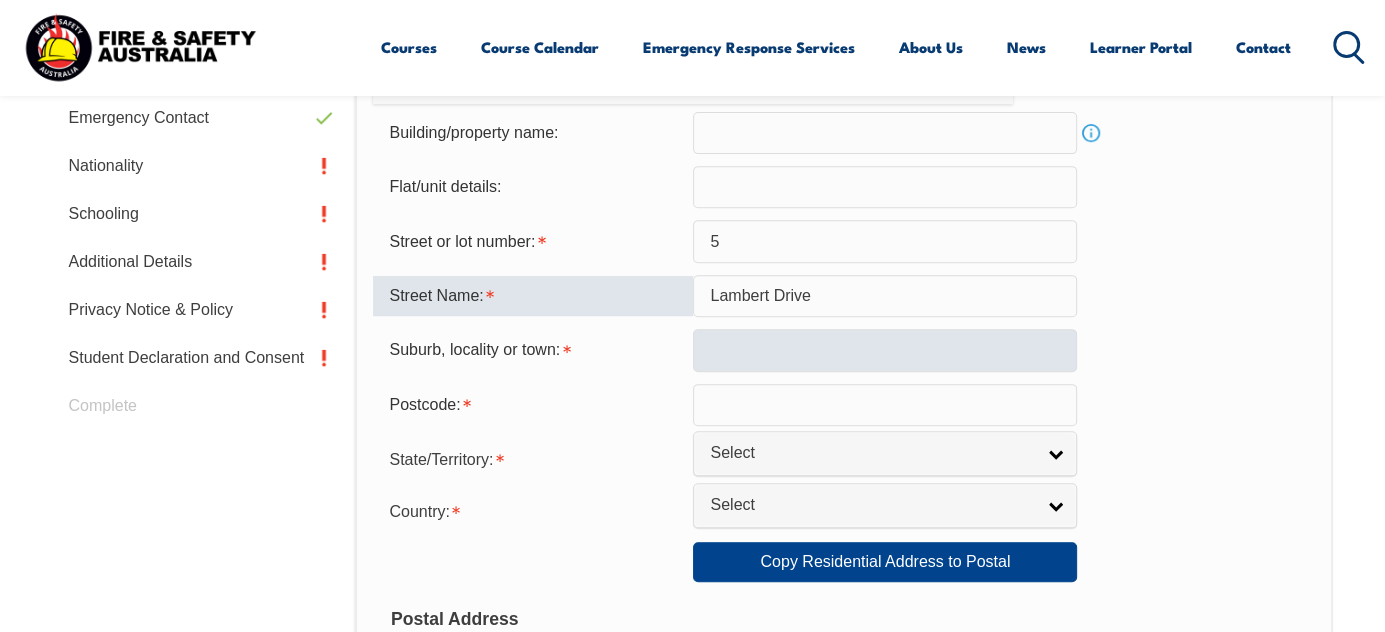 type on "Lambert Drive" 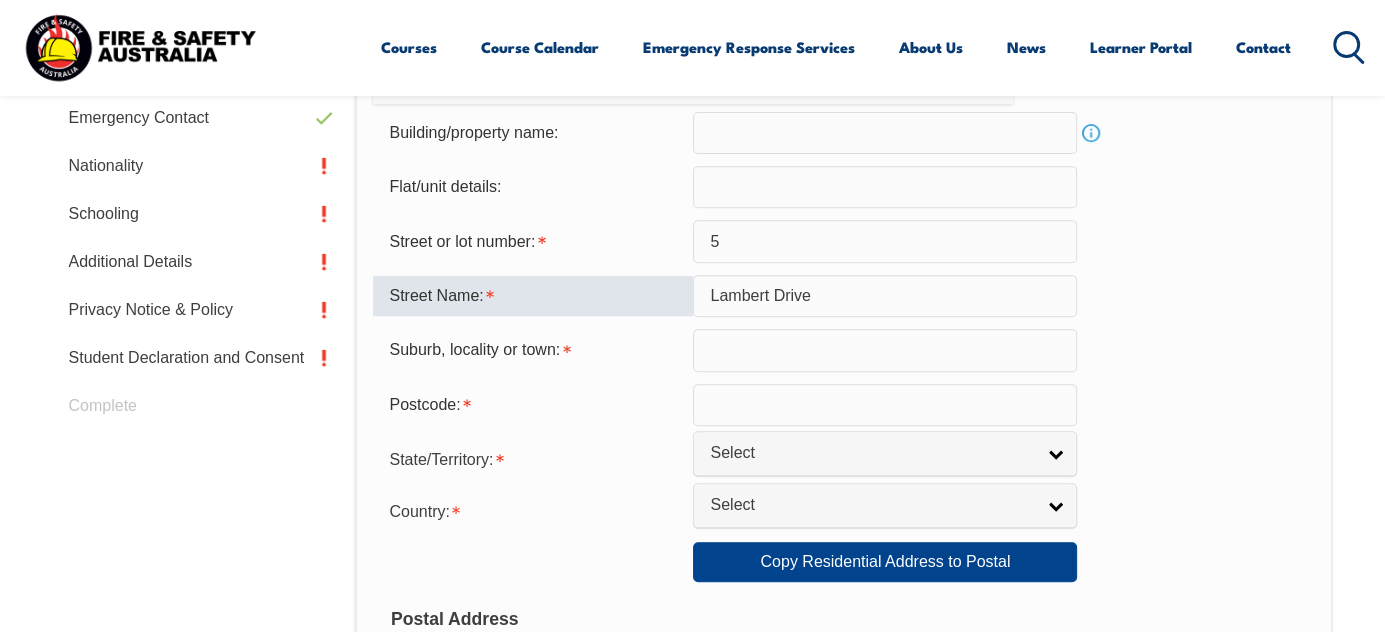 click at bounding box center [885, 350] 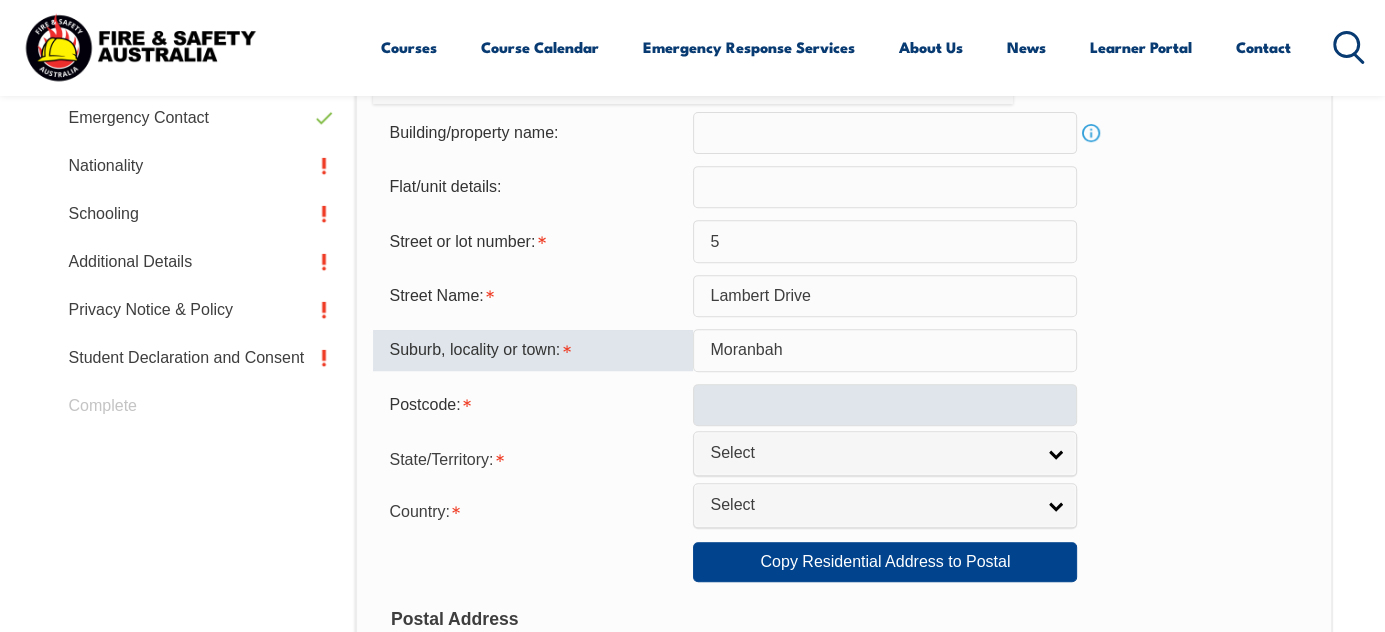 type on "Moranbah" 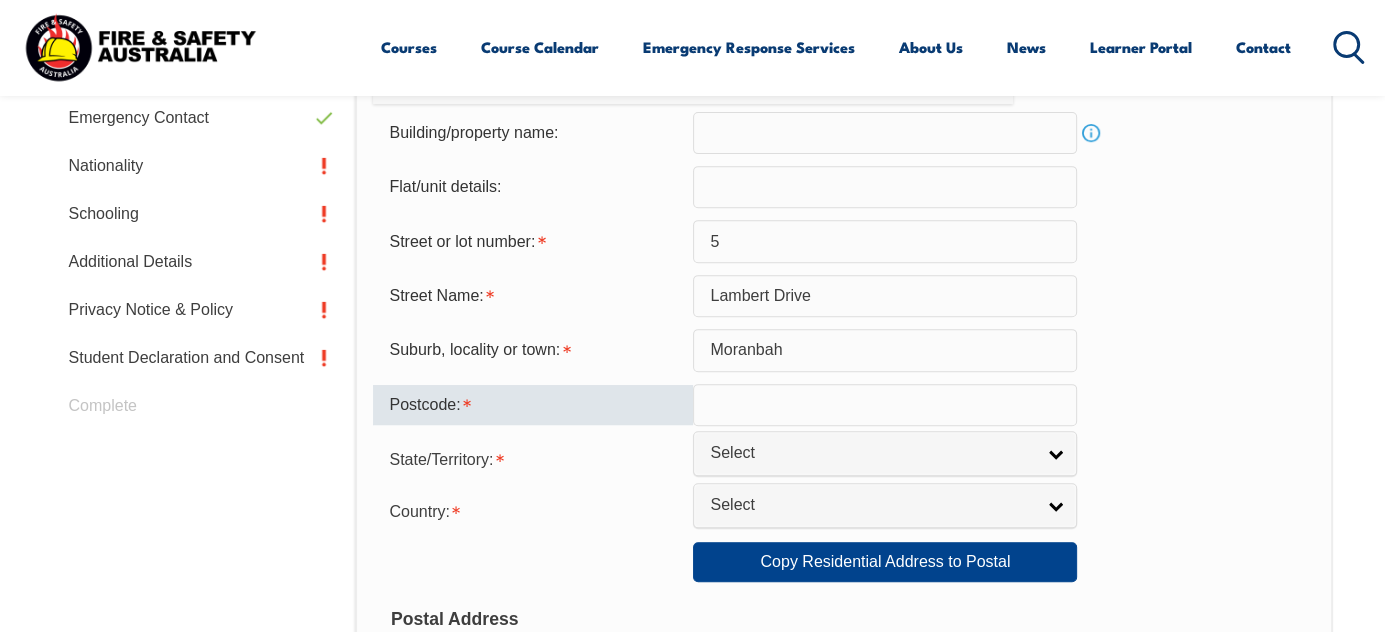 click at bounding box center [885, 405] 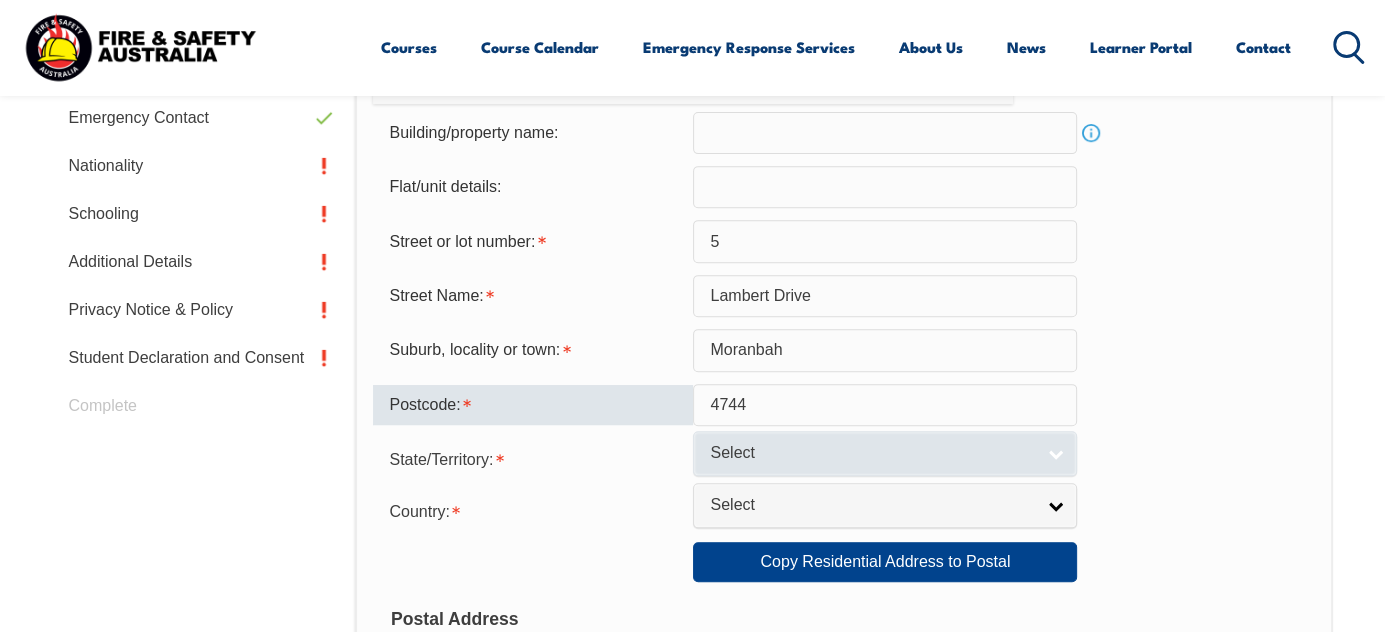 type on "4744" 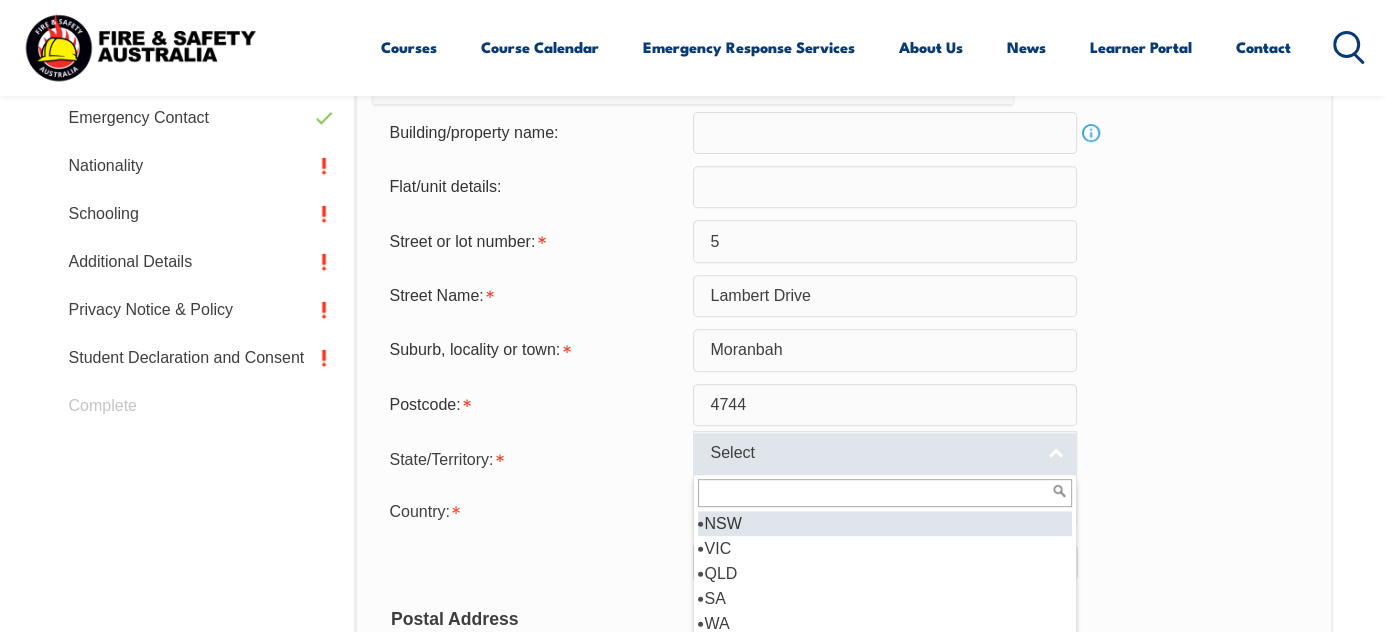 click on "Select" at bounding box center [885, 453] 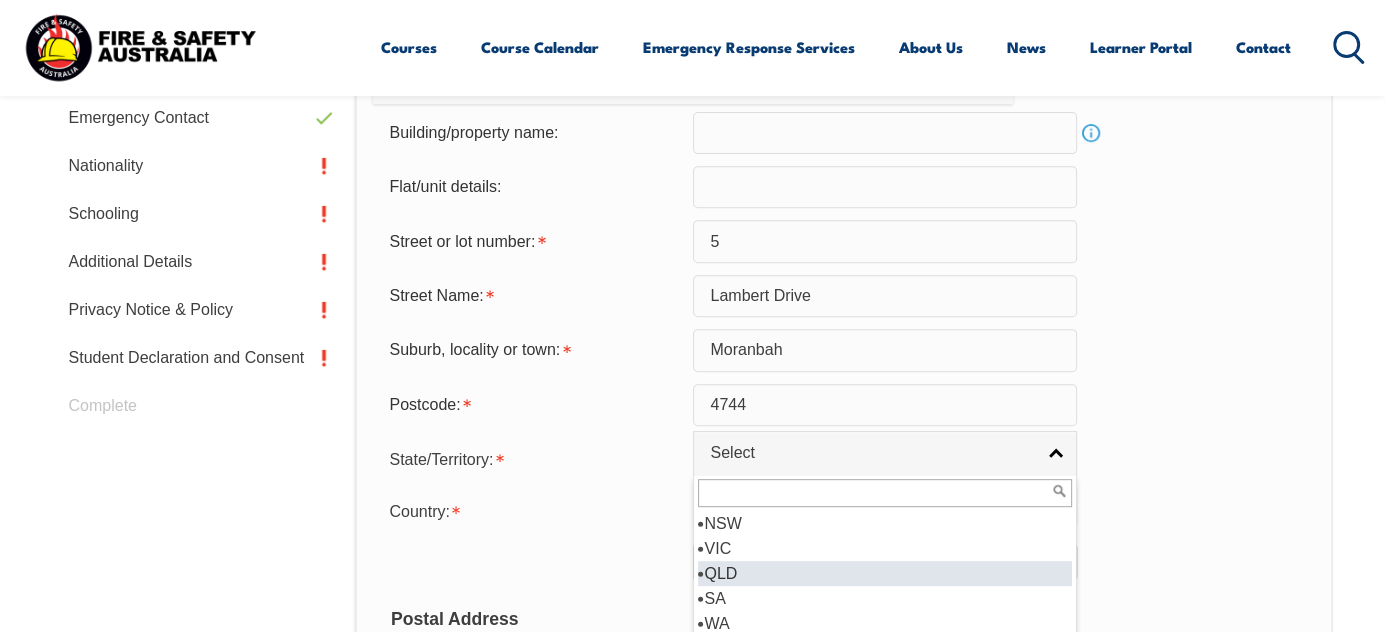 click on "QLD" at bounding box center (885, 573) 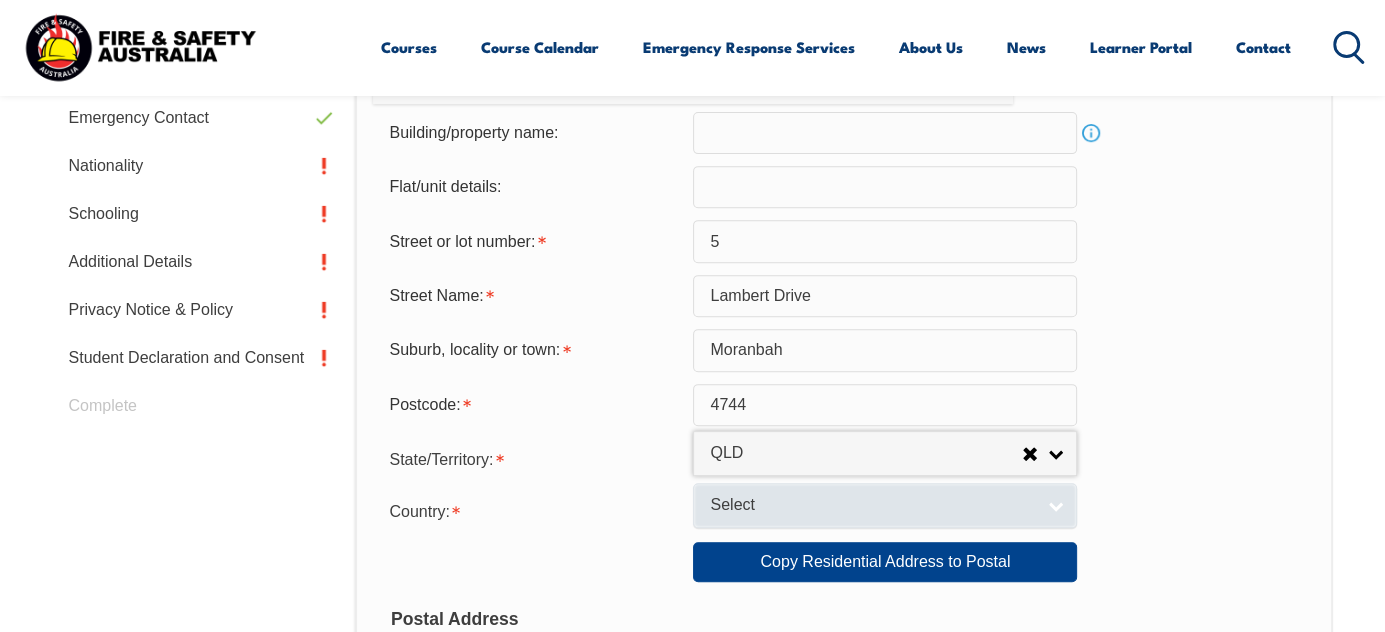 click on "Select" at bounding box center [885, 505] 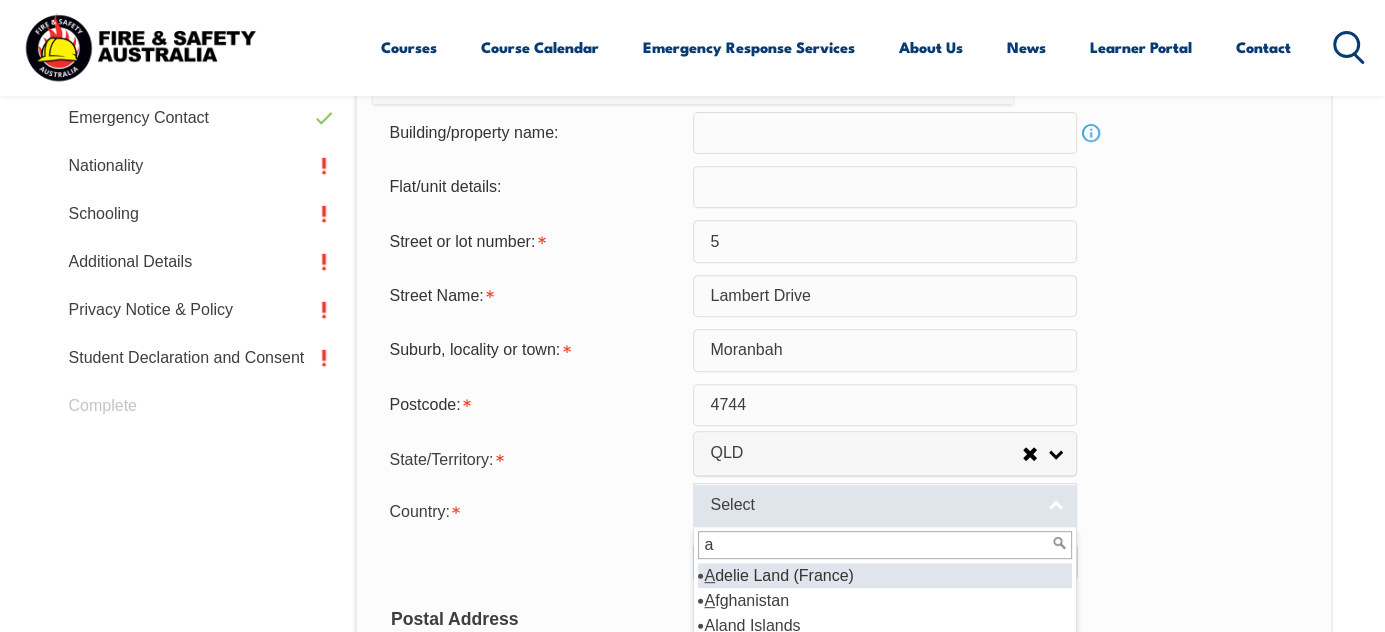 type on "Australia" 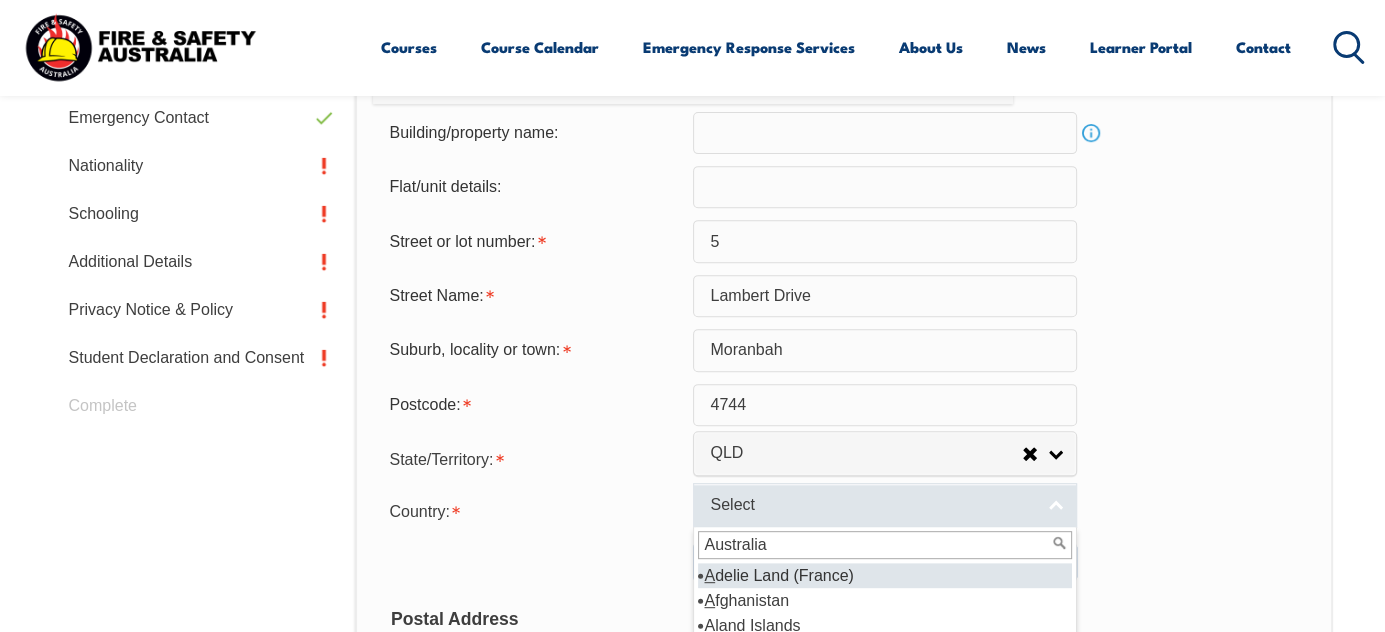 select on "1101" 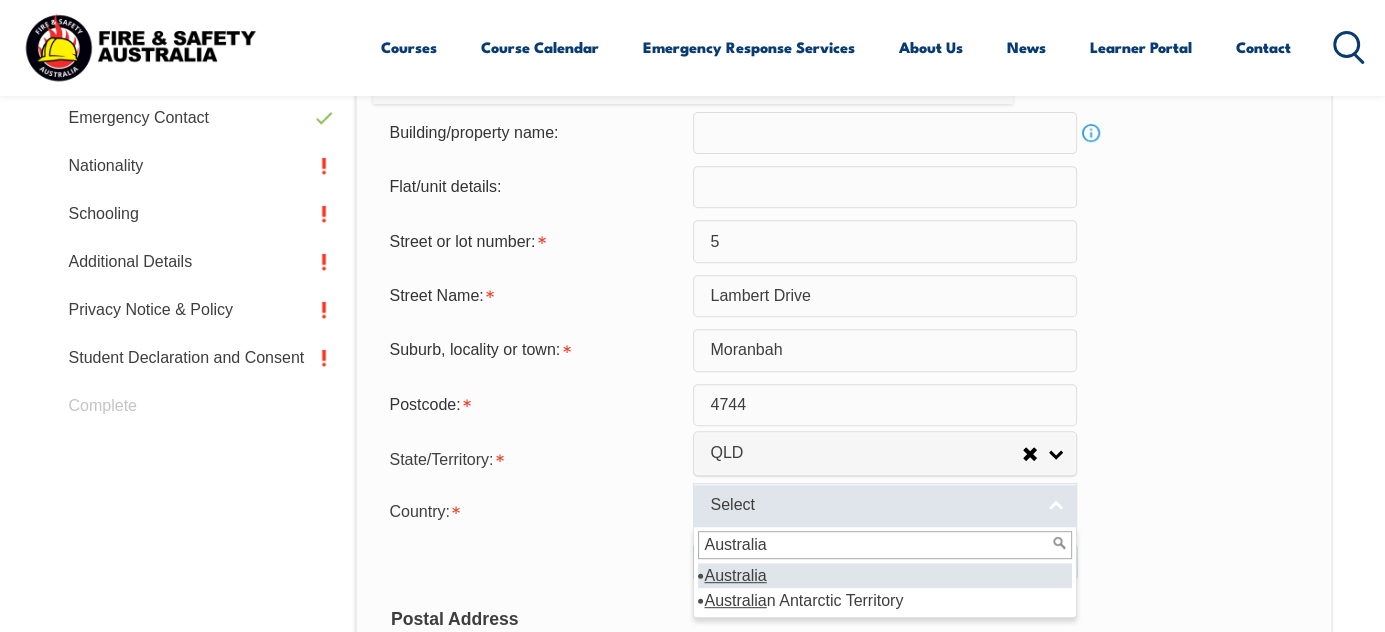 type 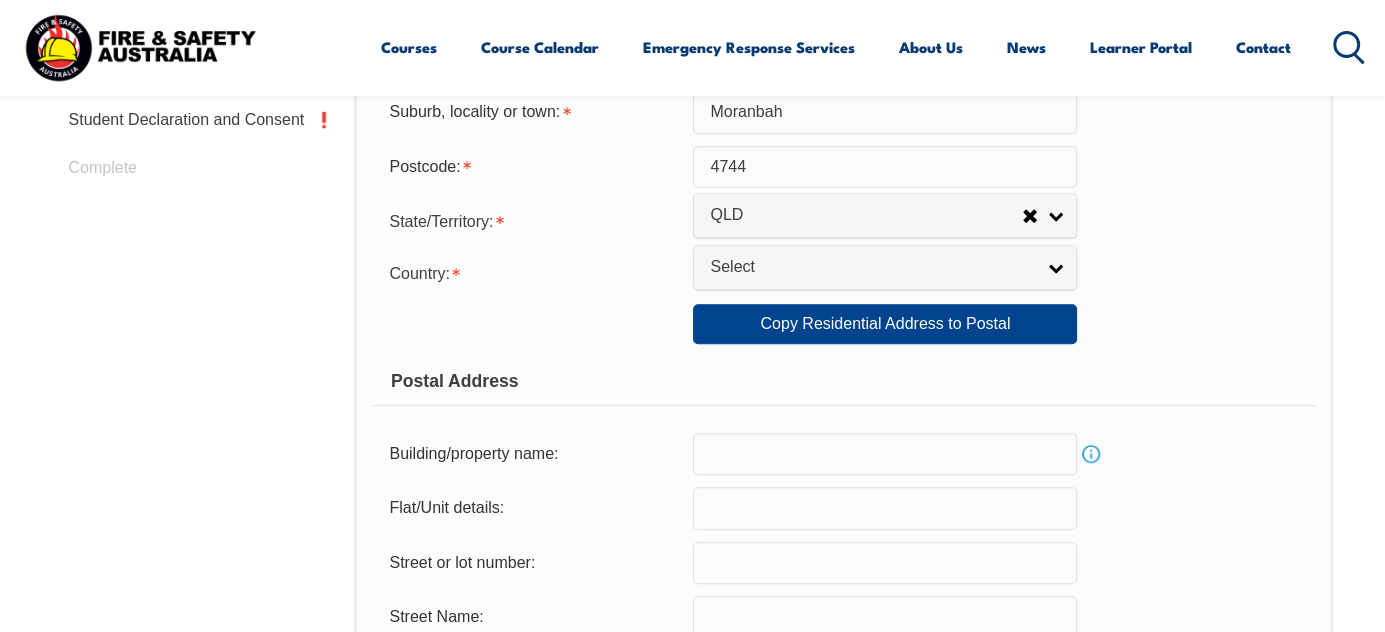 scroll, scrollTop: 968, scrollLeft: 0, axis: vertical 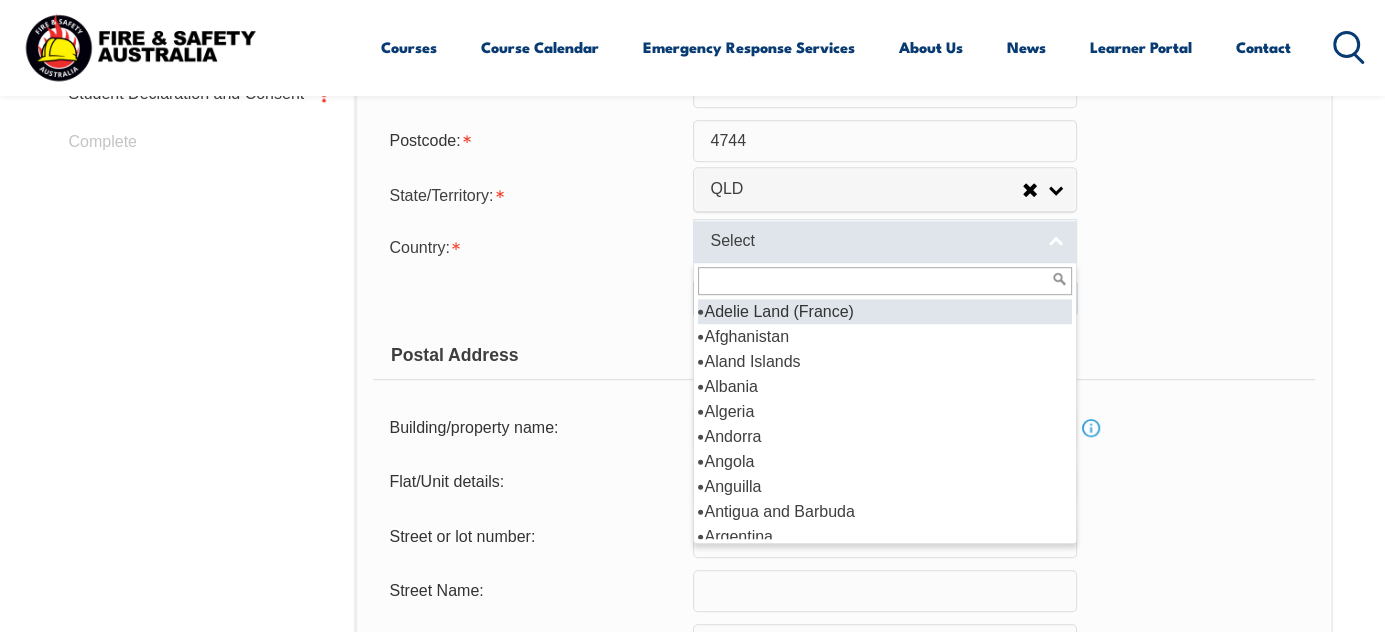 click on "Select" at bounding box center [885, 241] 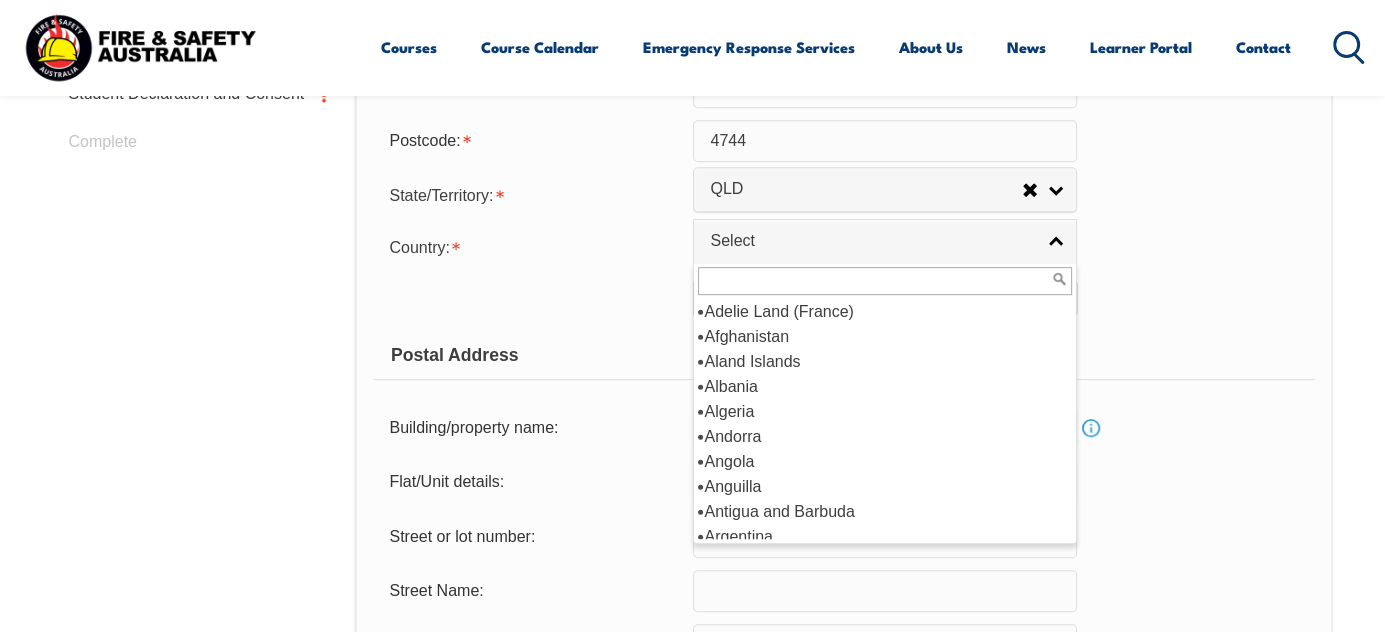 scroll, scrollTop: 200, scrollLeft: 0, axis: vertical 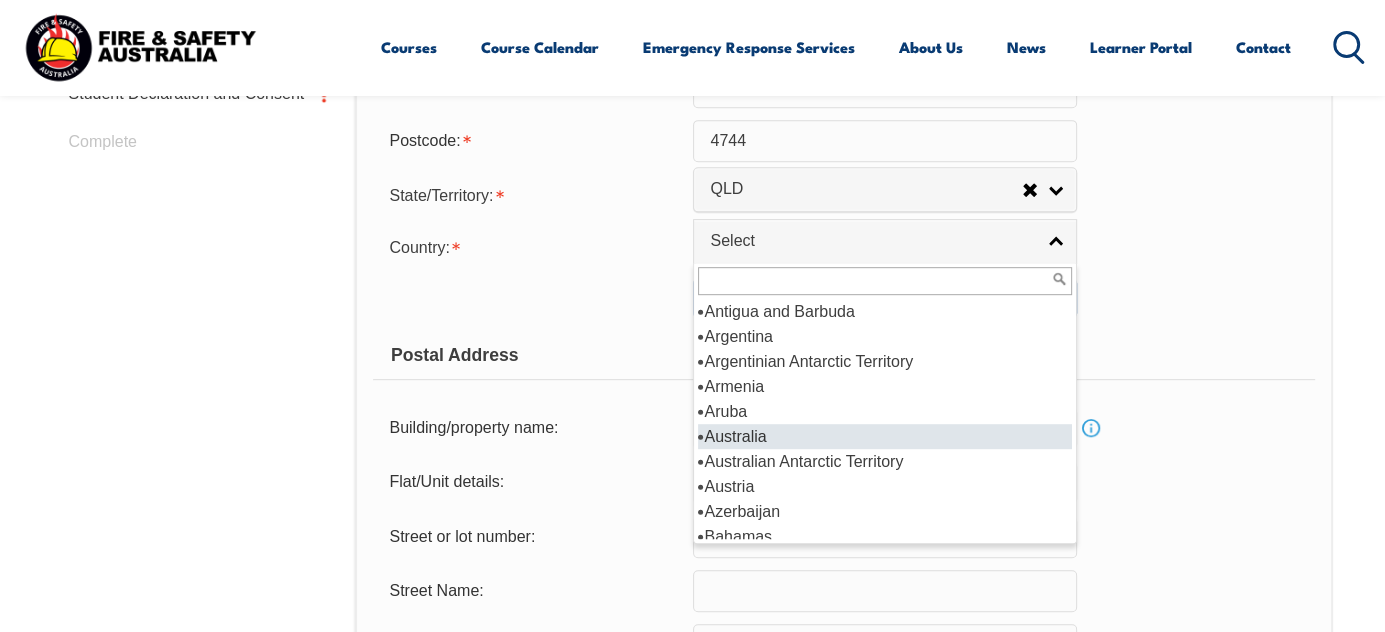 click on "Australia" at bounding box center (885, 436) 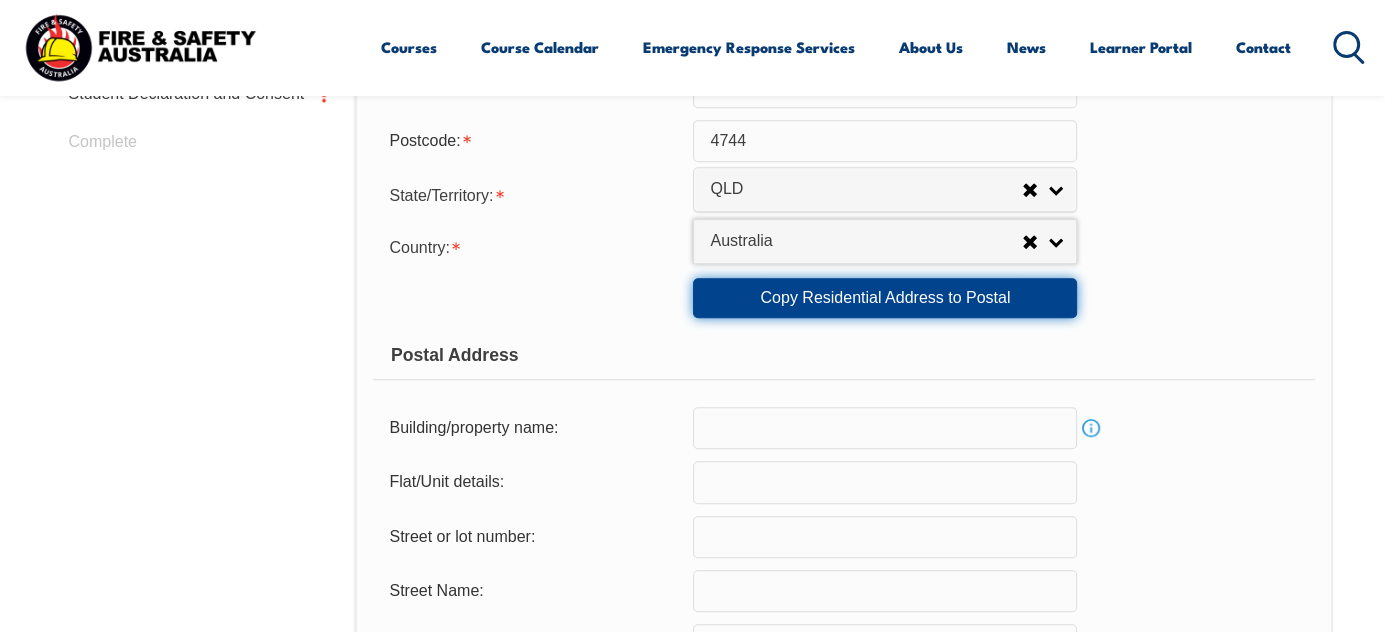 click on "Copy Residential Address to Postal" at bounding box center [885, 298] 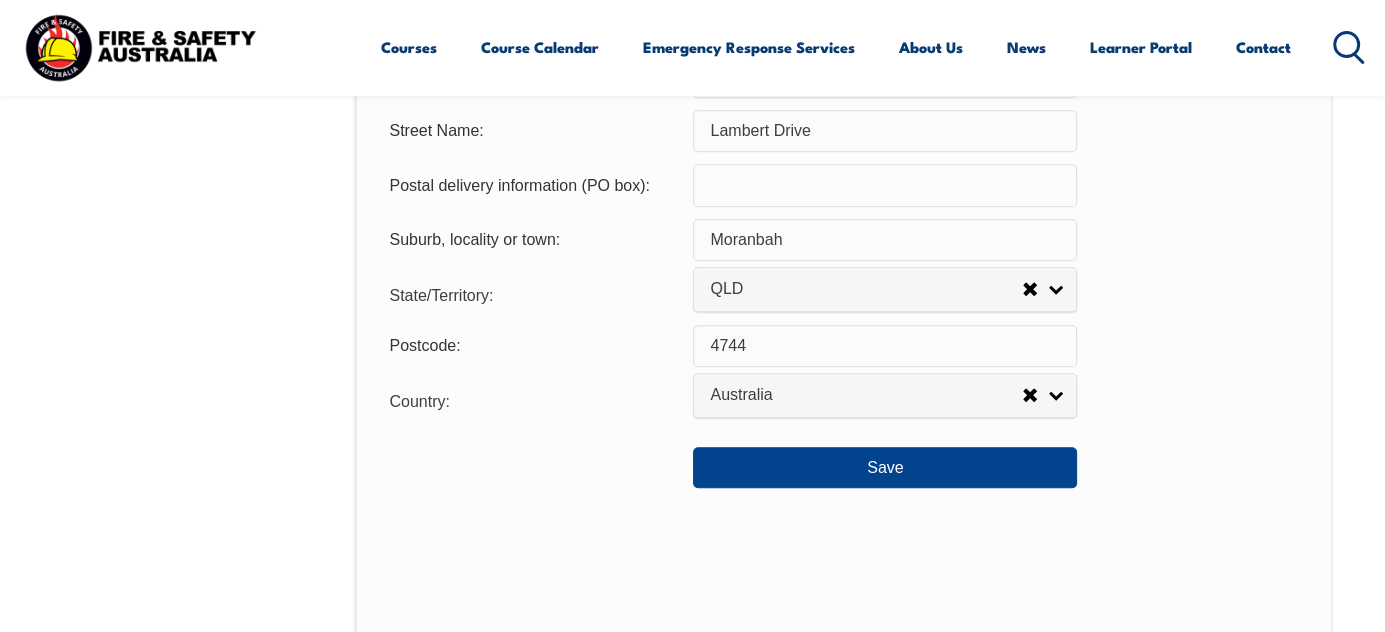 scroll, scrollTop: 1468, scrollLeft: 0, axis: vertical 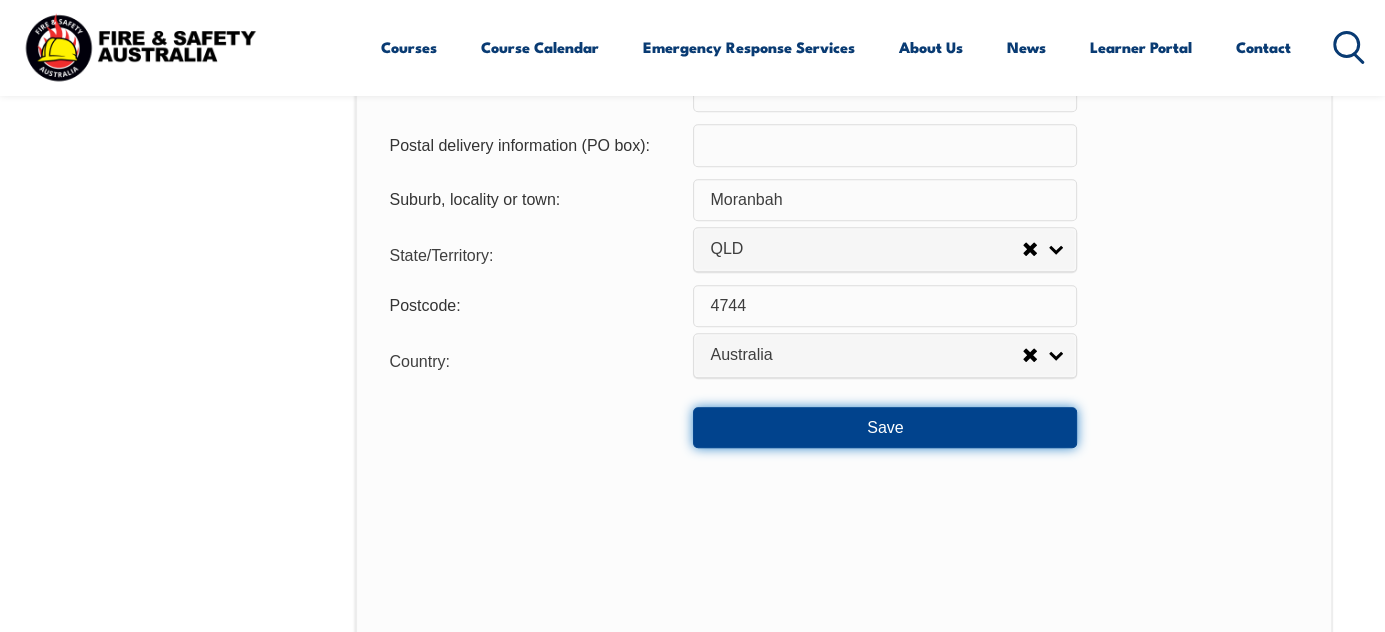 click on "Save" at bounding box center [885, 427] 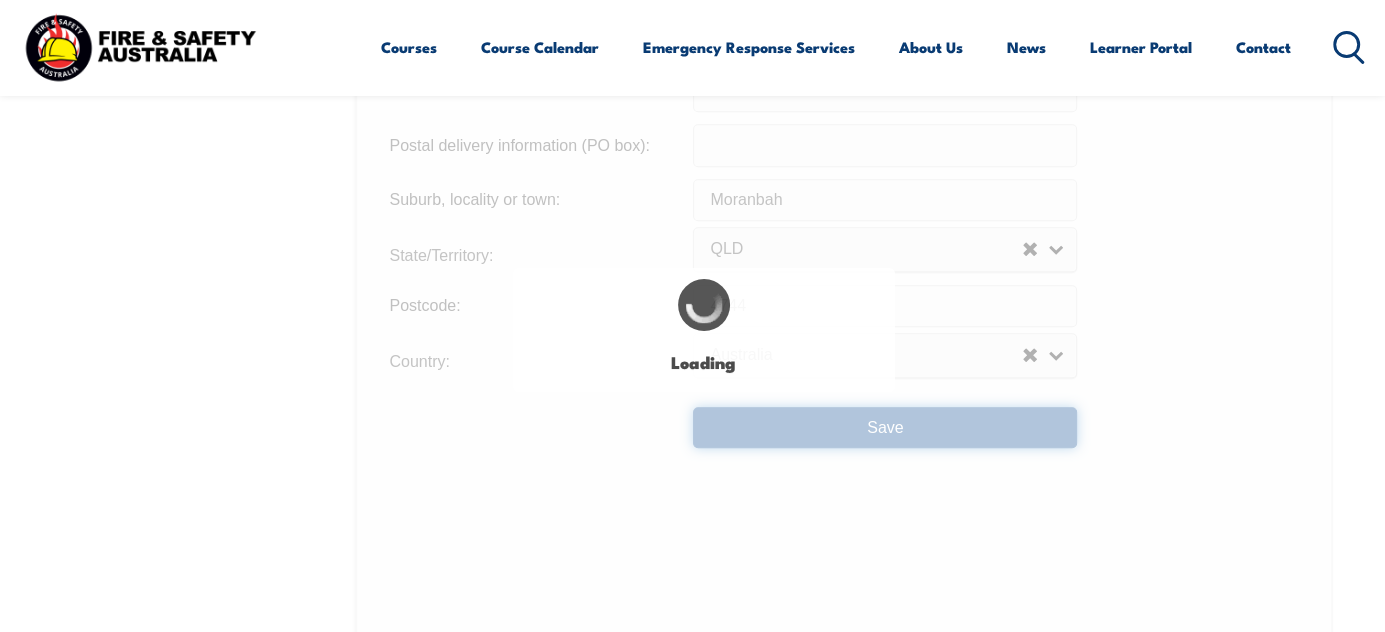 scroll, scrollTop: 0, scrollLeft: 0, axis: both 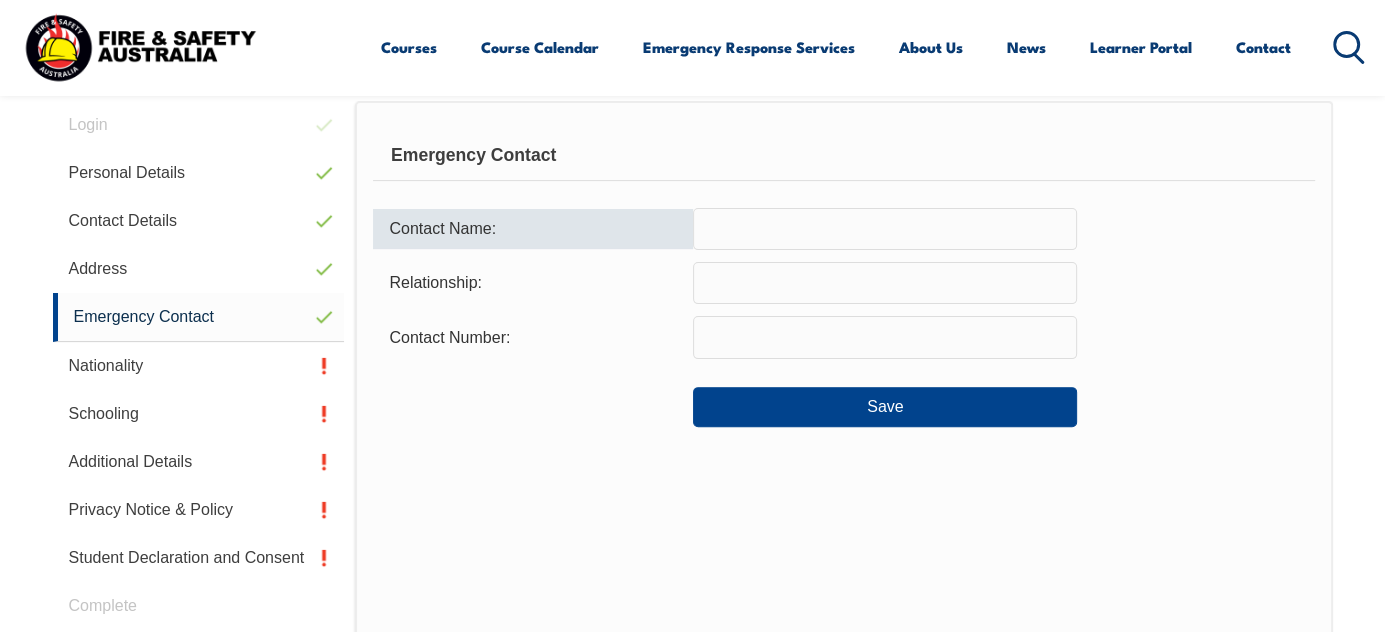 click at bounding box center (885, 229) 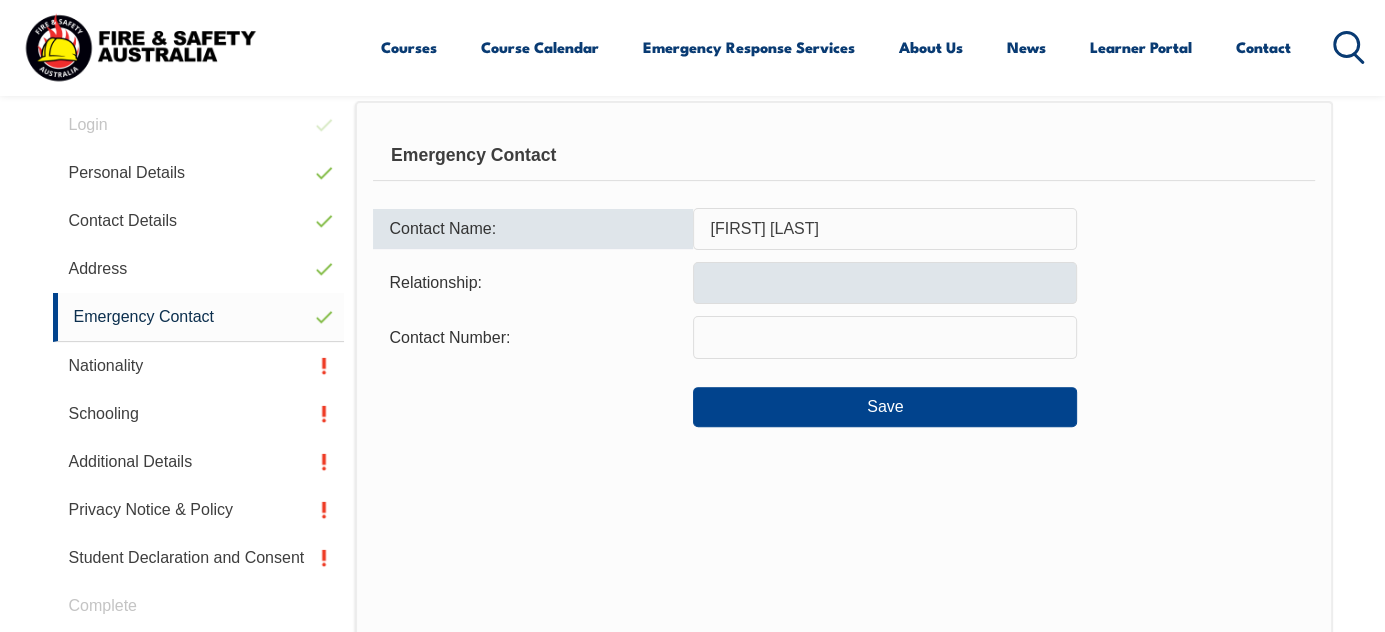 type on "[FIRST] [LAST]" 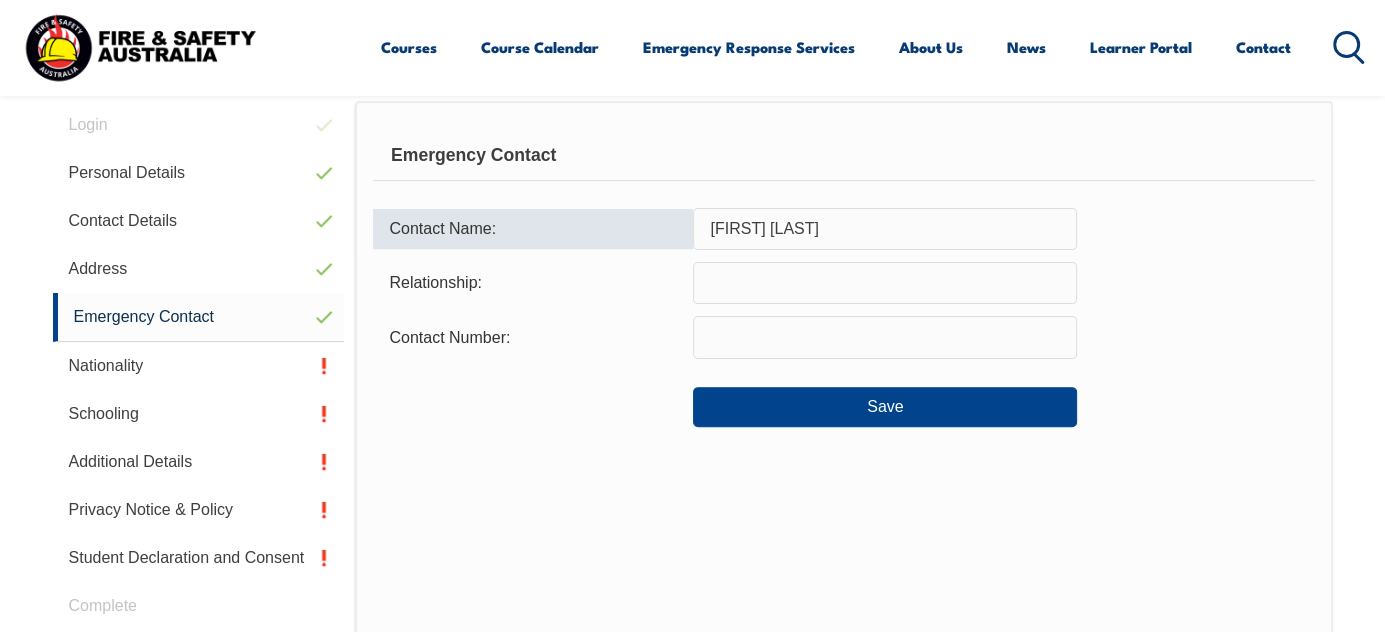 click at bounding box center [885, 283] 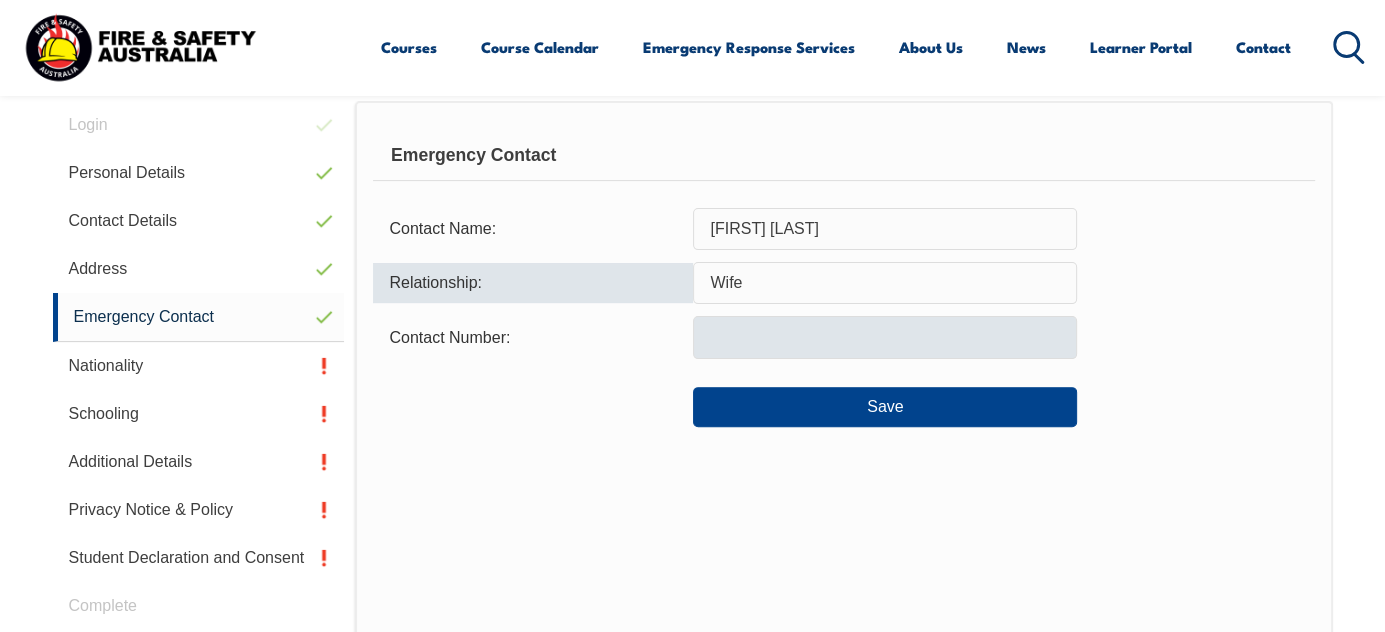 type on "Wife" 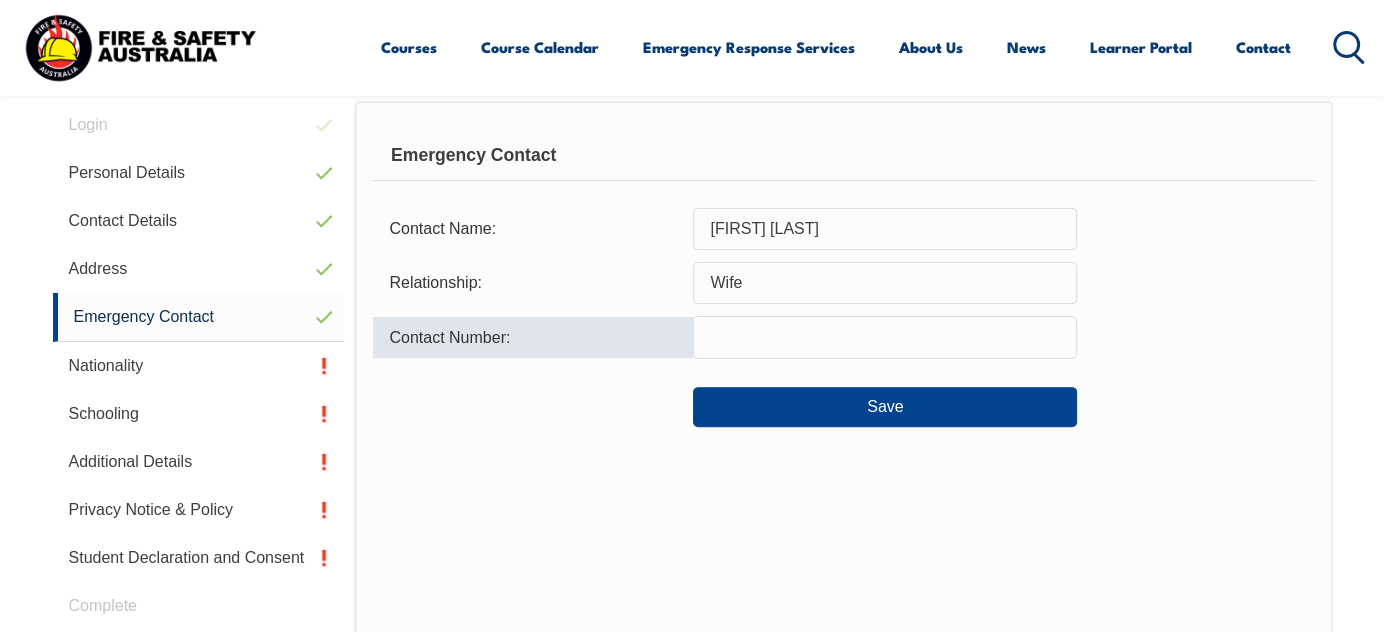 click at bounding box center (885, 337) 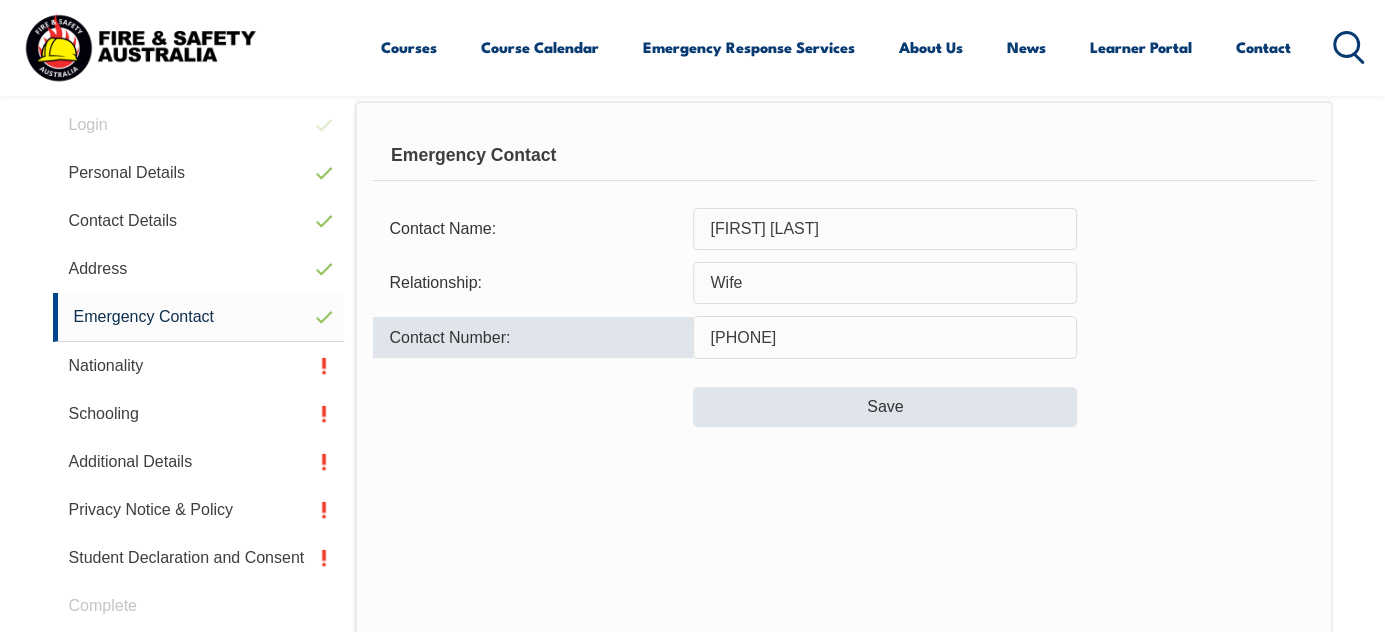 type on "[PHONE]" 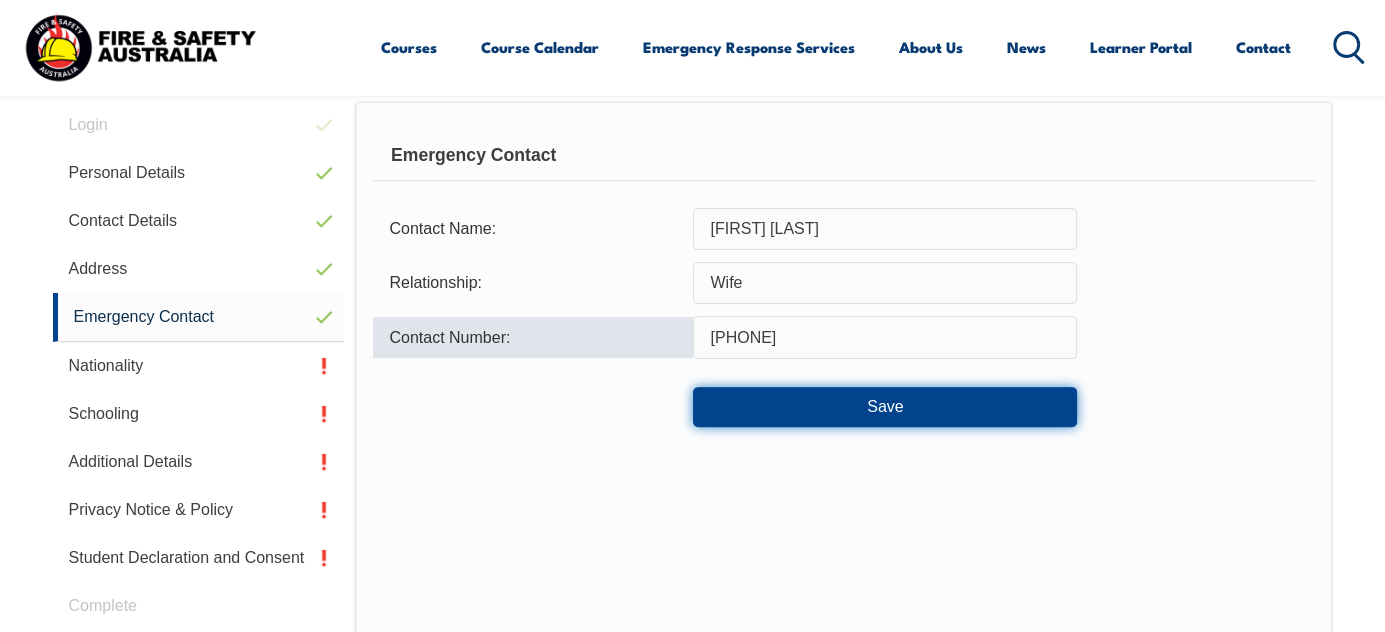 click on "Save" at bounding box center (885, 407) 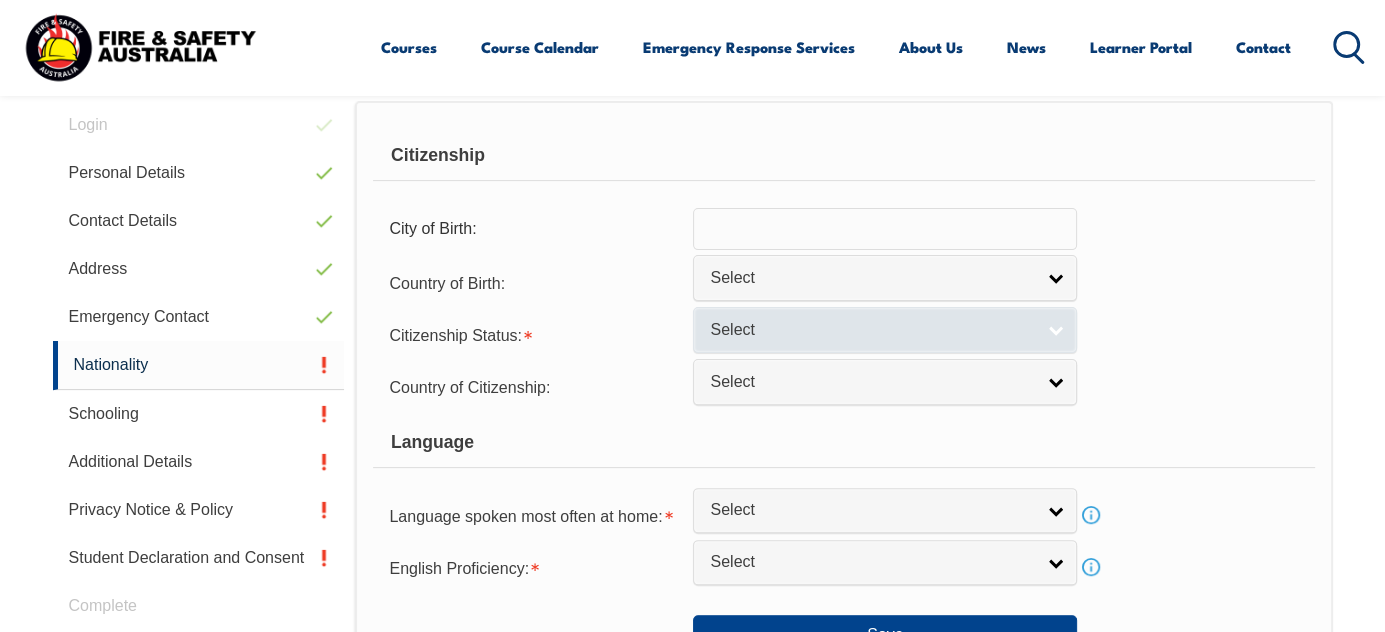 click on "Select" at bounding box center [885, 329] 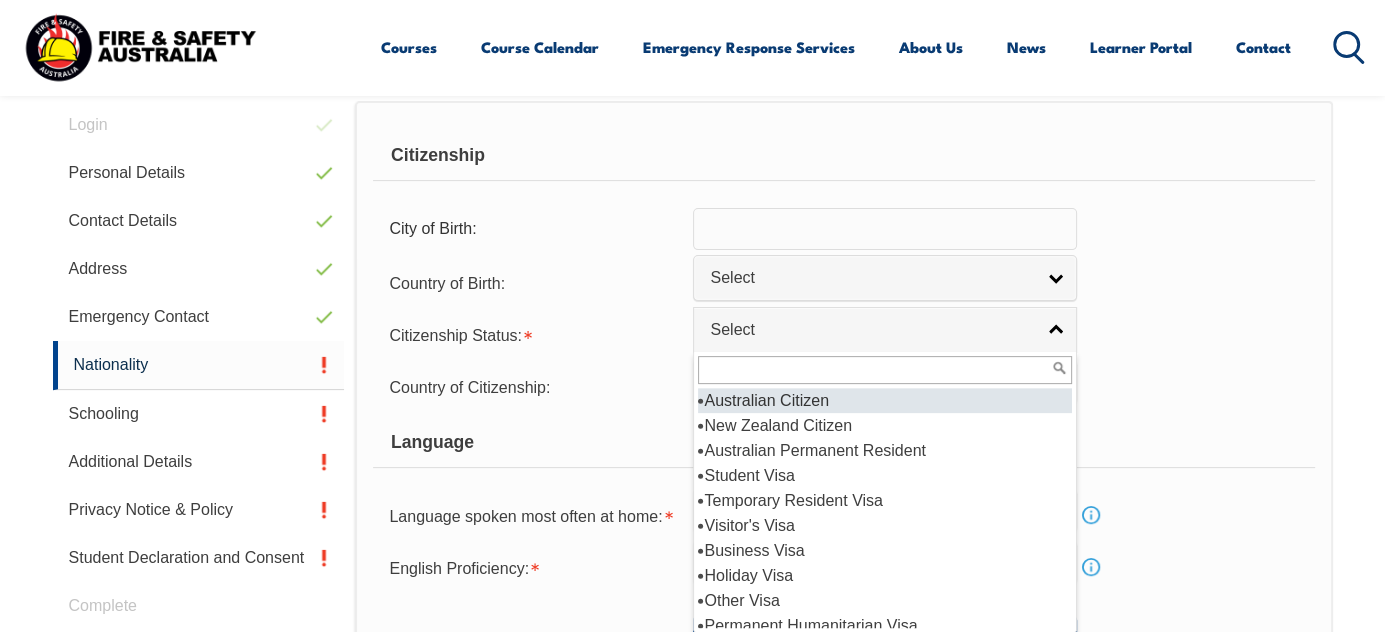 click on "Australian Citizen" at bounding box center [885, 400] 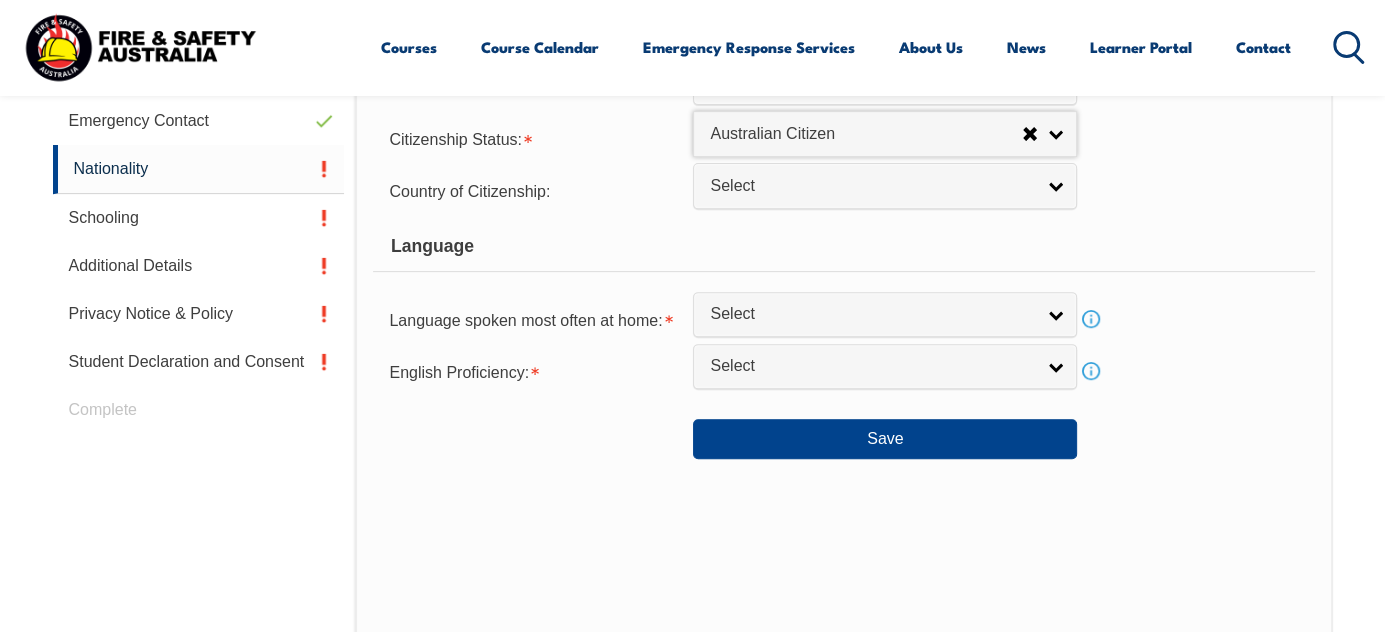 scroll, scrollTop: 705, scrollLeft: 0, axis: vertical 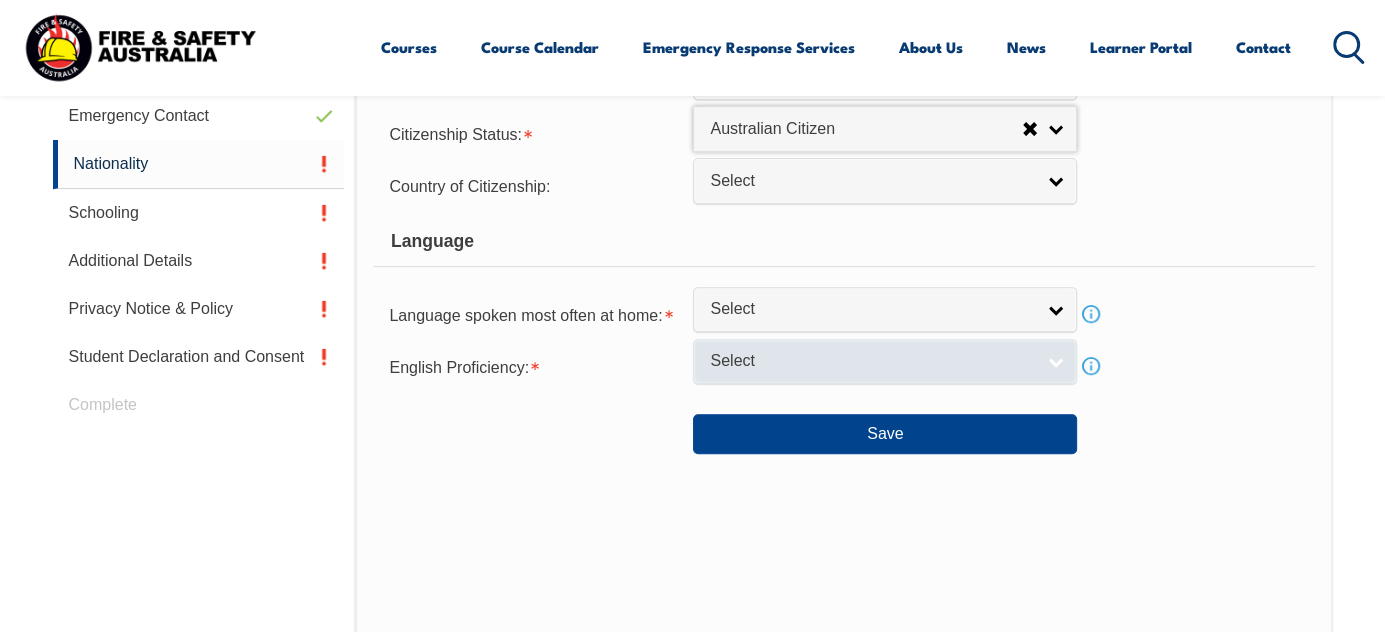 click on "Select" at bounding box center (885, 361) 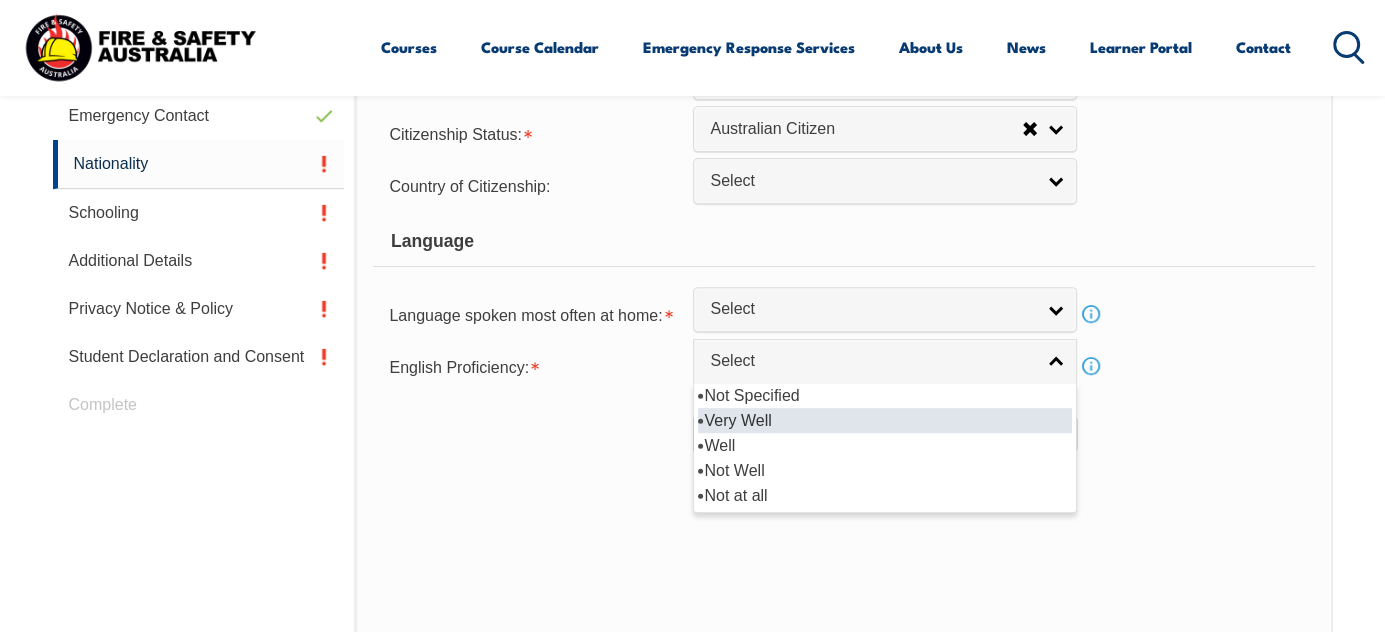 click on "Very Well" at bounding box center (885, 420) 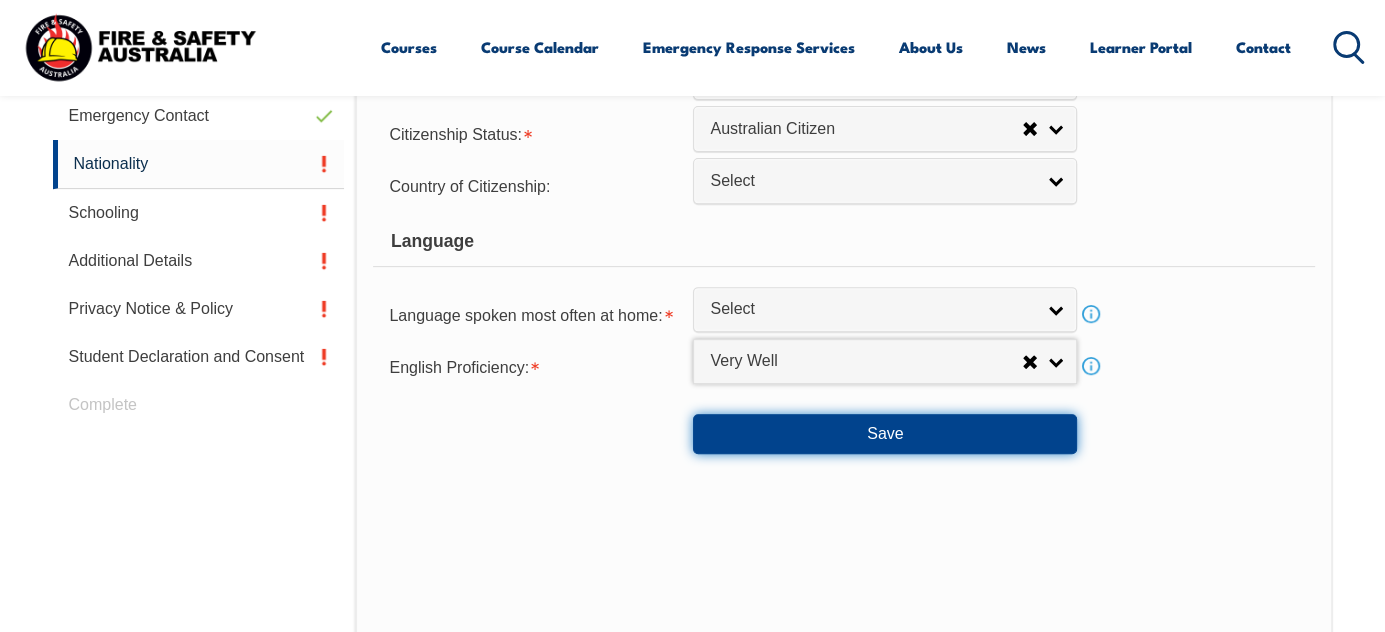 click on "Save" at bounding box center (885, 434) 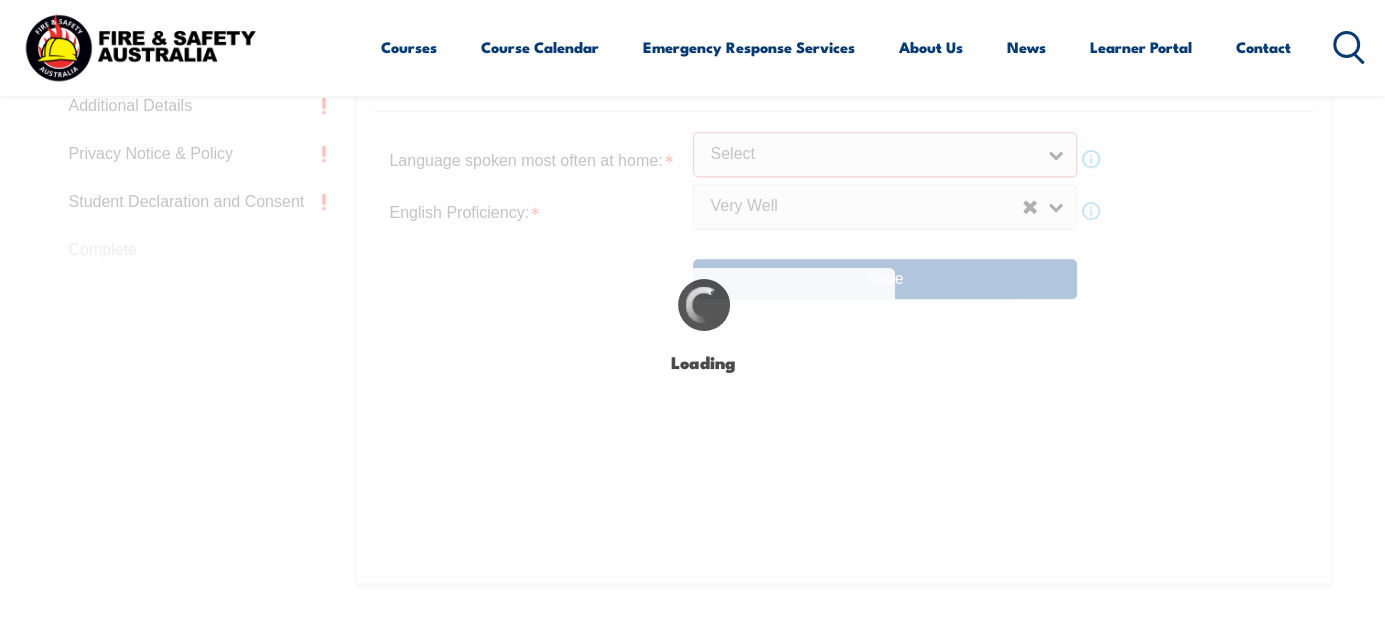 scroll, scrollTop: 889, scrollLeft: 0, axis: vertical 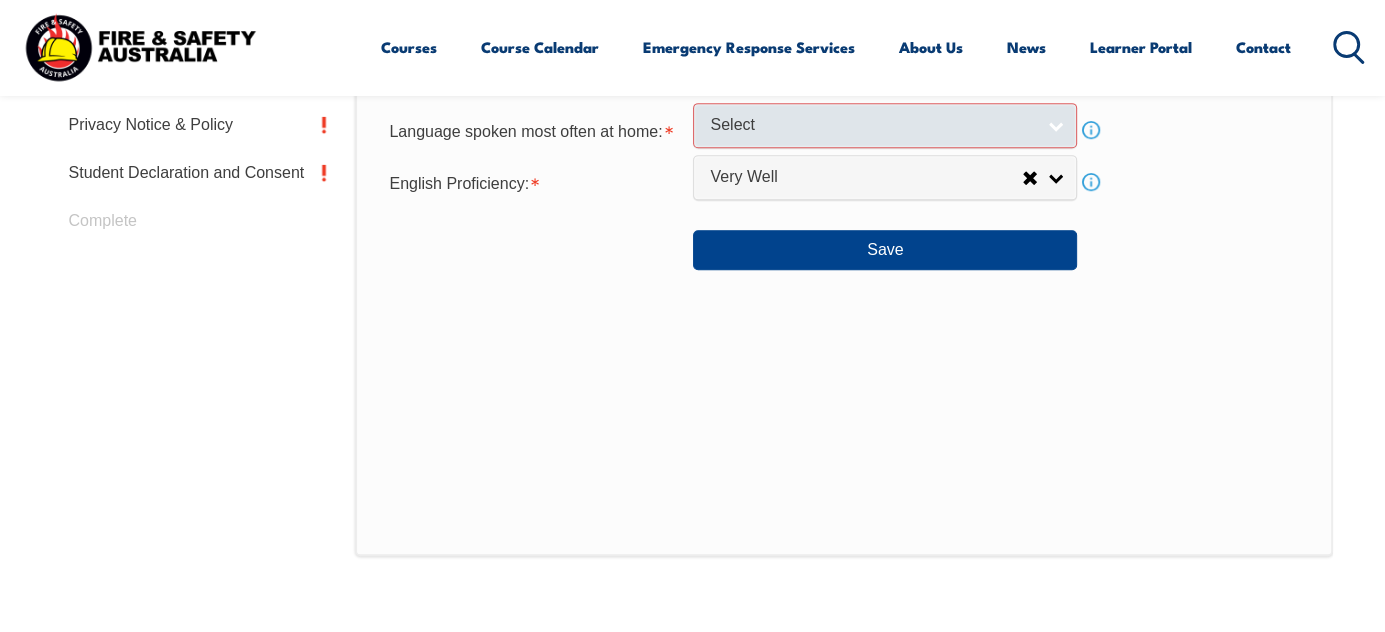 click on "Select" at bounding box center [885, 125] 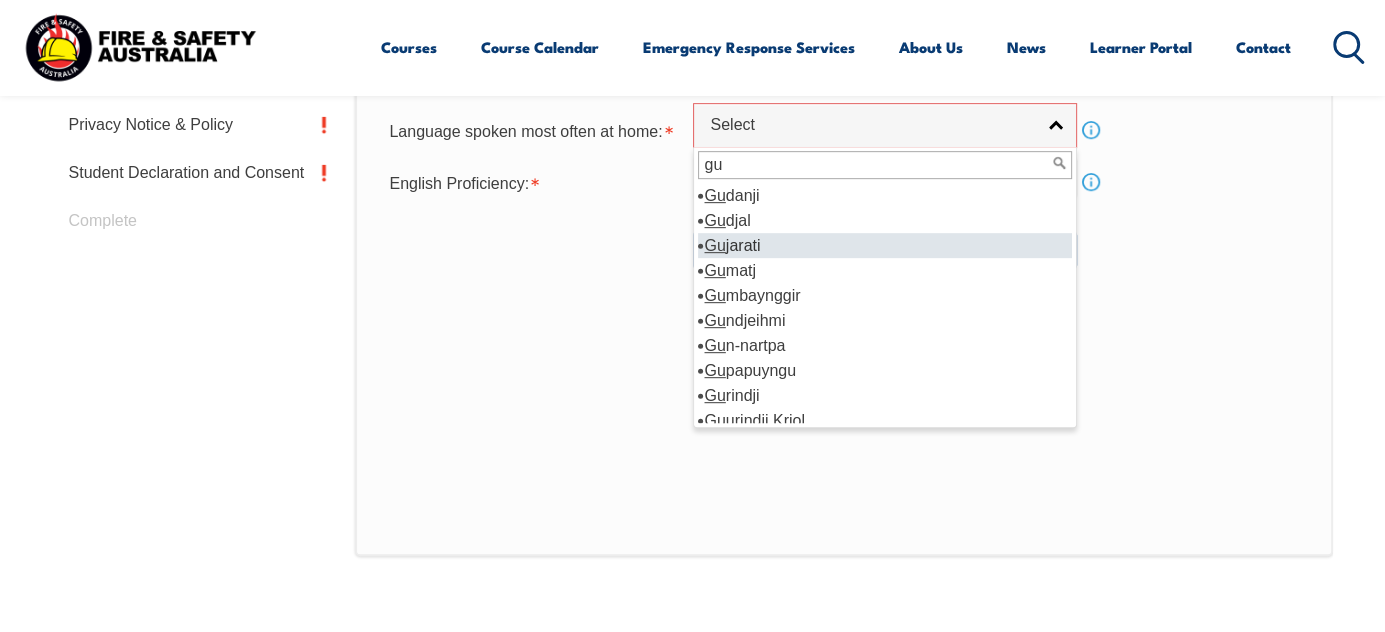 type on "gu" 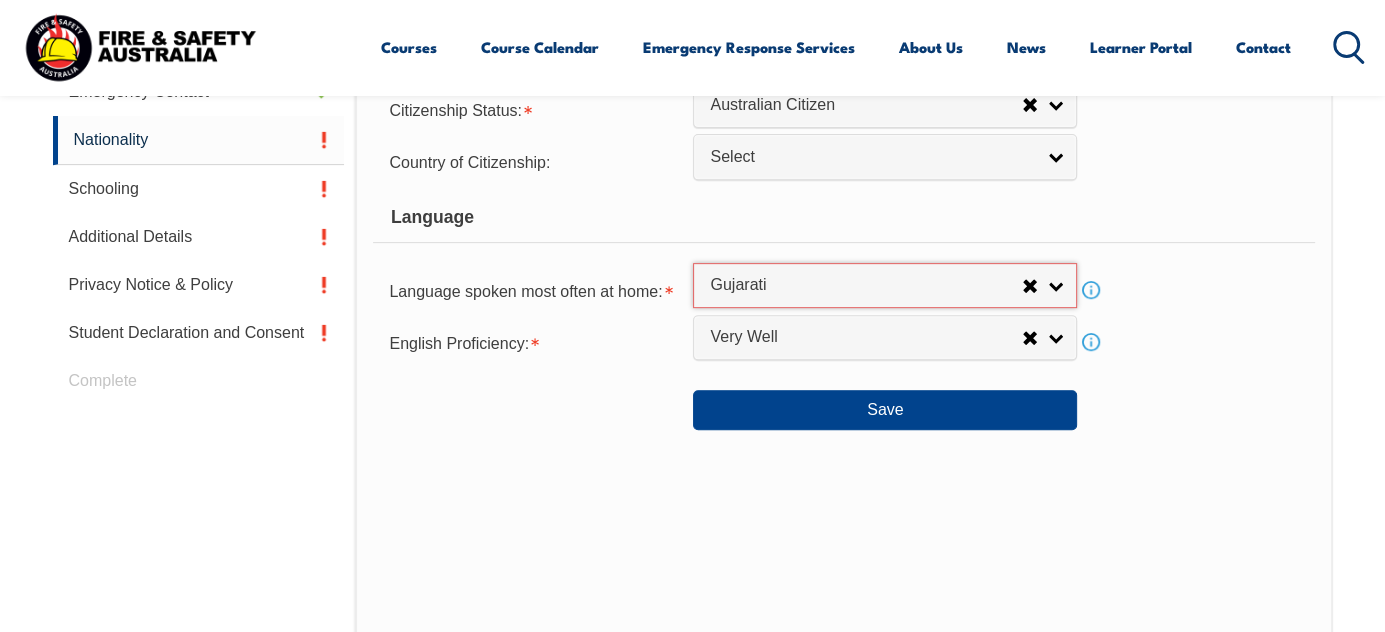 scroll, scrollTop: 736, scrollLeft: 0, axis: vertical 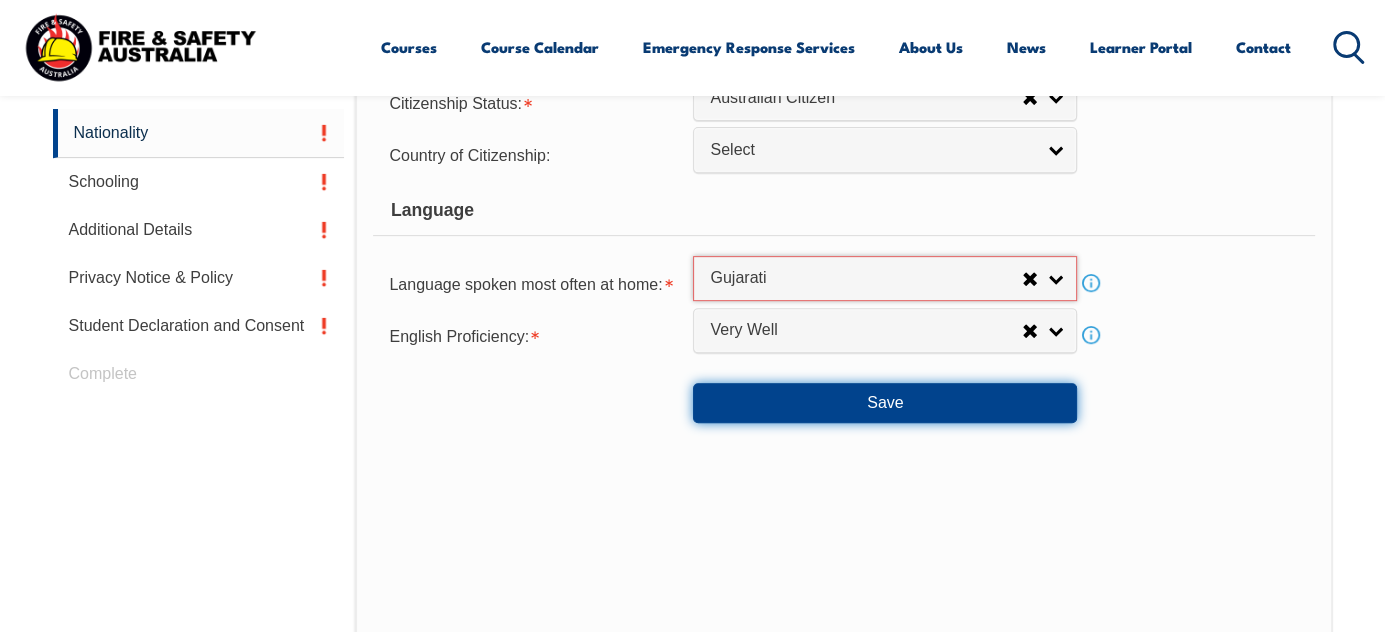 click on "Save" at bounding box center [885, 403] 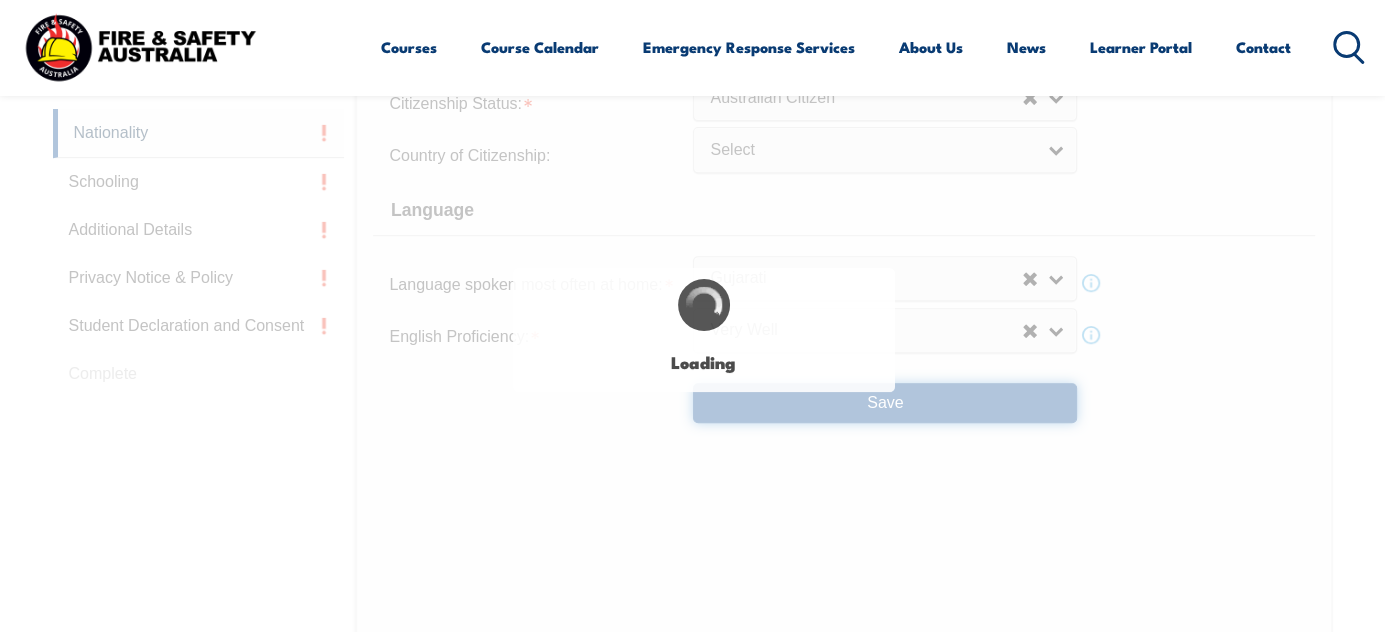 select on "false" 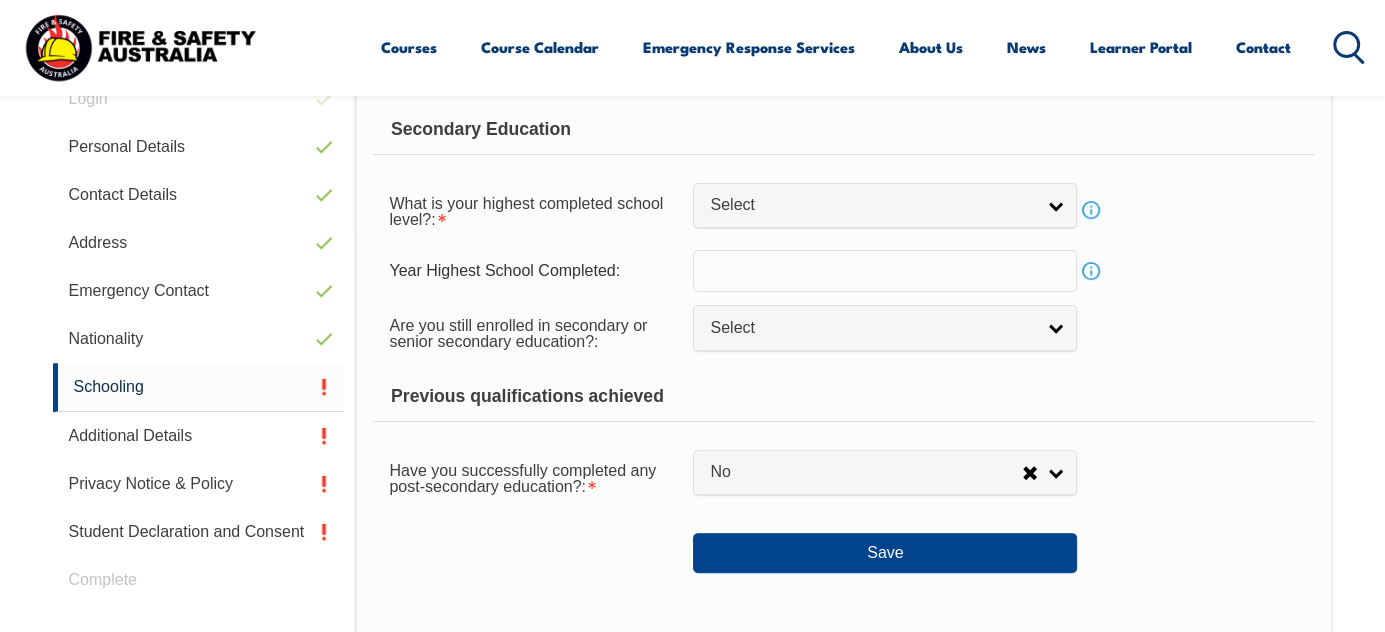 scroll, scrollTop: 504, scrollLeft: 0, axis: vertical 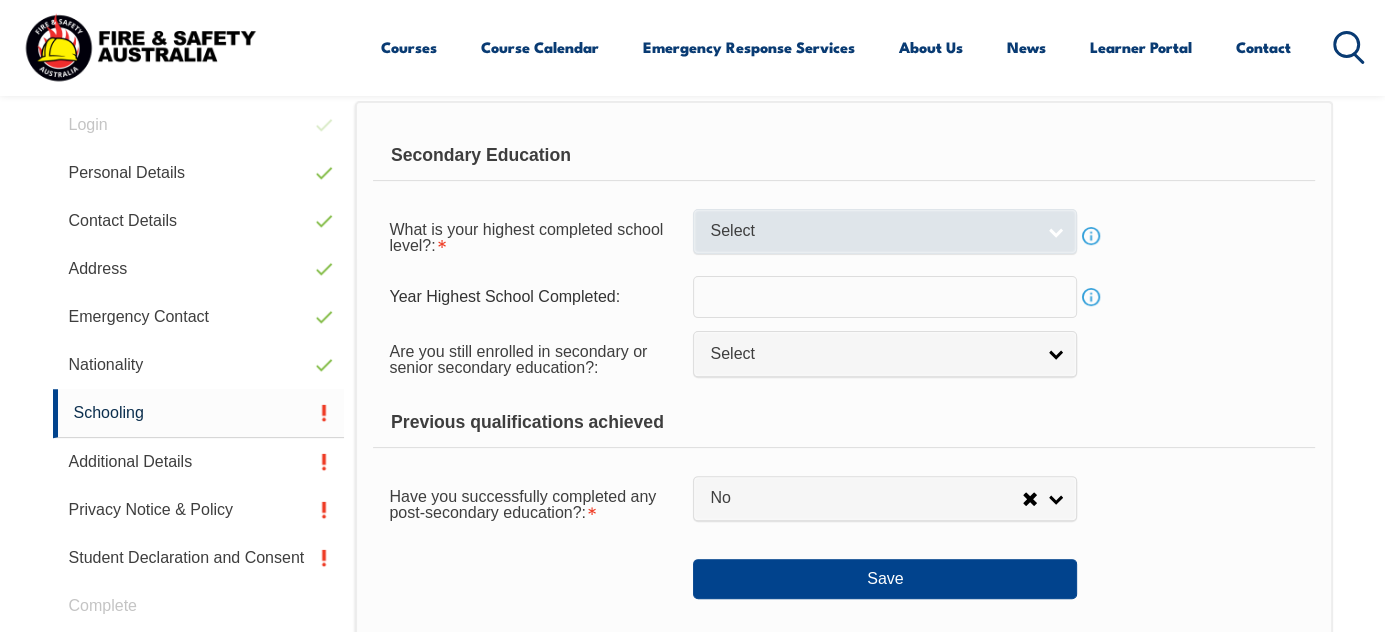click on "Select" at bounding box center (885, 231) 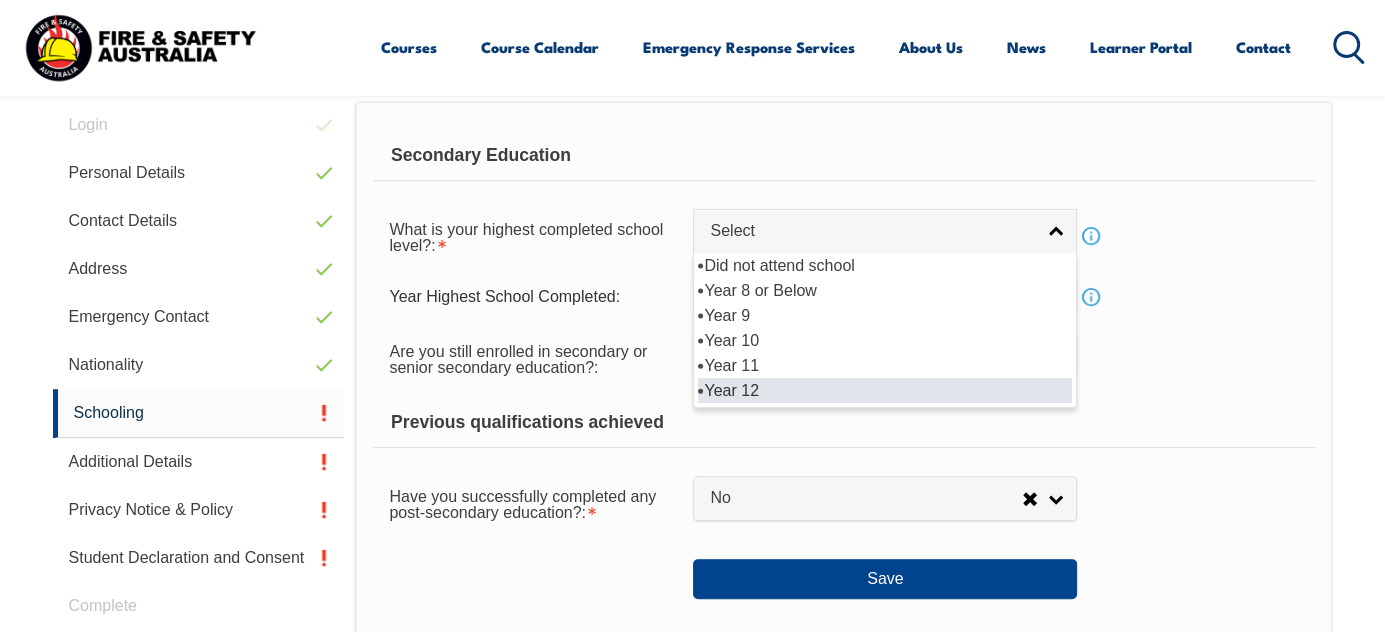 click on "Year 12" at bounding box center (885, 390) 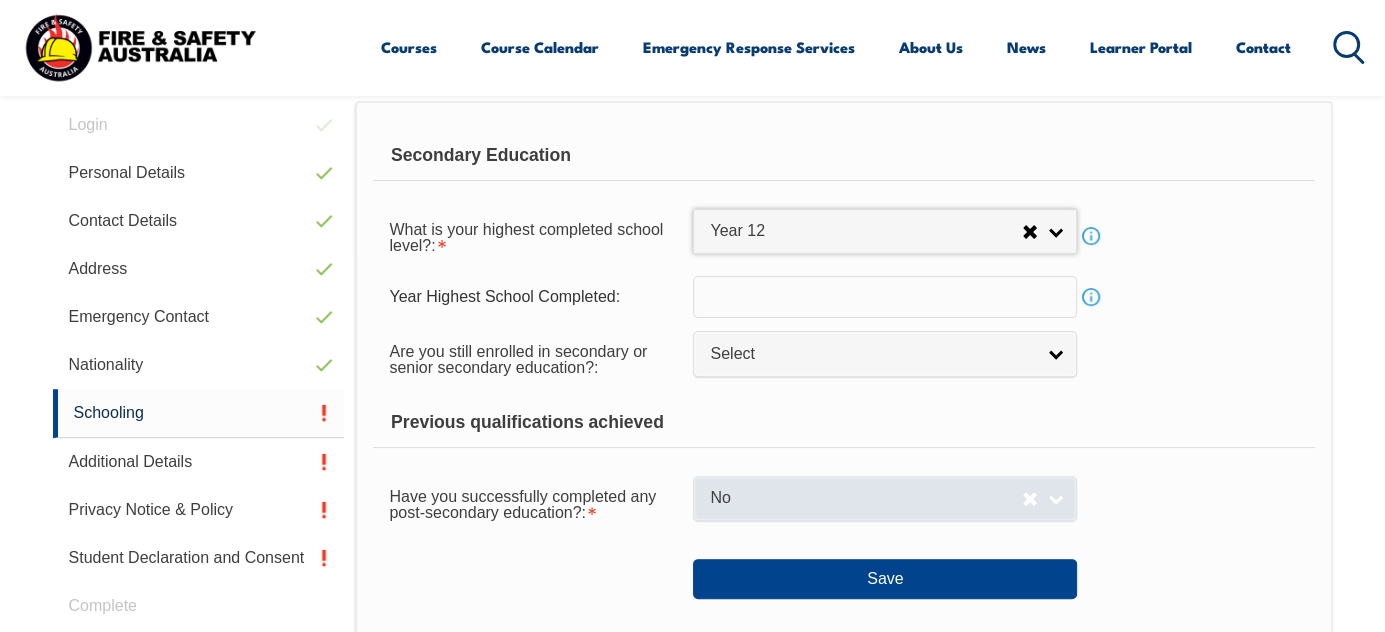 click on "No" at bounding box center [885, 498] 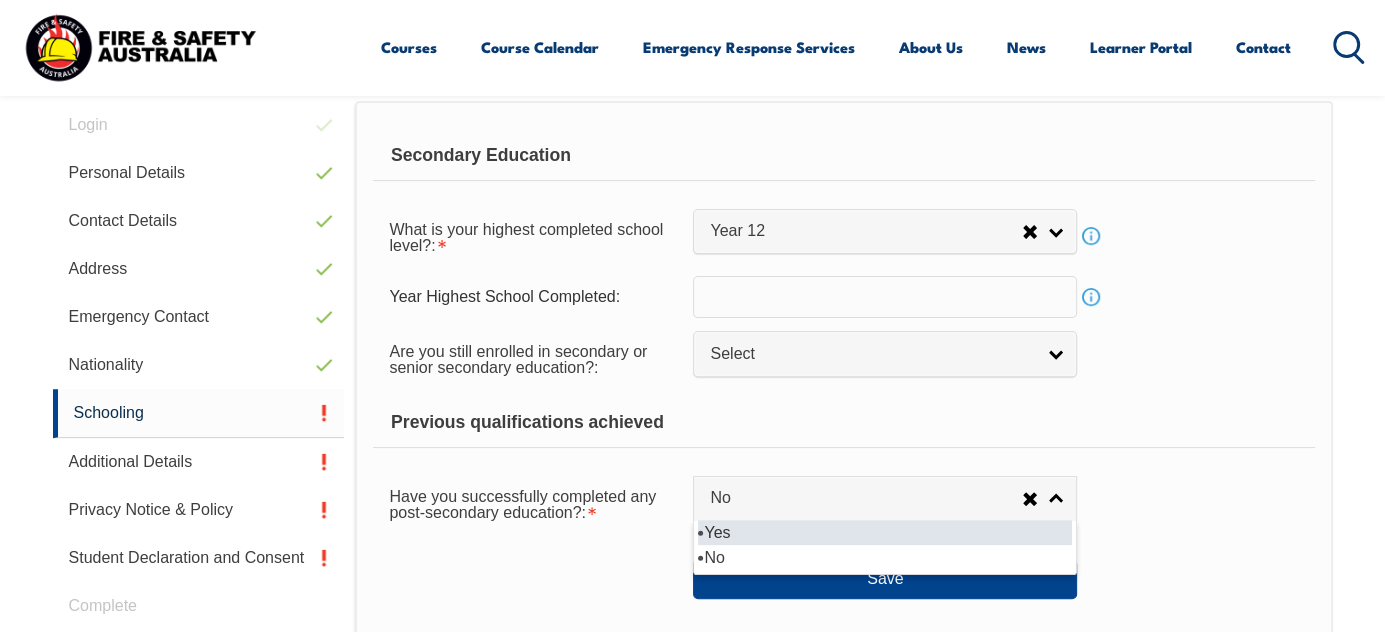 click on "Yes" at bounding box center (885, 532) 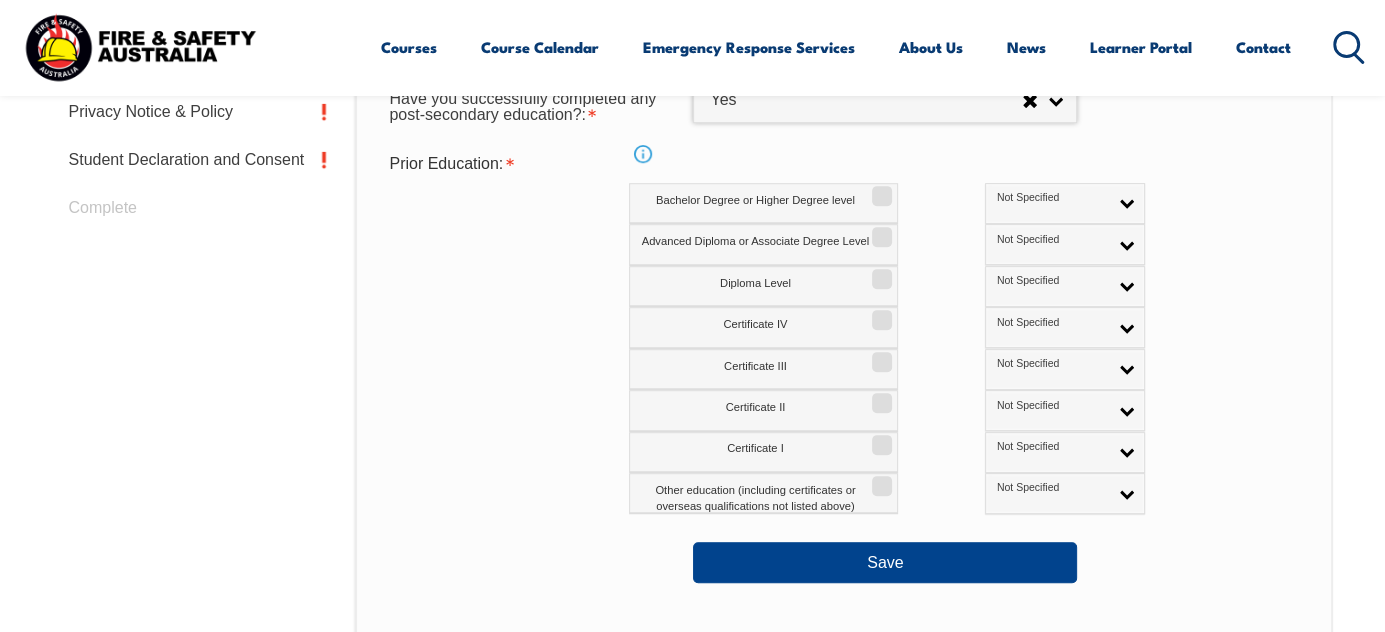 scroll, scrollTop: 904, scrollLeft: 0, axis: vertical 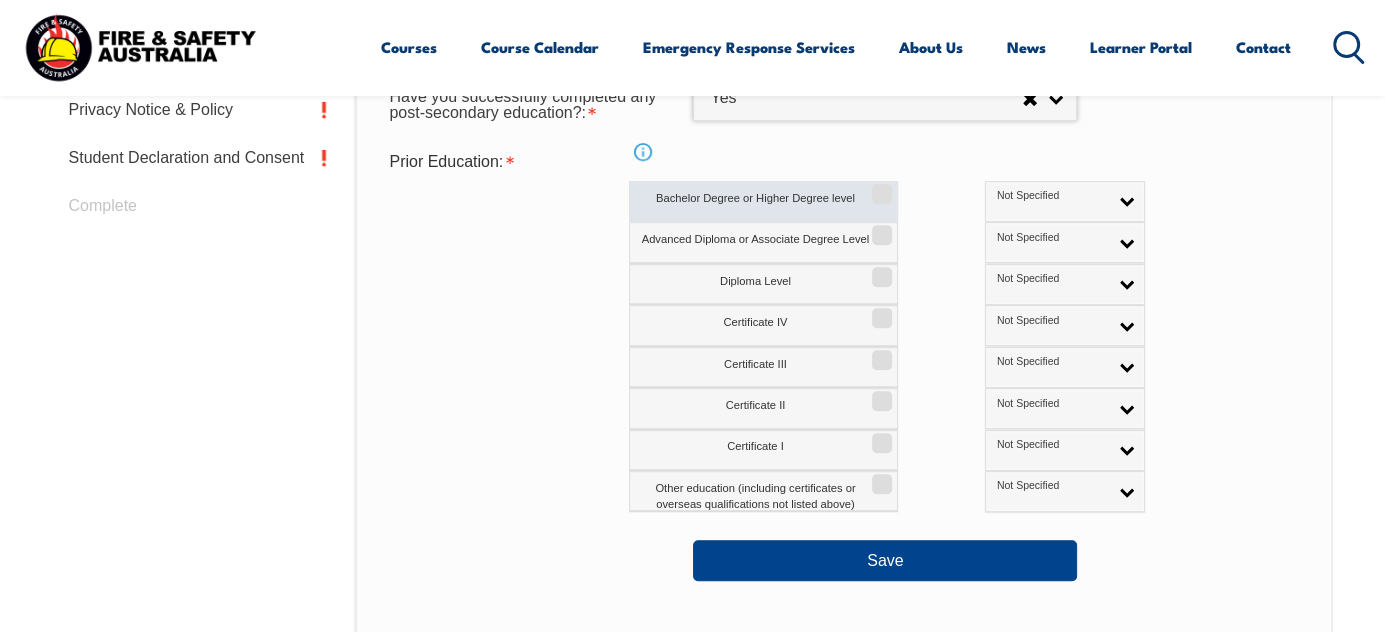 click on "Bachelor Degree or Higher Degree level" at bounding box center [879, 187] 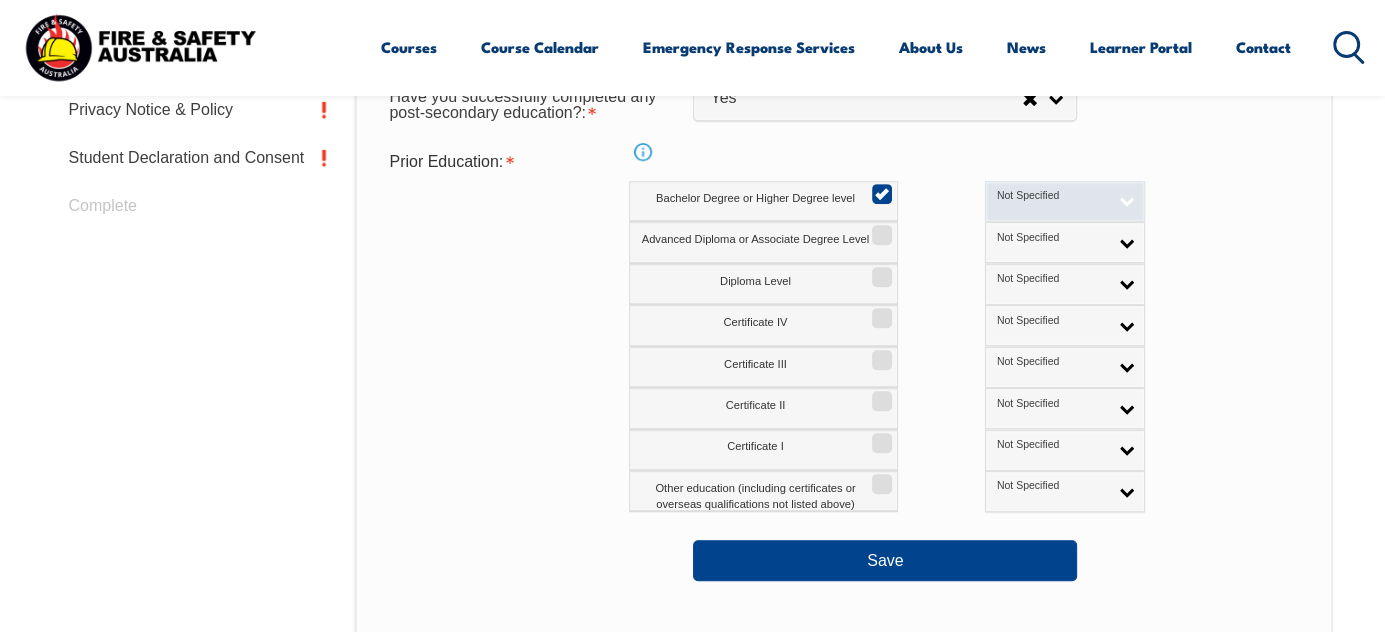 click on "Not Specified" at bounding box center [1065, 201] 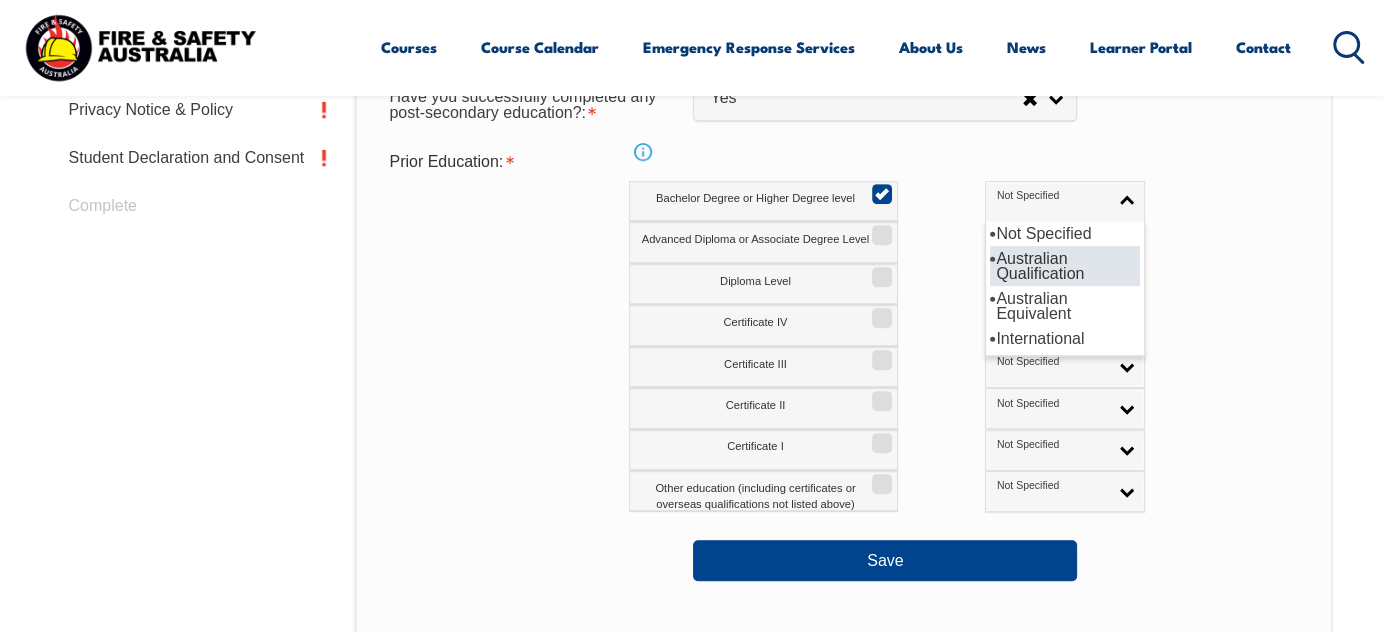 click on "Australian Qualification" at bounding box center [1065, 266] 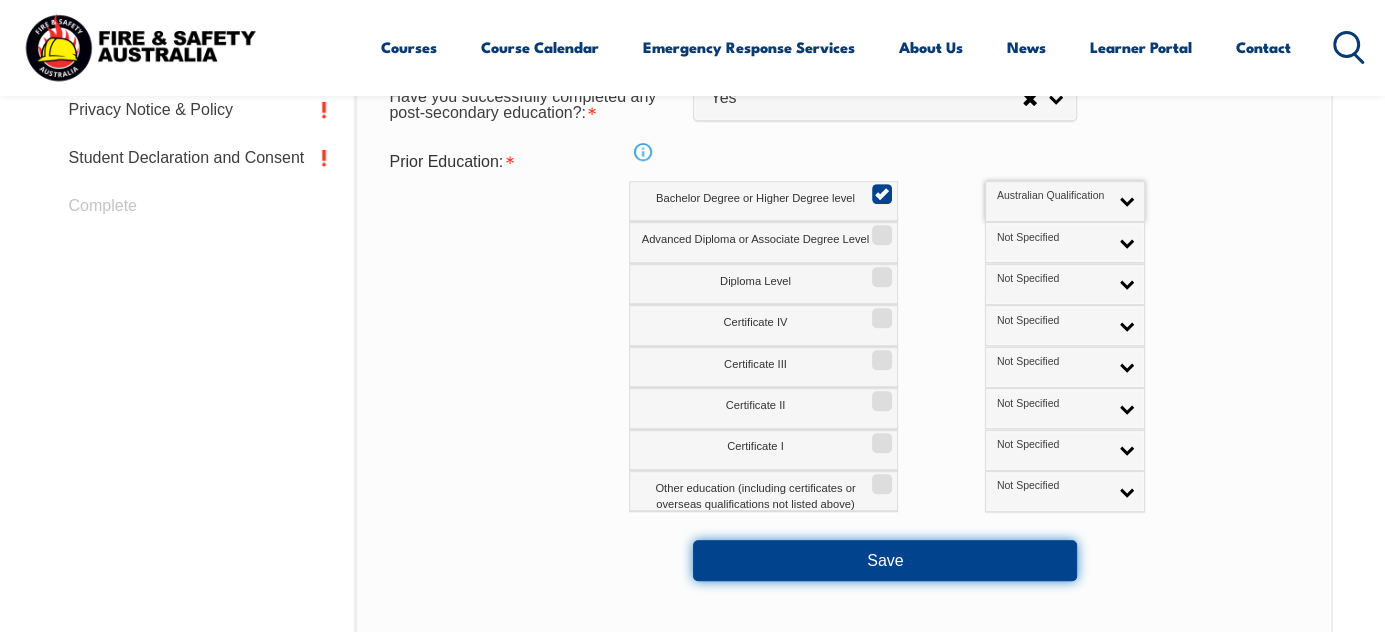 click on "Save" at bounding box center (885, 560) 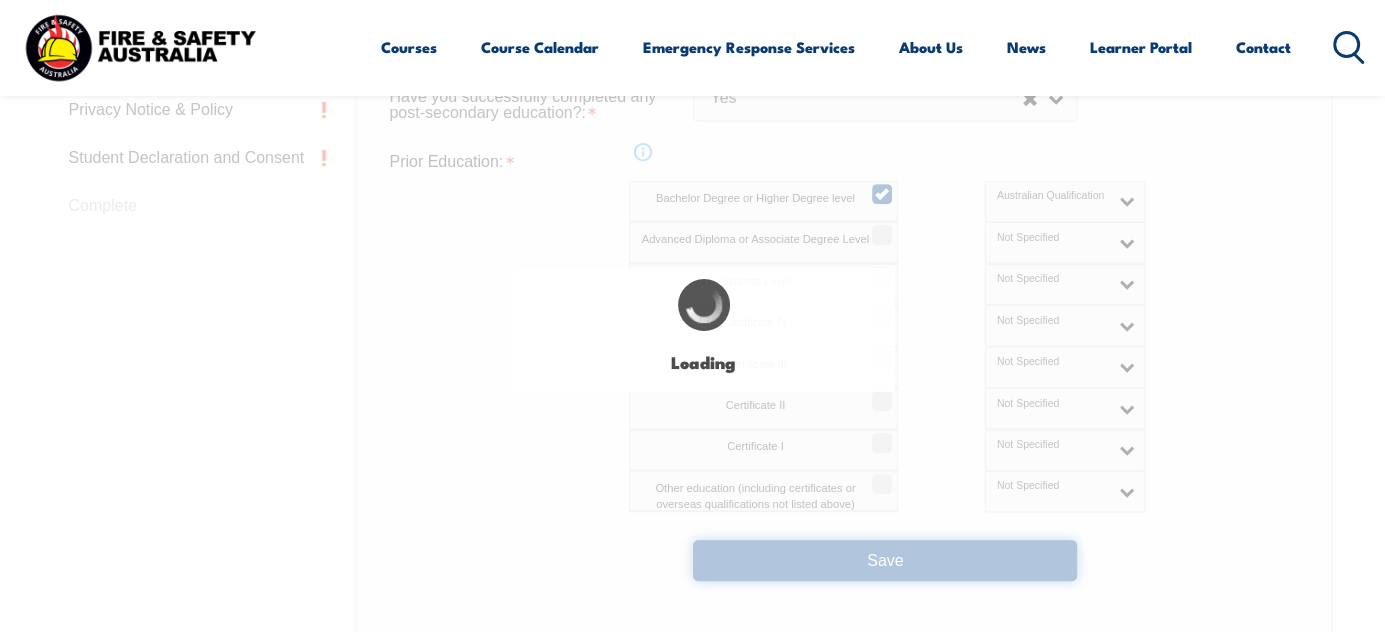 select on "true" 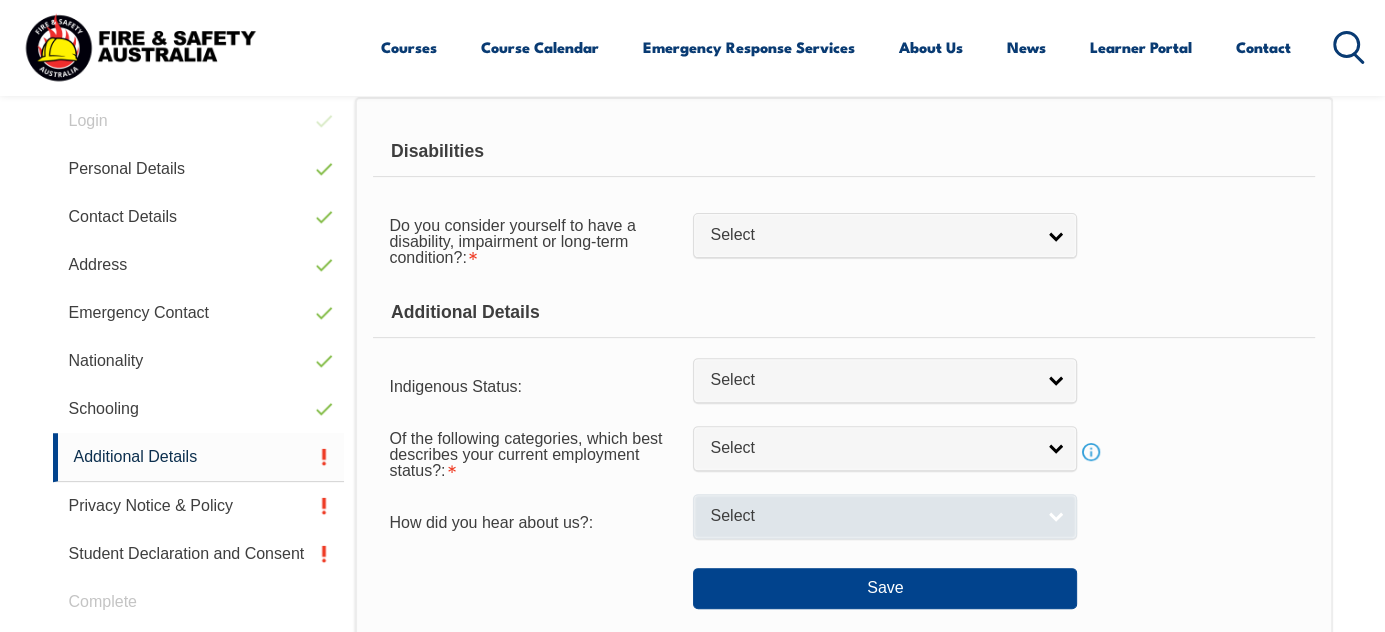 scroll, scrollTop: 504, scrollLeft: 0, axis: vertical 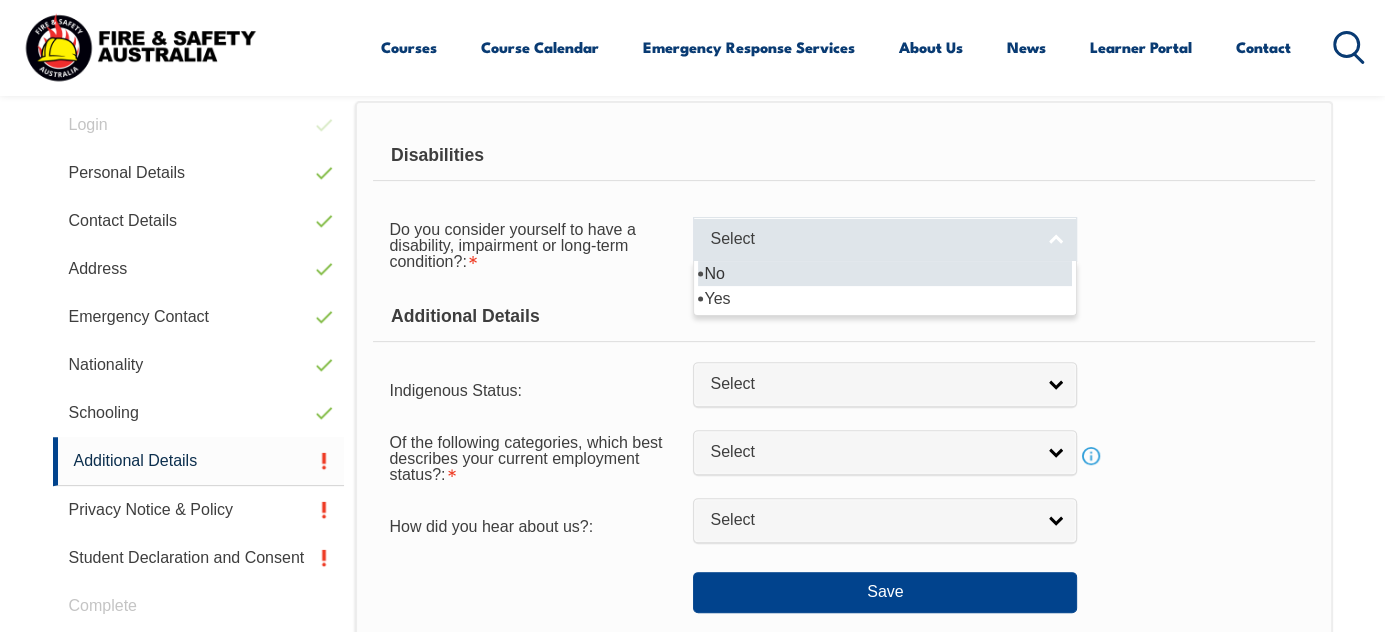 click on "Select" at bounding box center (885, 239) 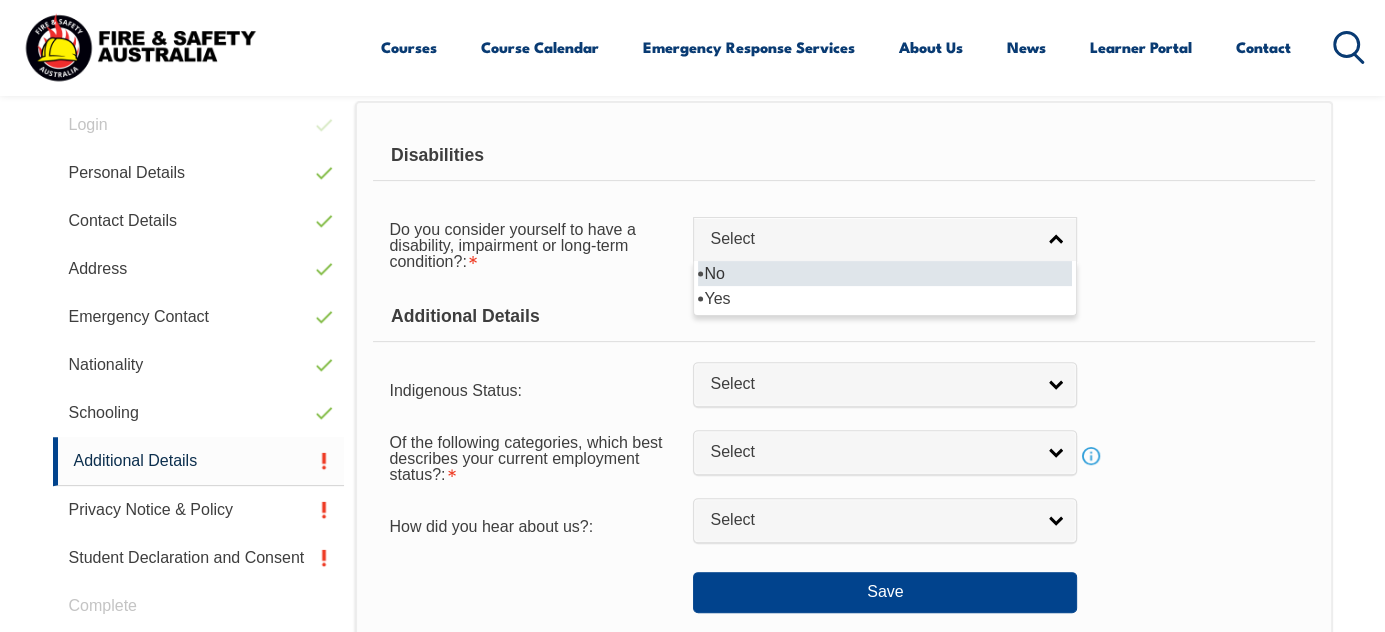 click on "No" at bounding box center (885, 273) 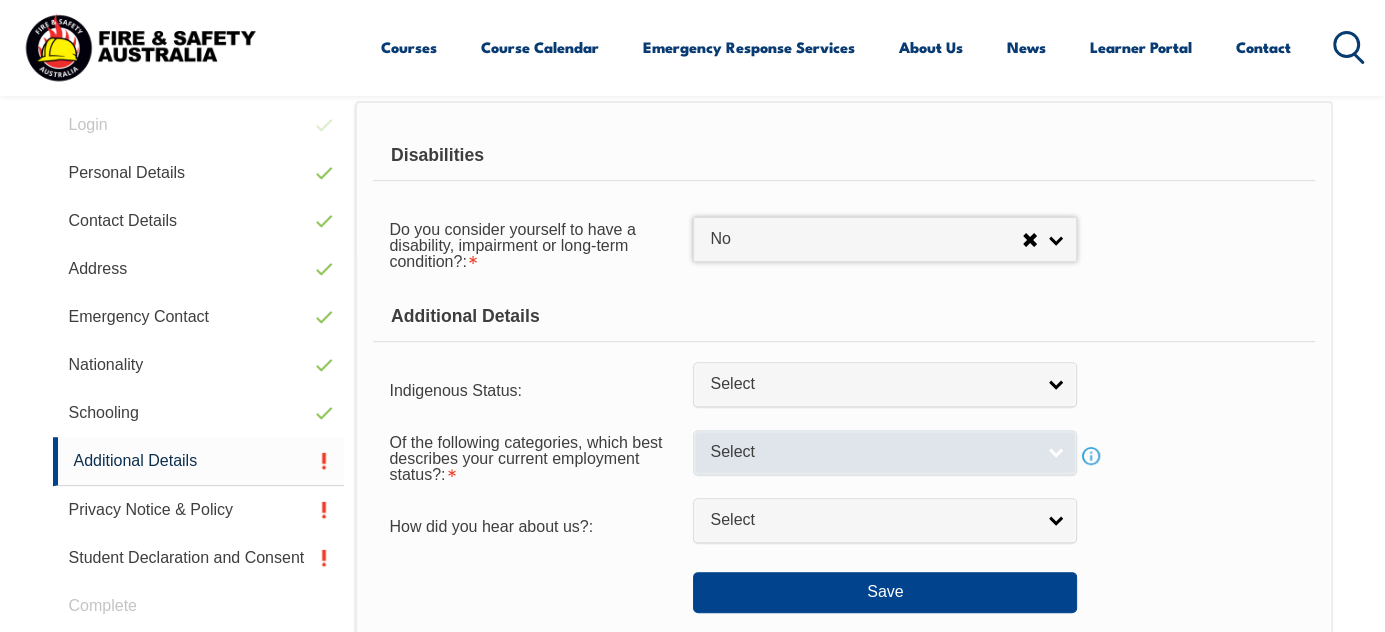 click on "Select" at bounding box center [885, 452] 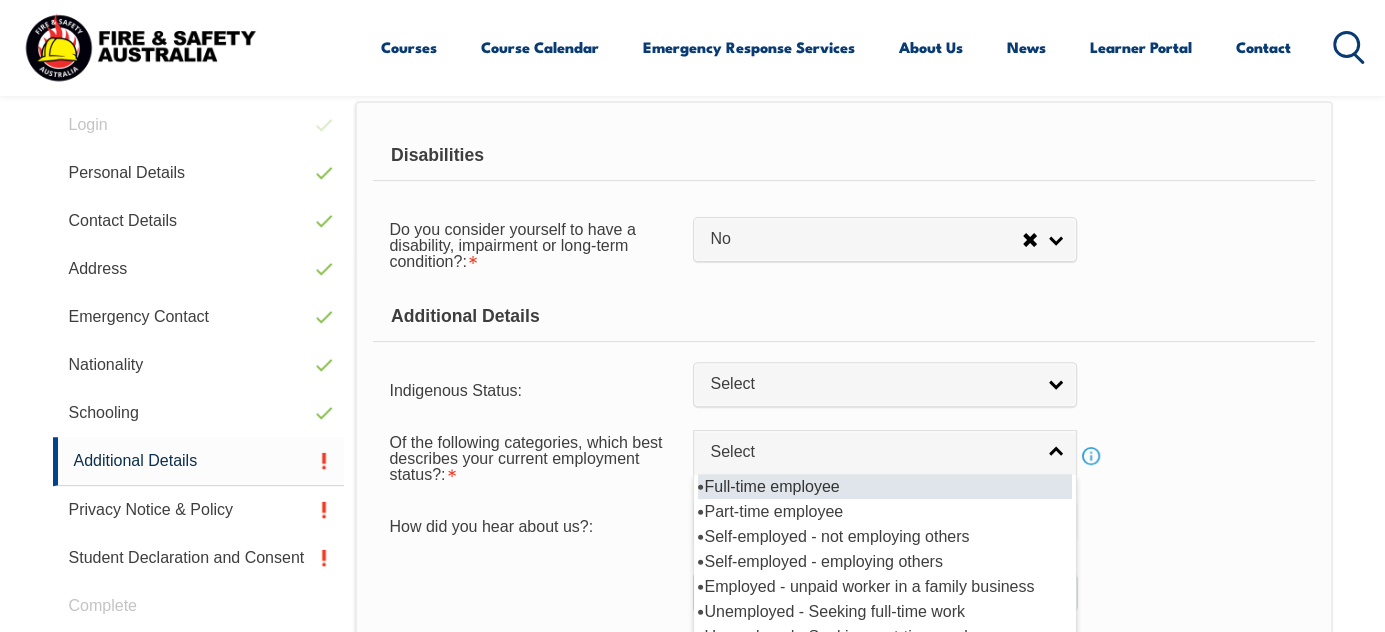 click on "Full-time employee" at bounding box center (885, 486) 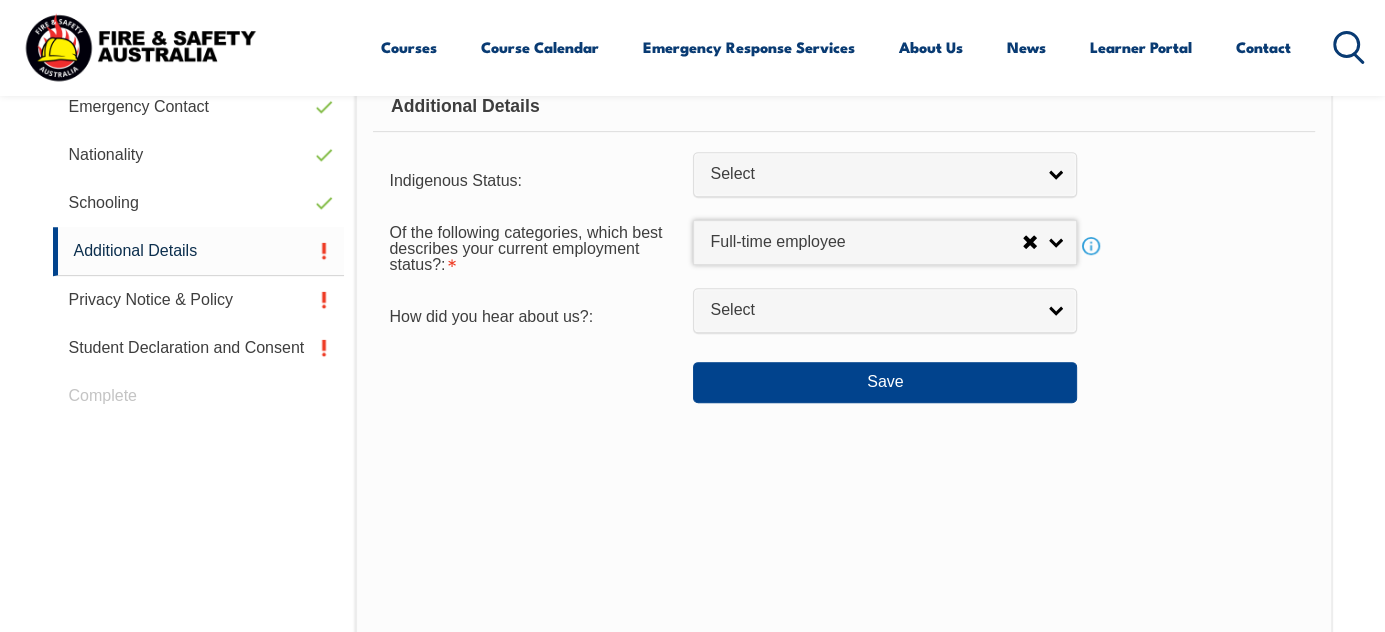 scroll, scrollTop: 717, scrollLeft: 0, axis: vertical 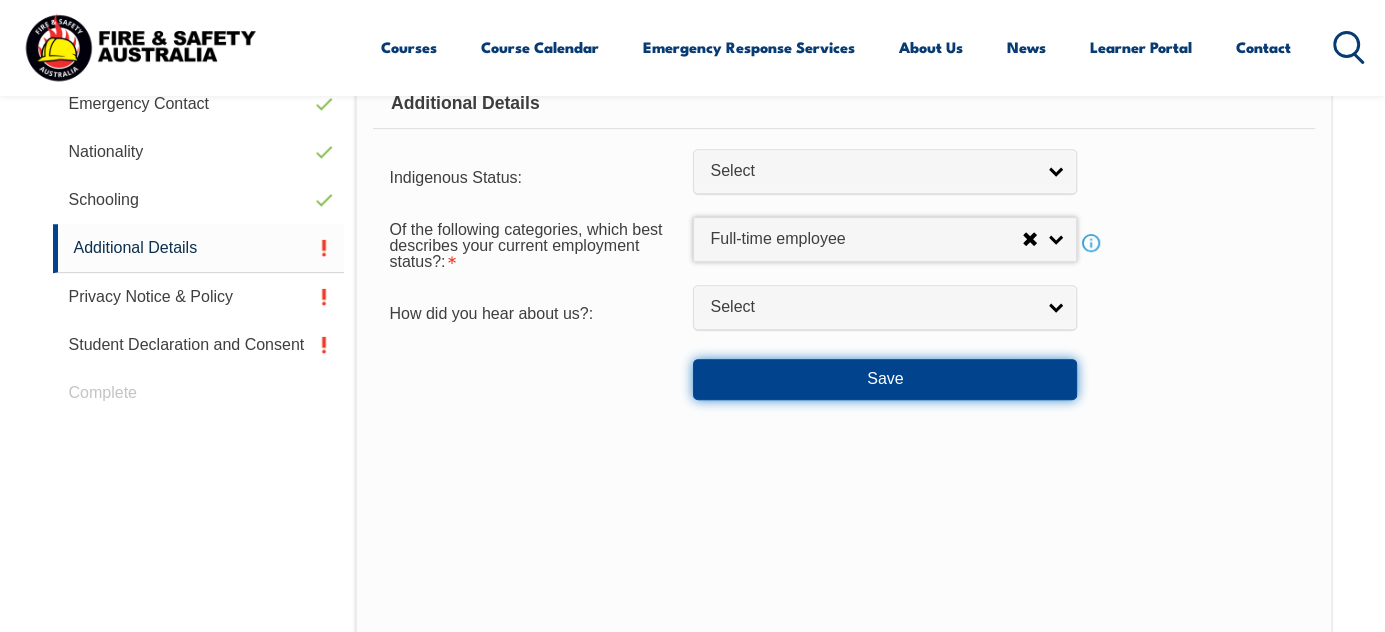 click on "Save" at bounding box center [885, 379] 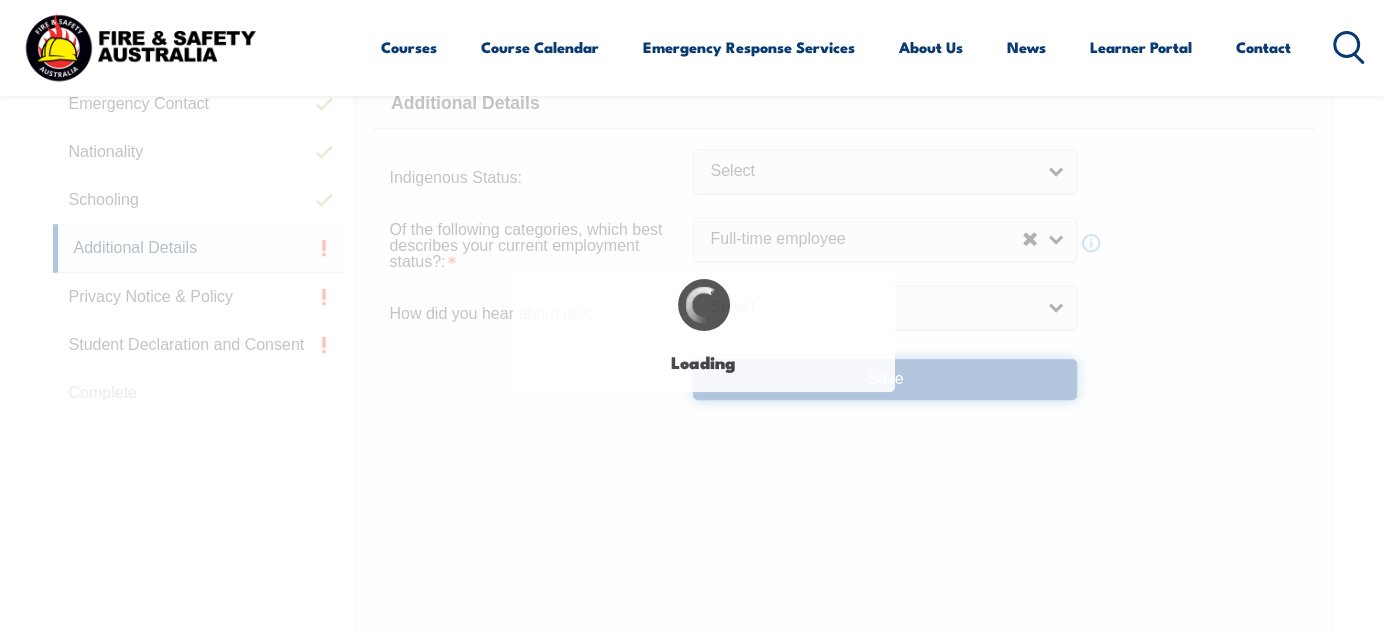 select on "false" 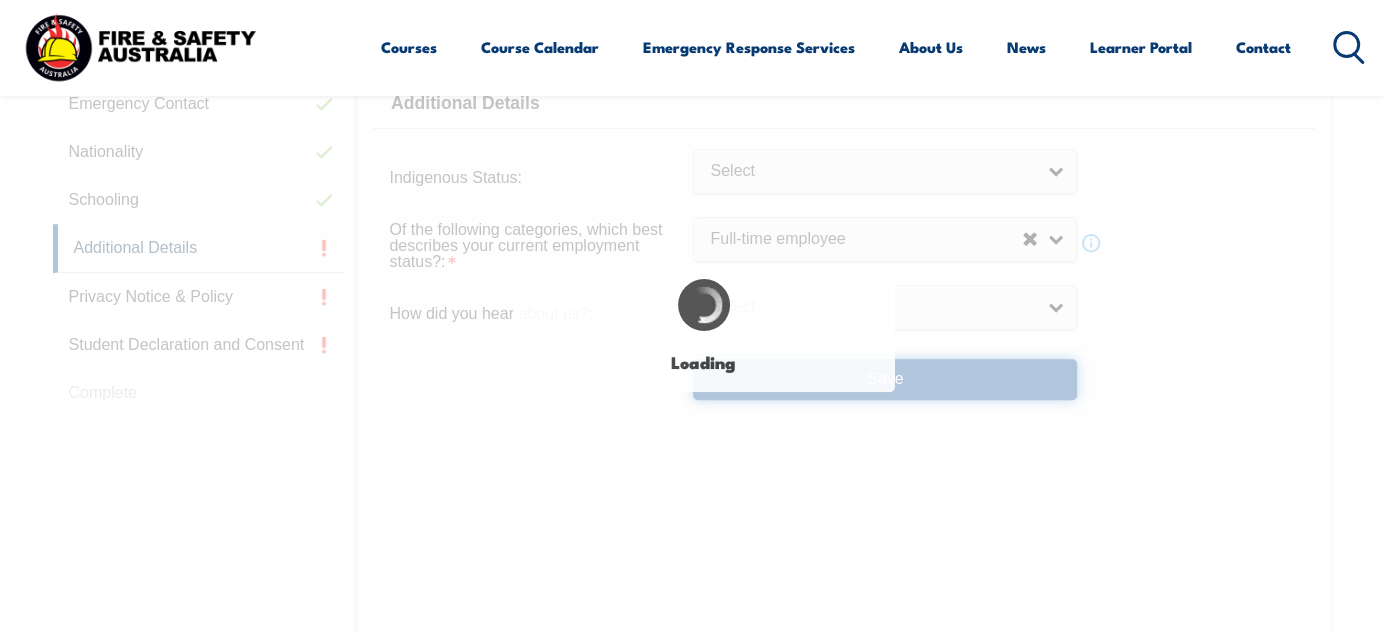 select 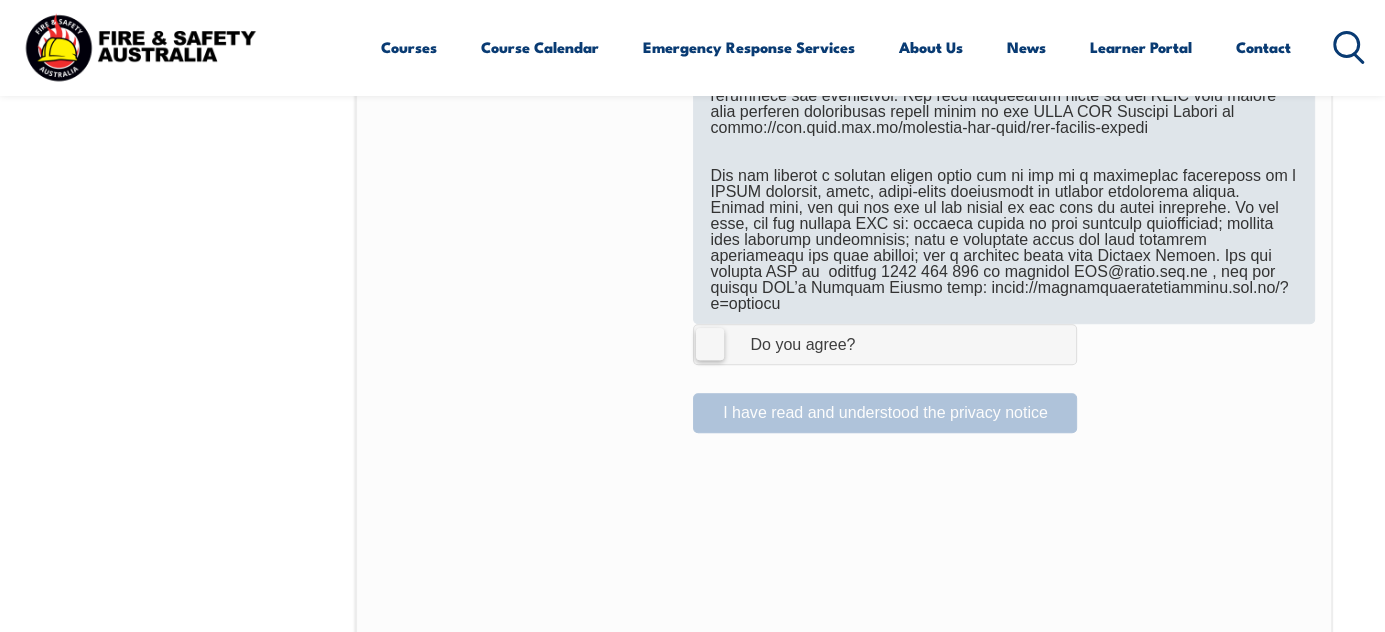 scroll, scrollTop: 1304, scrollLeft: 0, axis: vertical 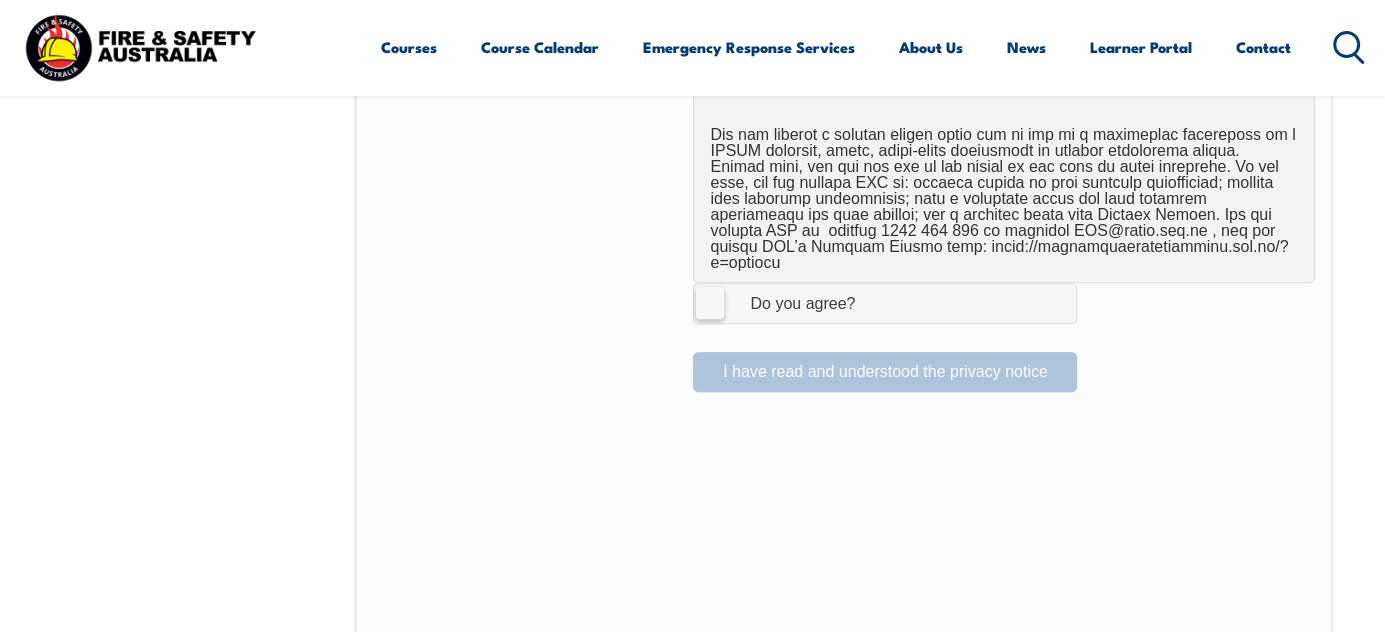 click on "I Agree Do you agree?" at bounding box center (885, 303) 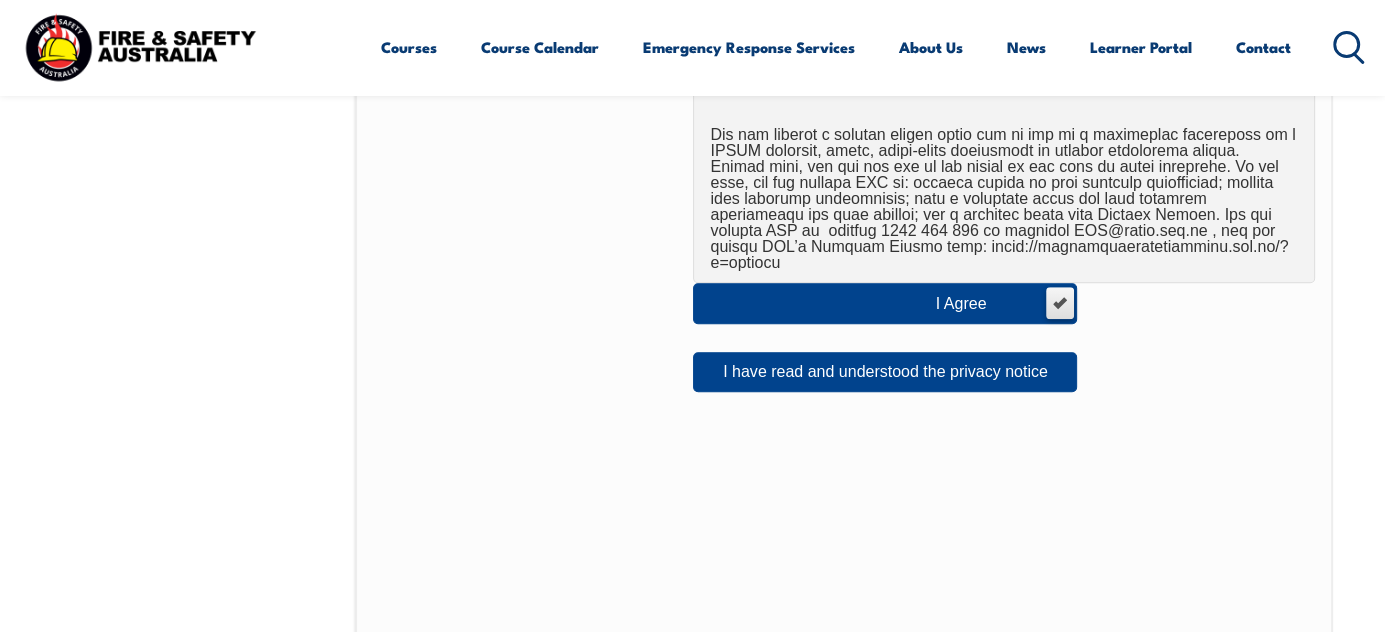click on "I Agree Do you agree?" at bounding box center [885, 303] 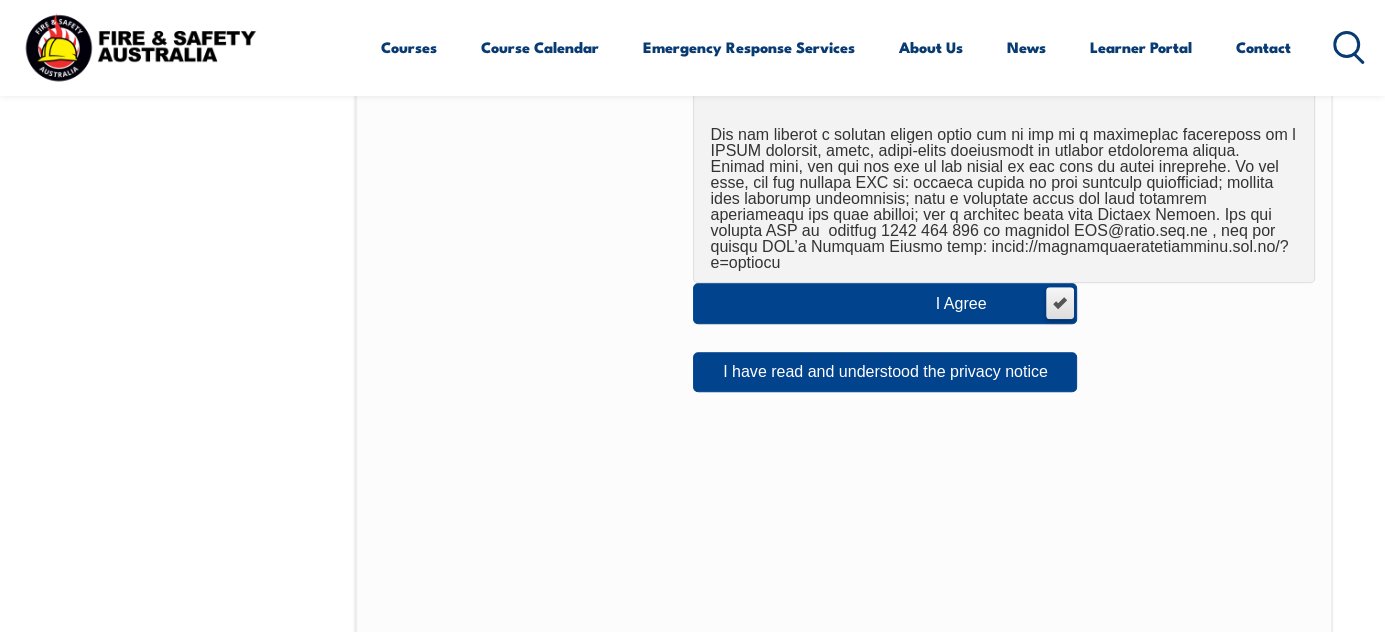 click on "I Agree Do you agree?" at bounding box center [1059, 303] 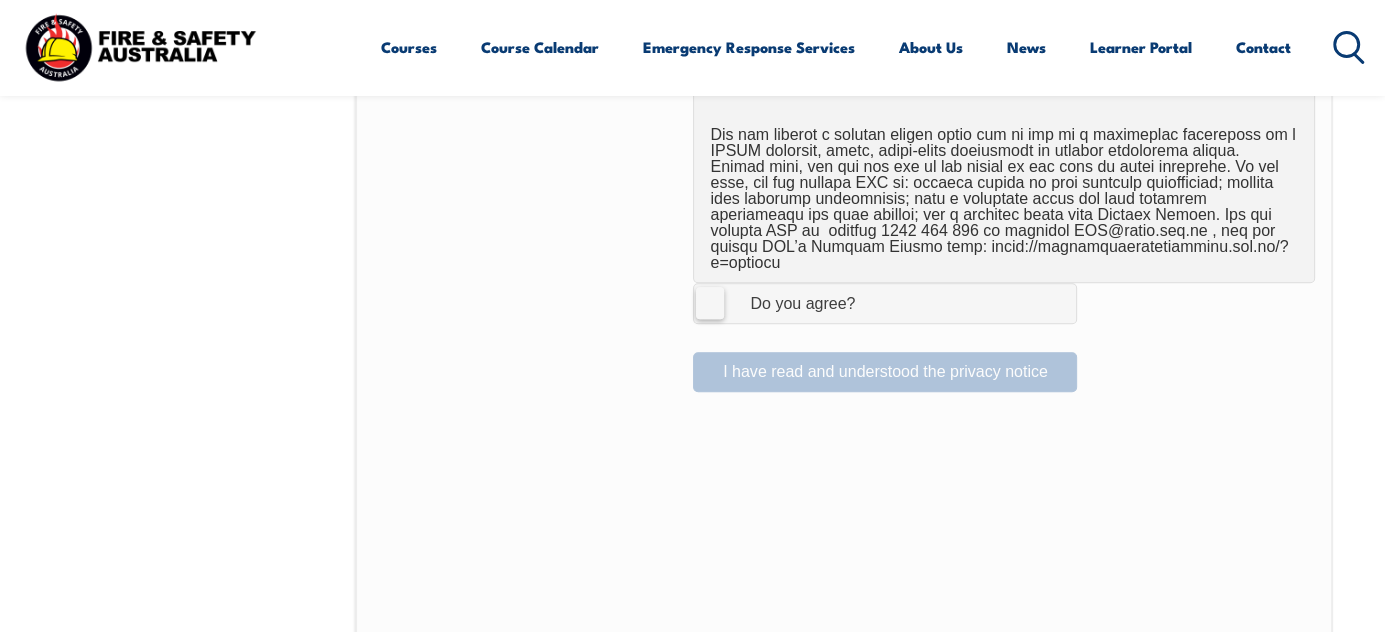 click on "I Agree Do you agree?" at bounding box center [885, 303] 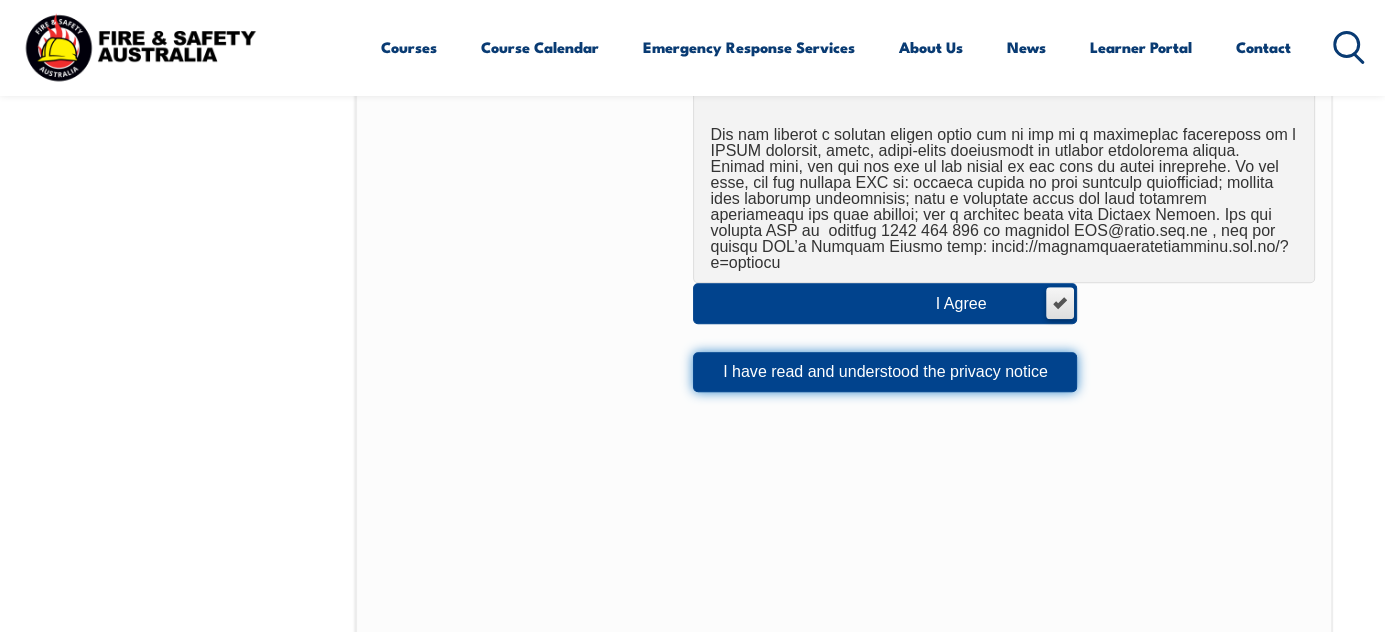click on "I have read and understood the privacy notice" at bounding box center (885, 372) 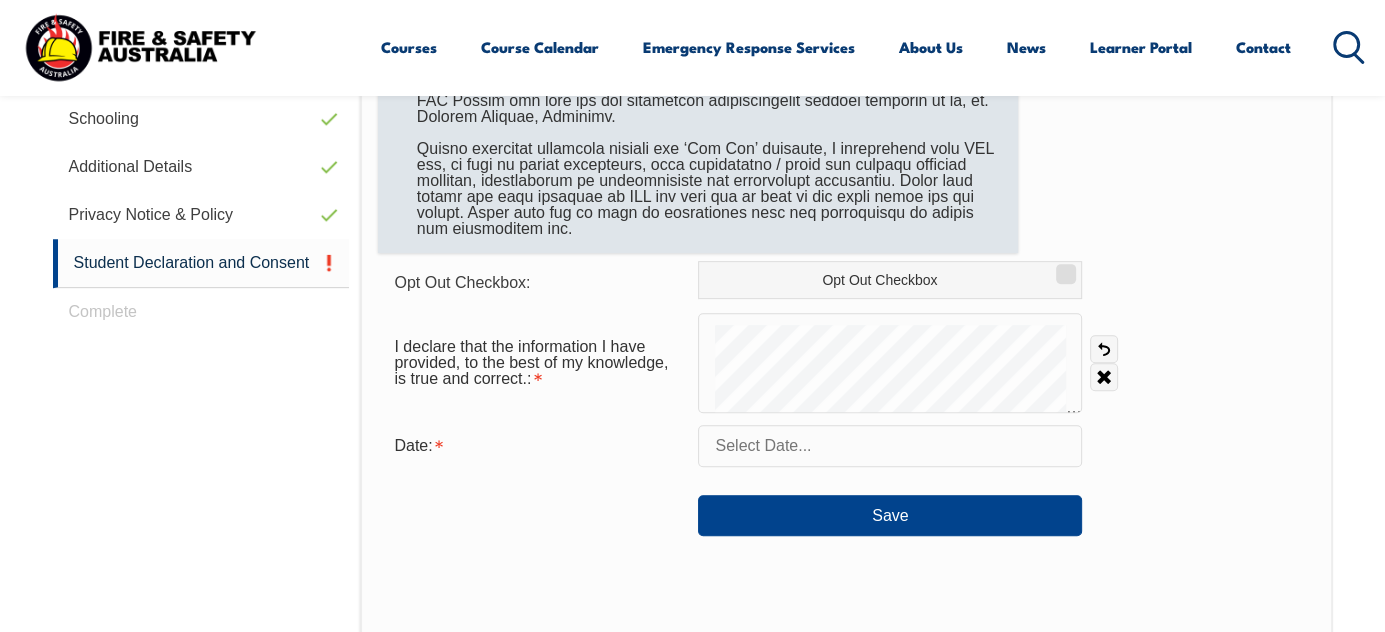 scroll, scrollTop: 804, scrollLeft: 0, axis: vertical 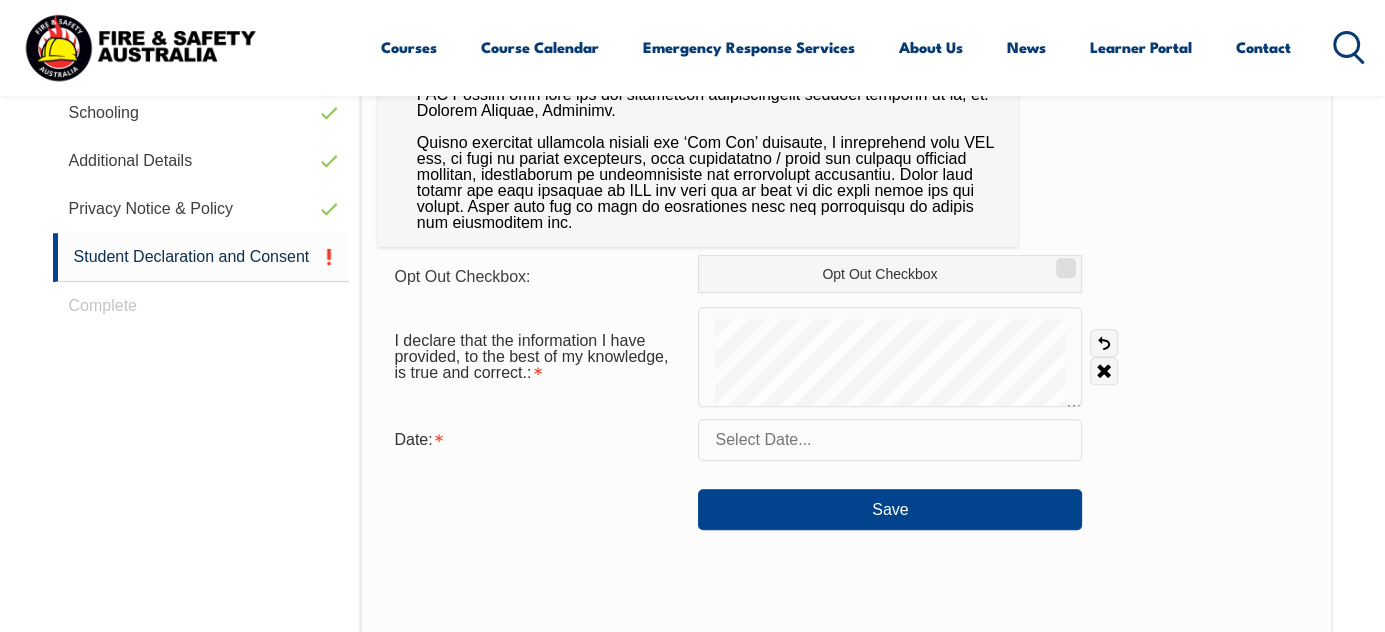 click on "Opt Out Checkbox: Opt Out Checkbox I declare that the information I have provided, to the best of my knowledge, is true and correct.: Undo Clear Date: Save" at bounding box center (846, 392) 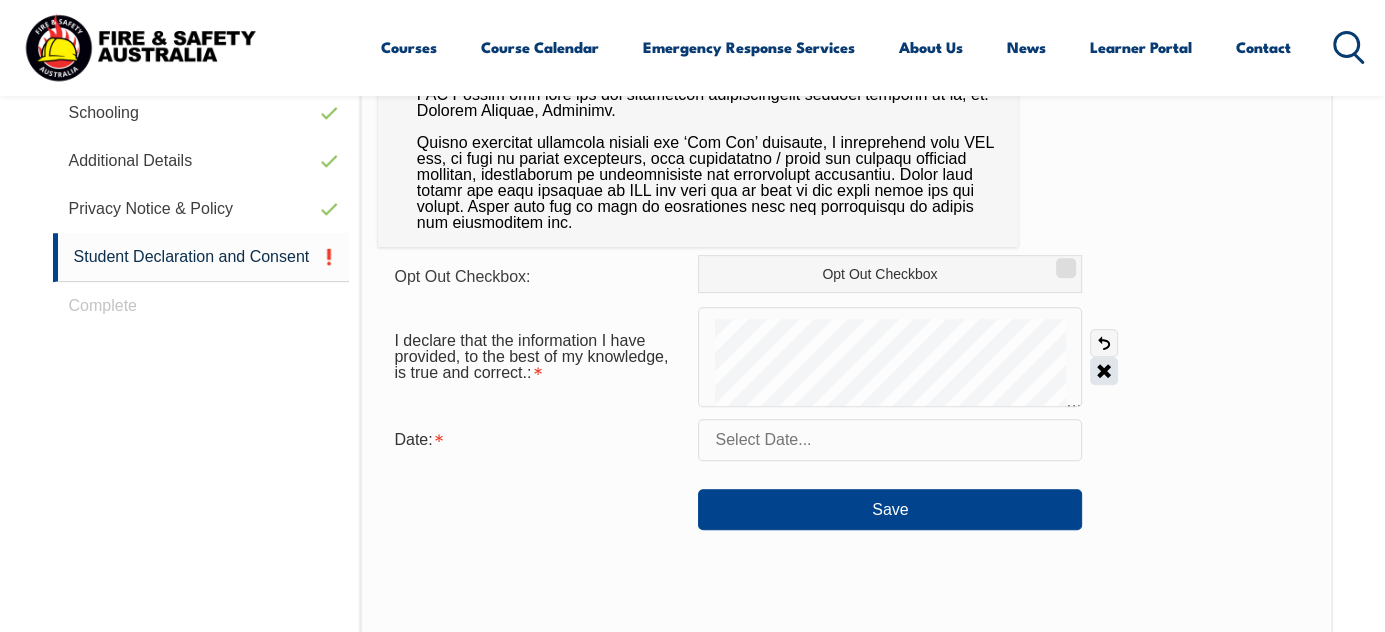 click on "Clear" at bounding box center (1104, 371) 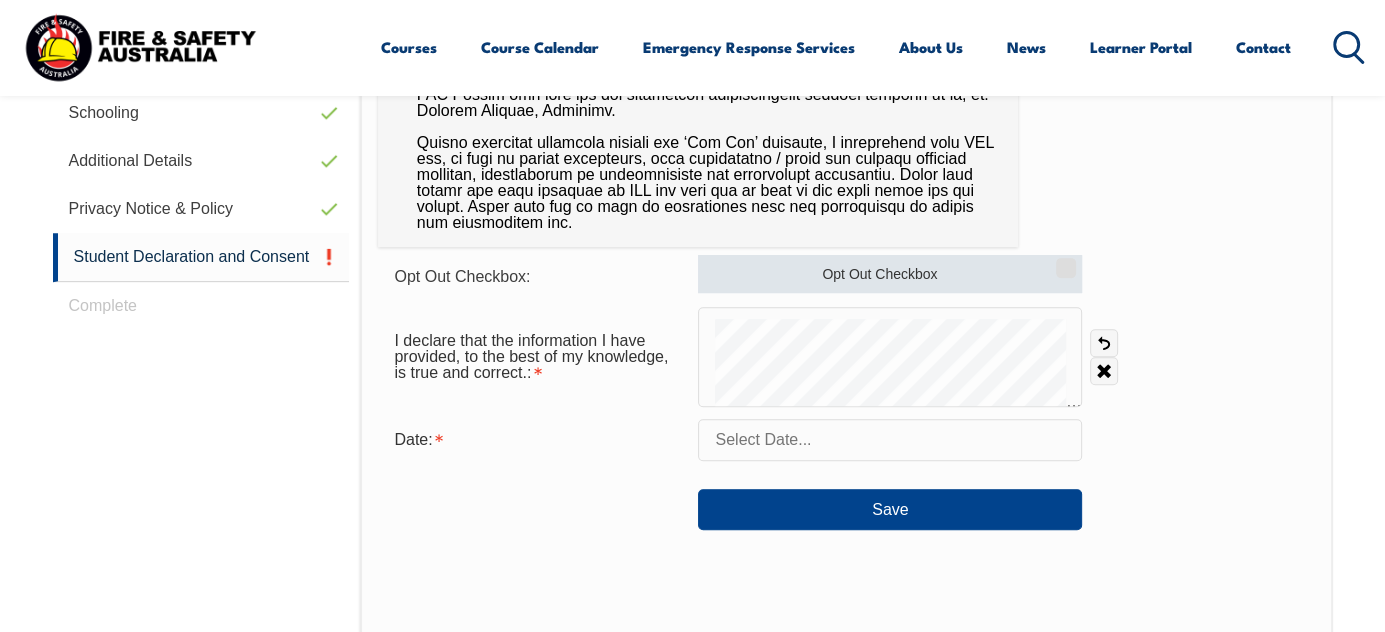 click on "Opt Out Checkbox" at bounding box center [1063, 261] 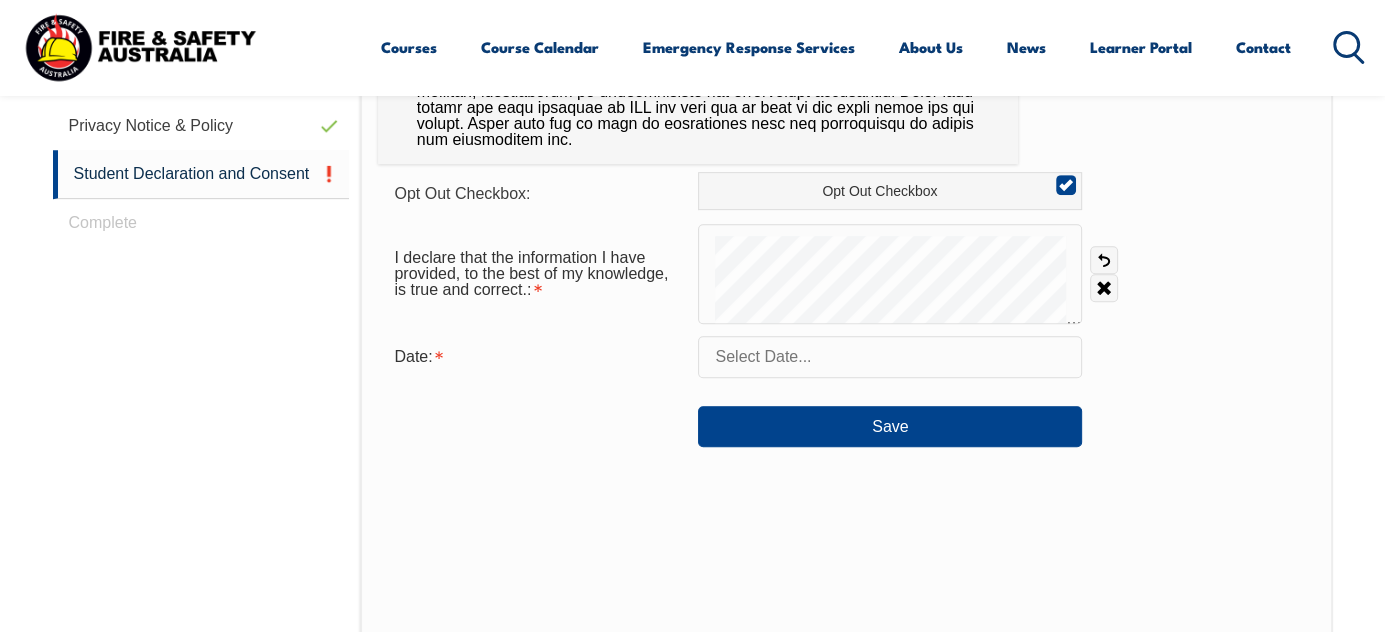 scroll, scrollTop: 904, scrollLeft: 0, axis: vertical 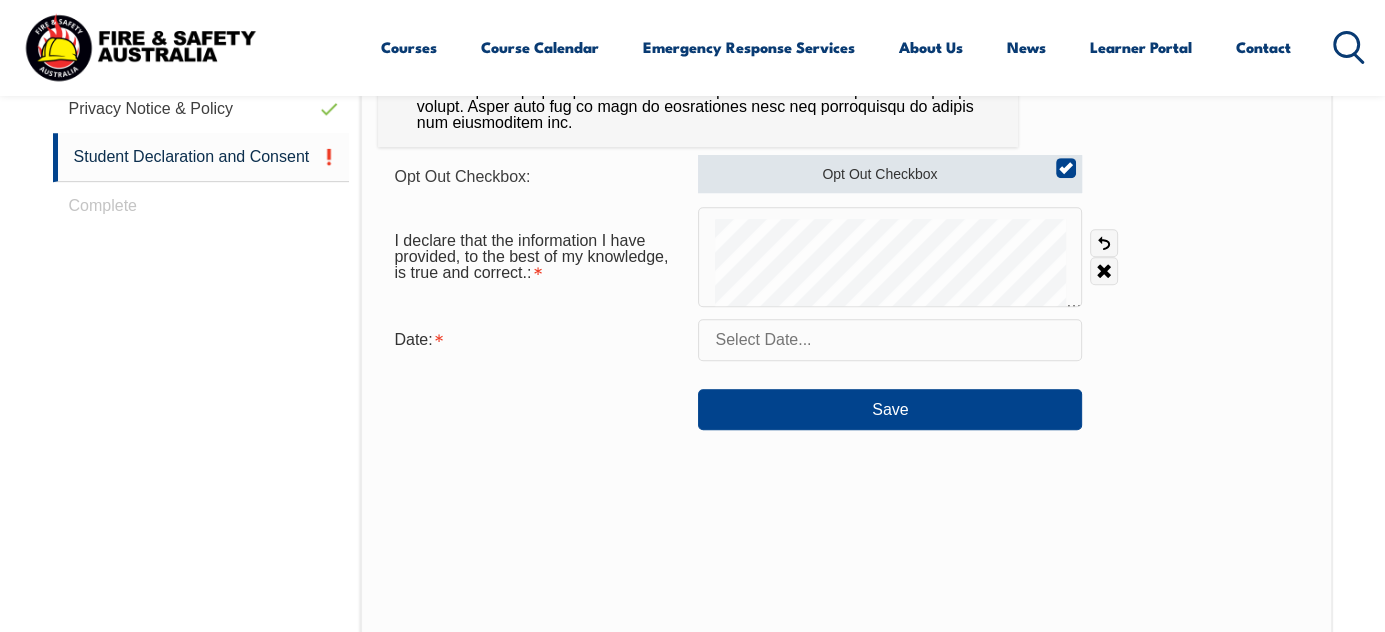 click on "Opt Out Checkbox" at bounding box center [1063, 161] 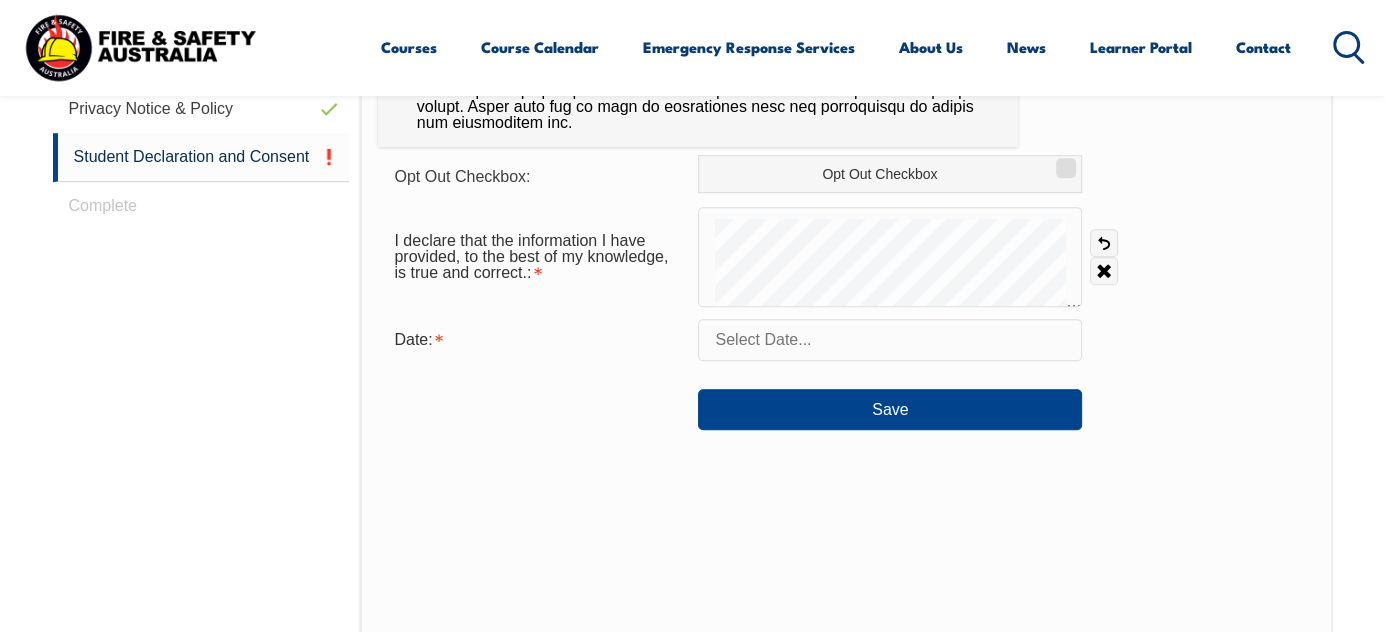 click at bounding box center (890, 340) 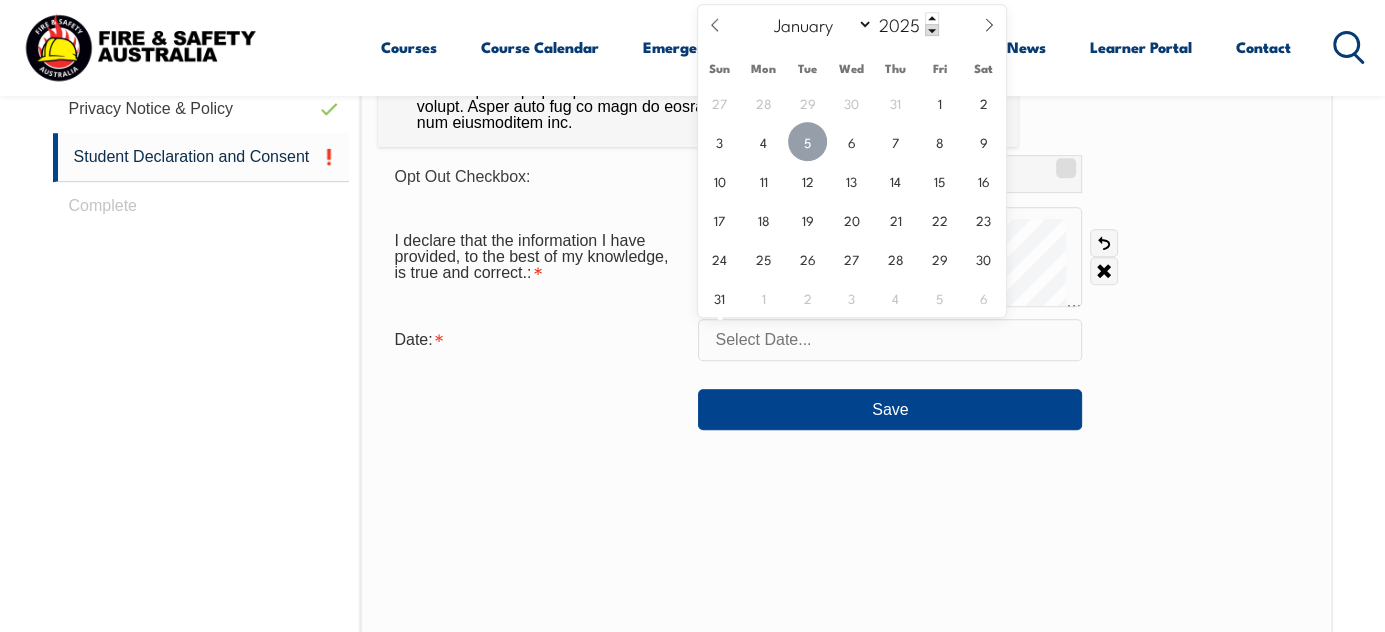 click on "5" at bounding box center [807, 141] 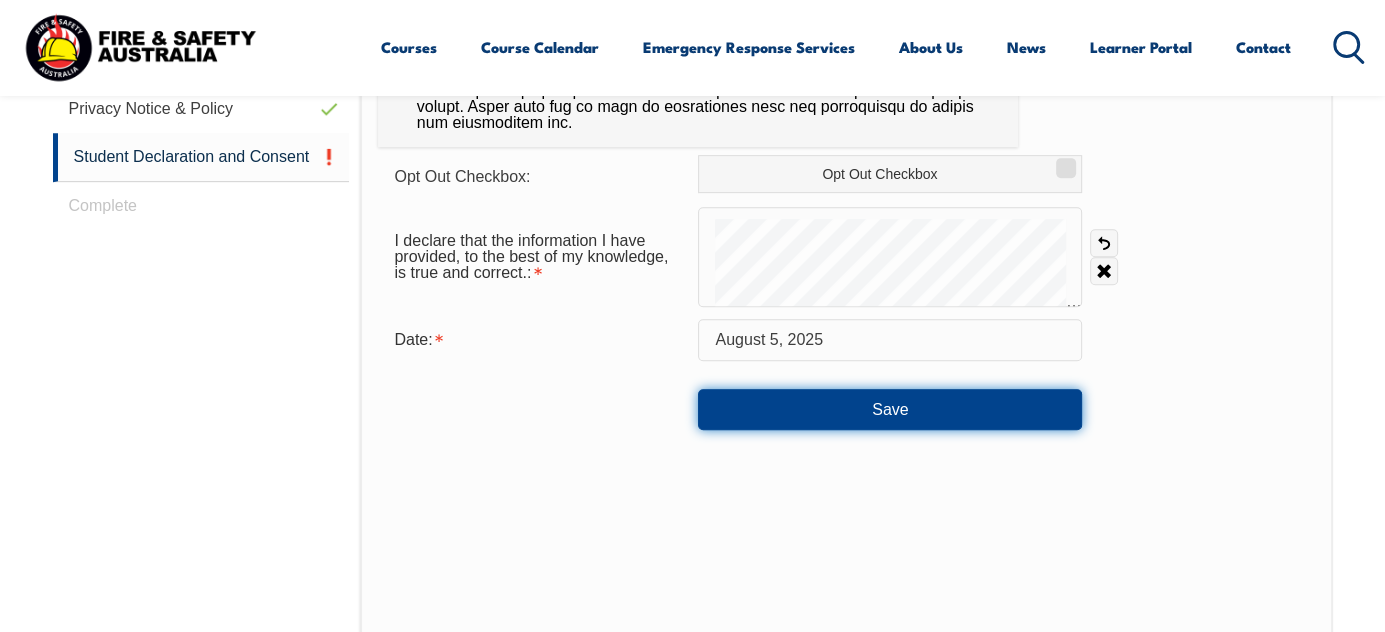 click on "Save" at bounding box center (890, 409) 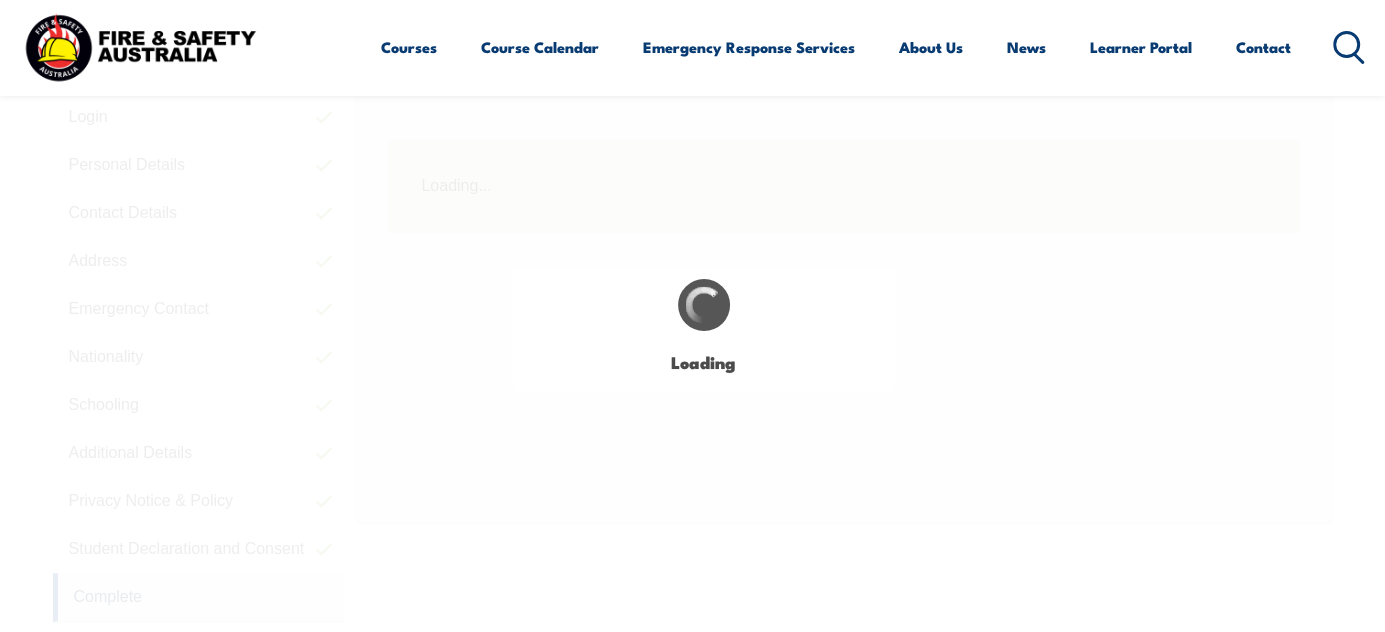 scroll, scrollTop: 504, scrollLeft: 0, axis: vertical 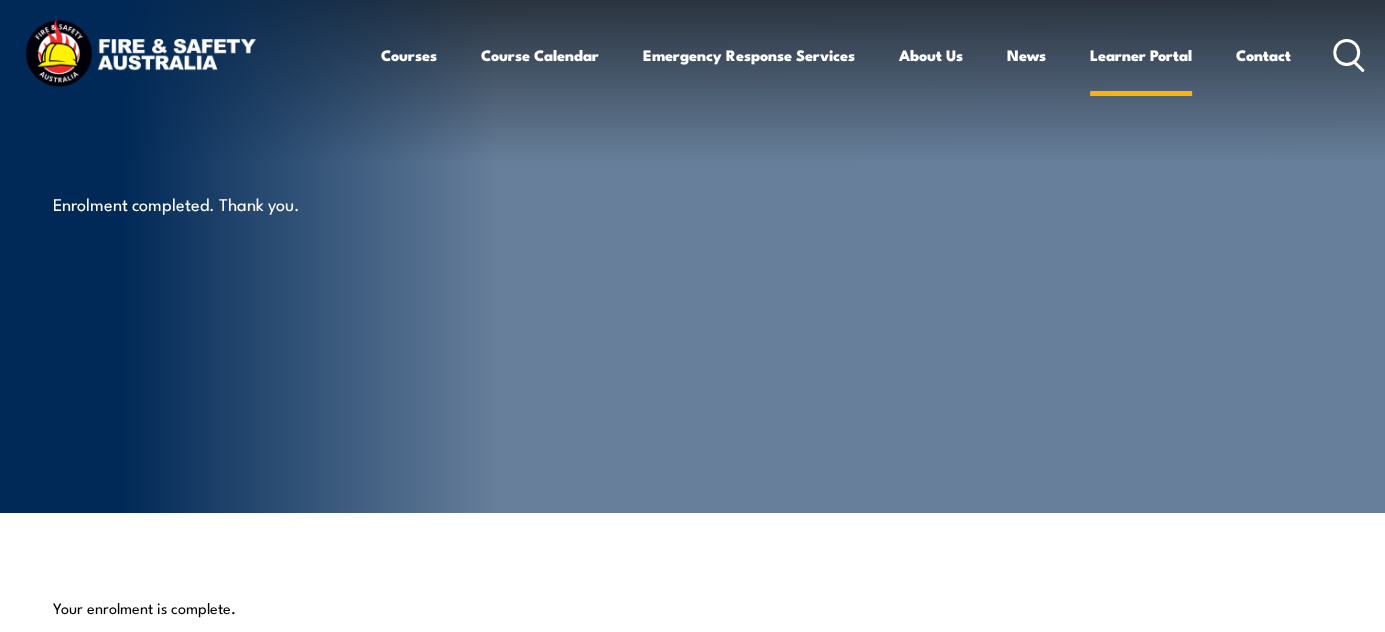 click on "Learner Portal" at bounding box center (1141, 55) 